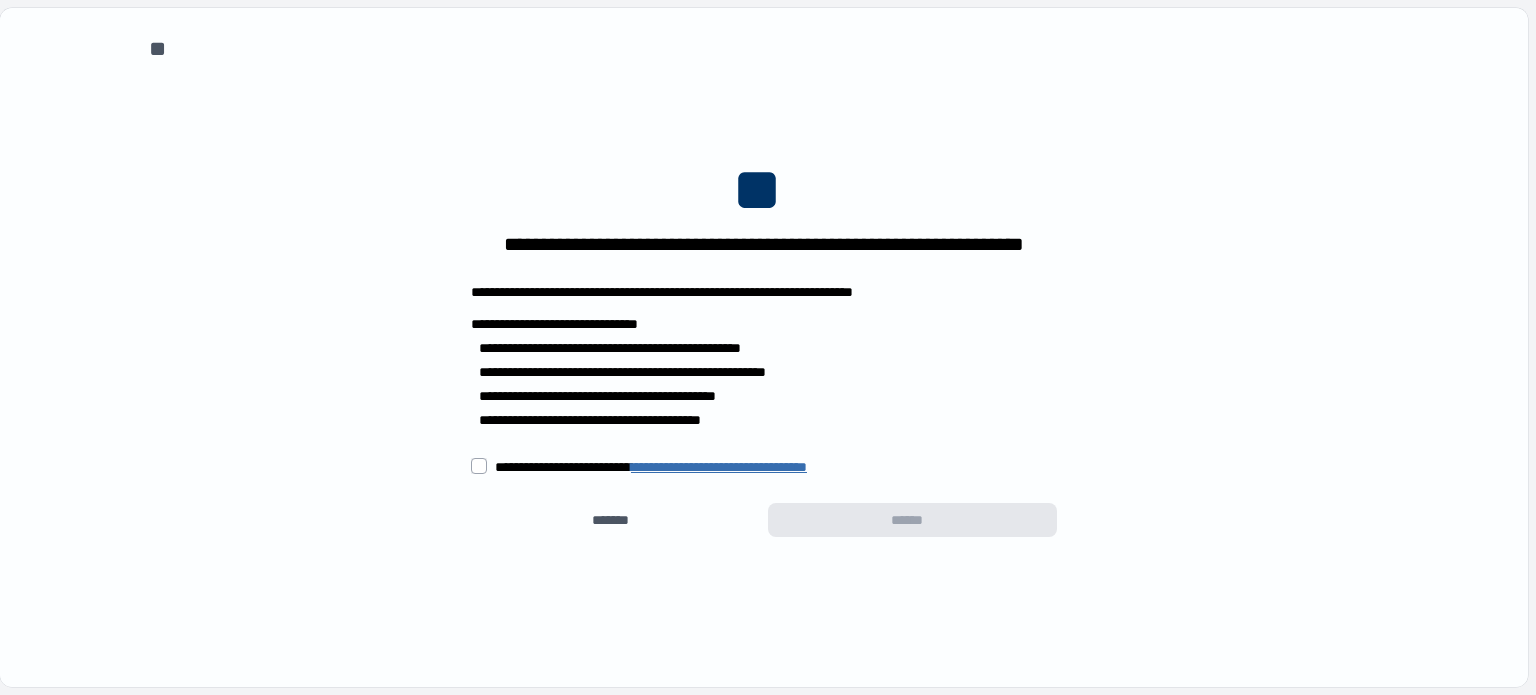 scroll, scrollTop: 0, scrollLeft: 0, axis: both 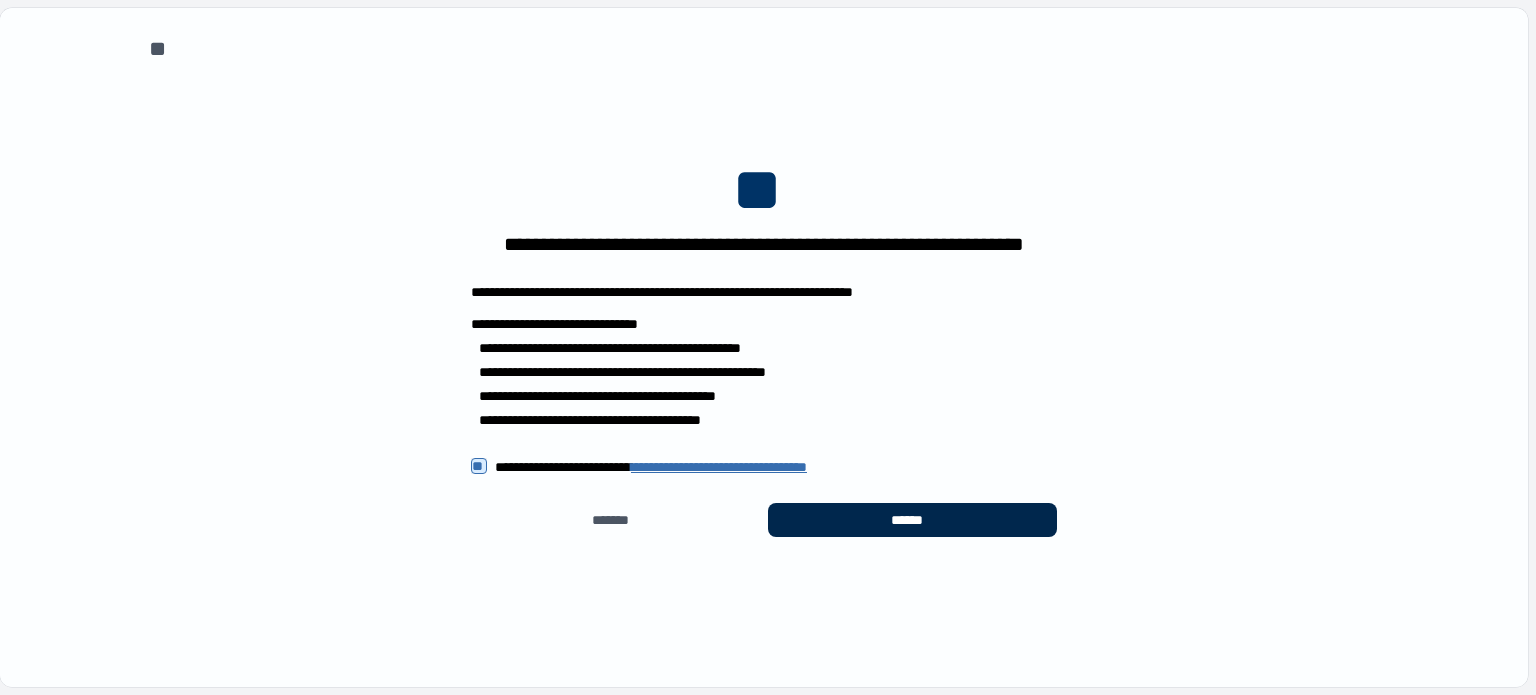 click on "******" at bounding box center [912, 520] 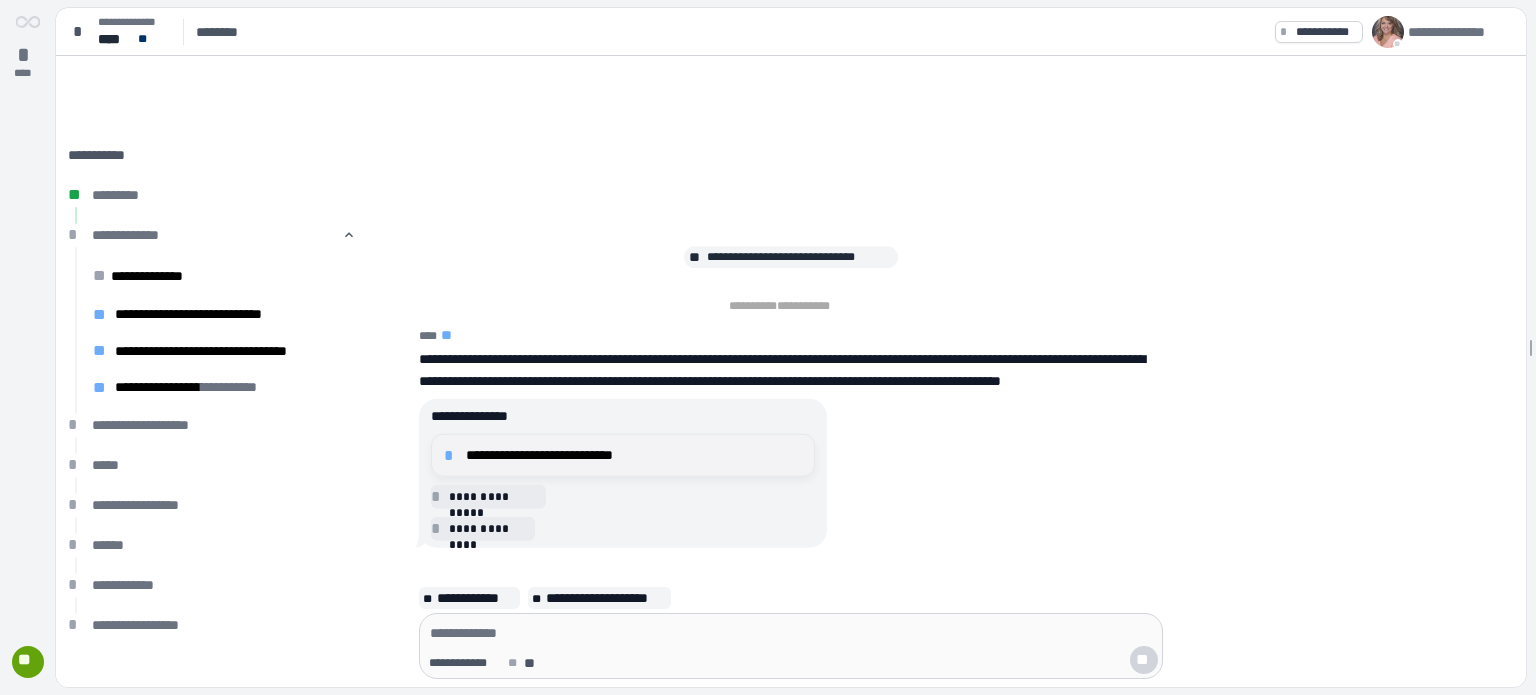 click on "**********" at bounding box center (634, 455) 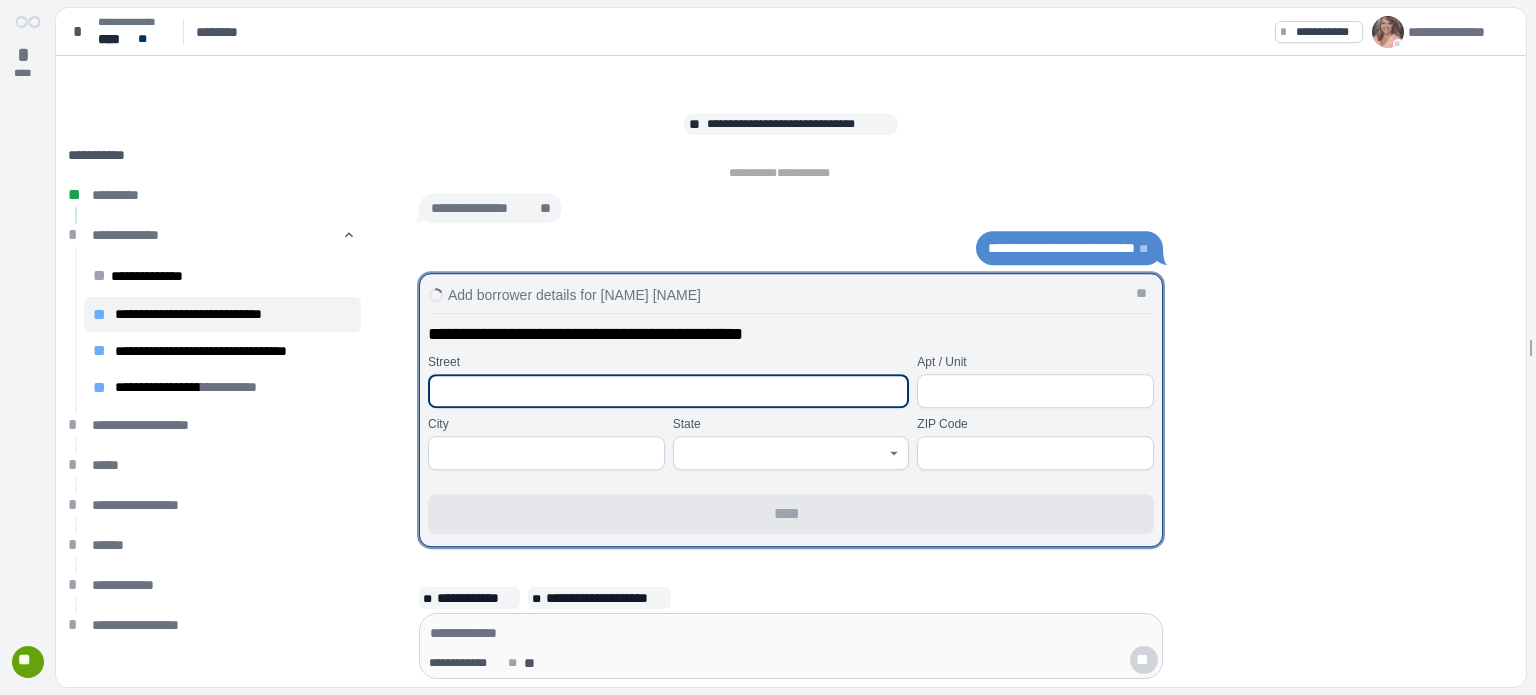 click at bounding box center (668, 391) 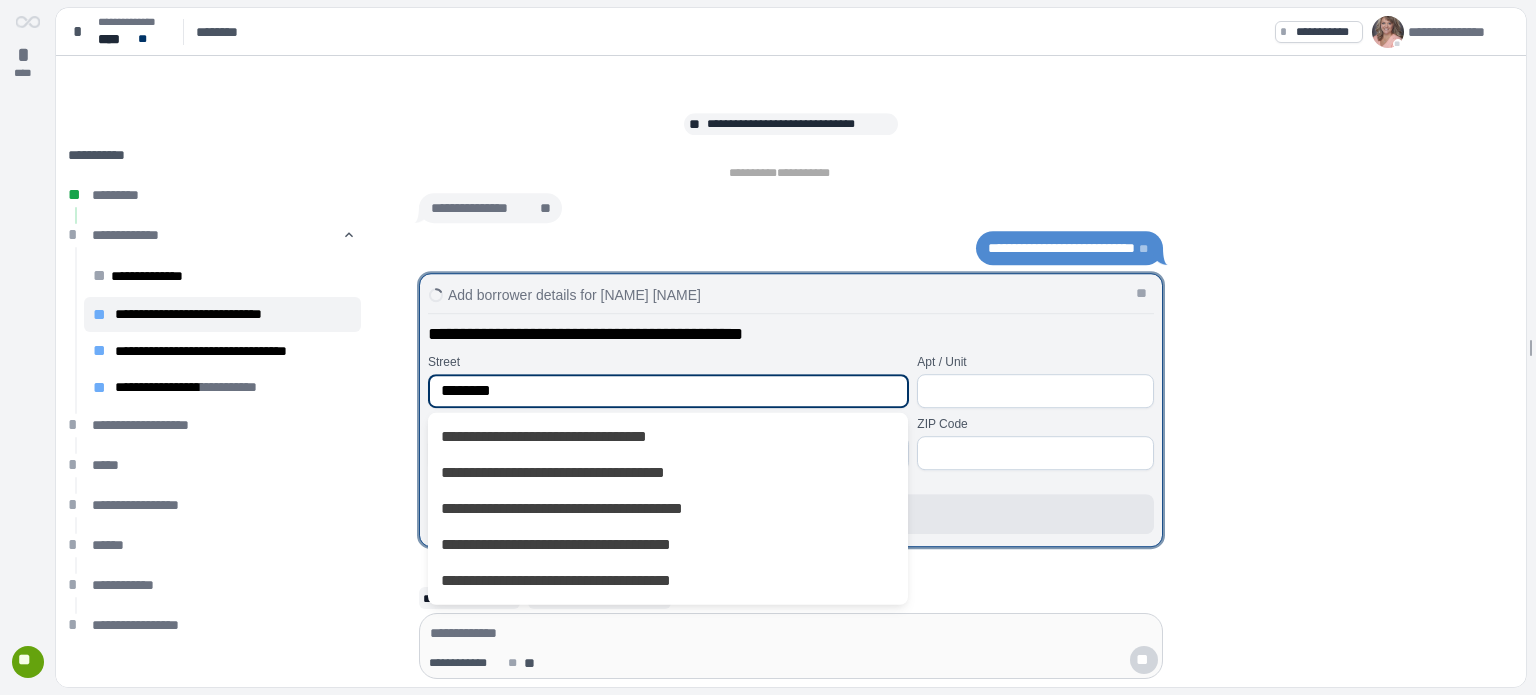 click on "********" at bounding box center [668, 391] 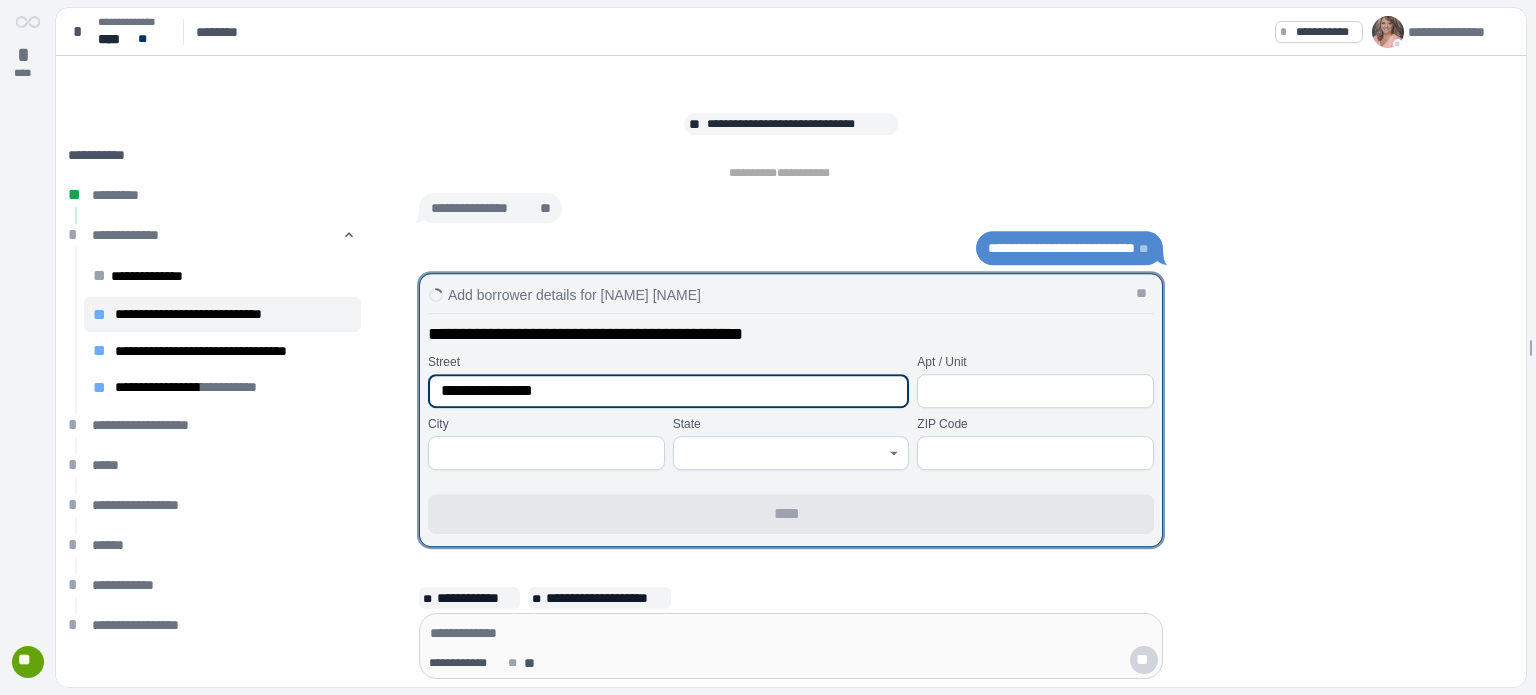 type on "**********" 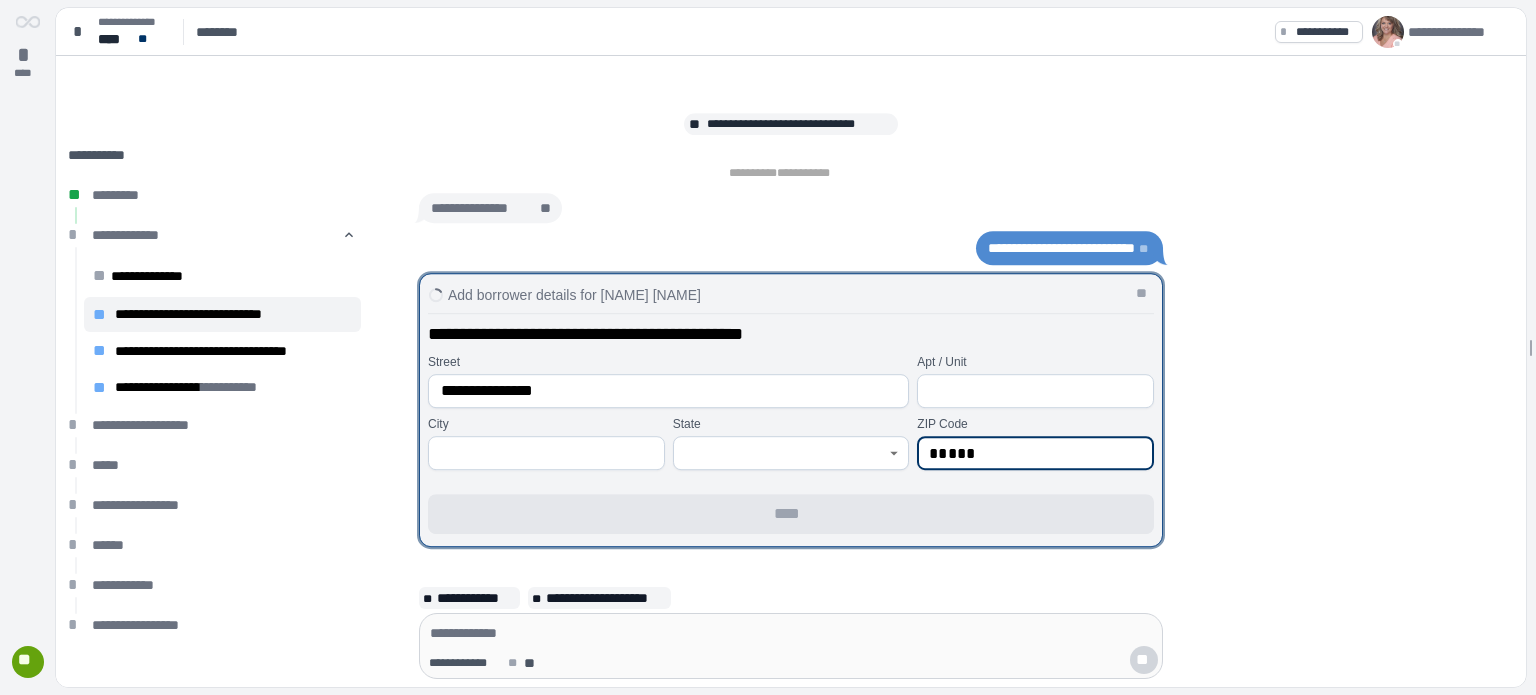 type on "*****" 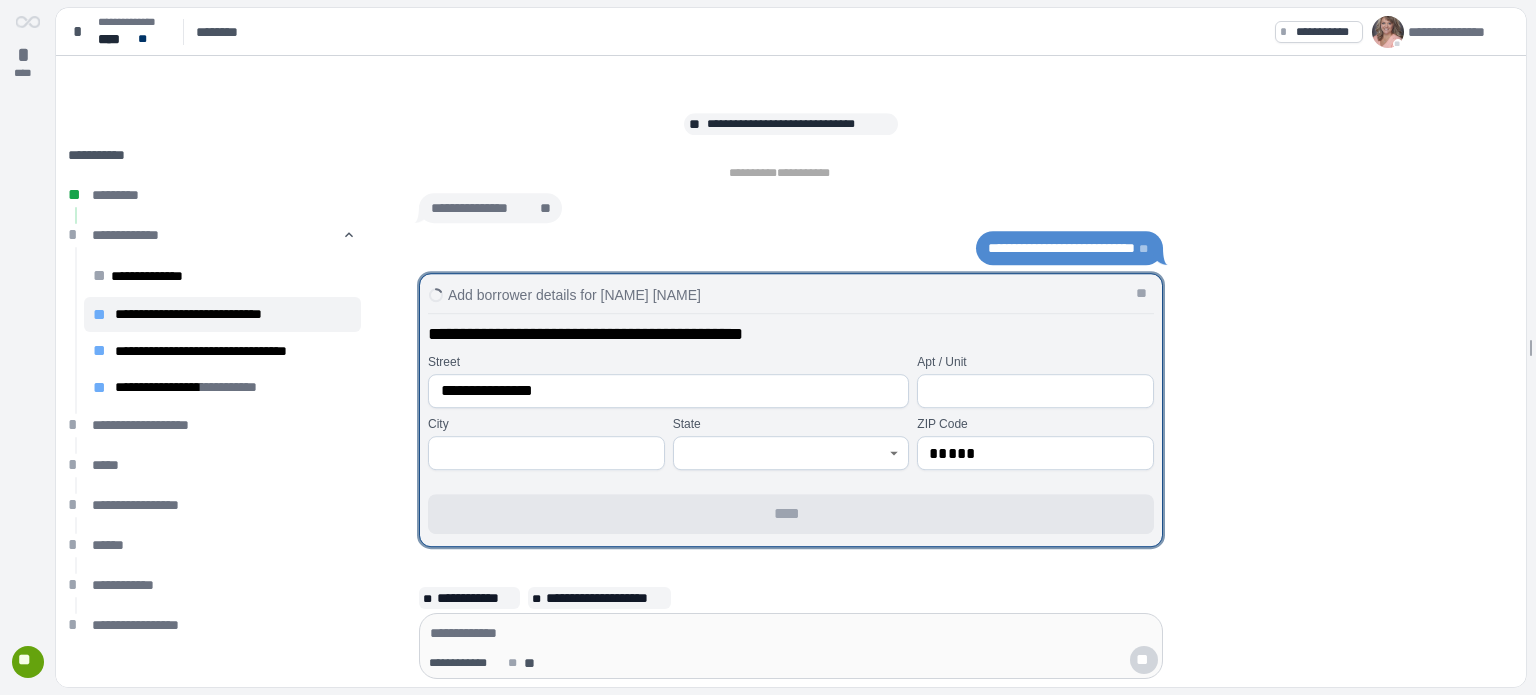 click at bounding box center (546, 453) 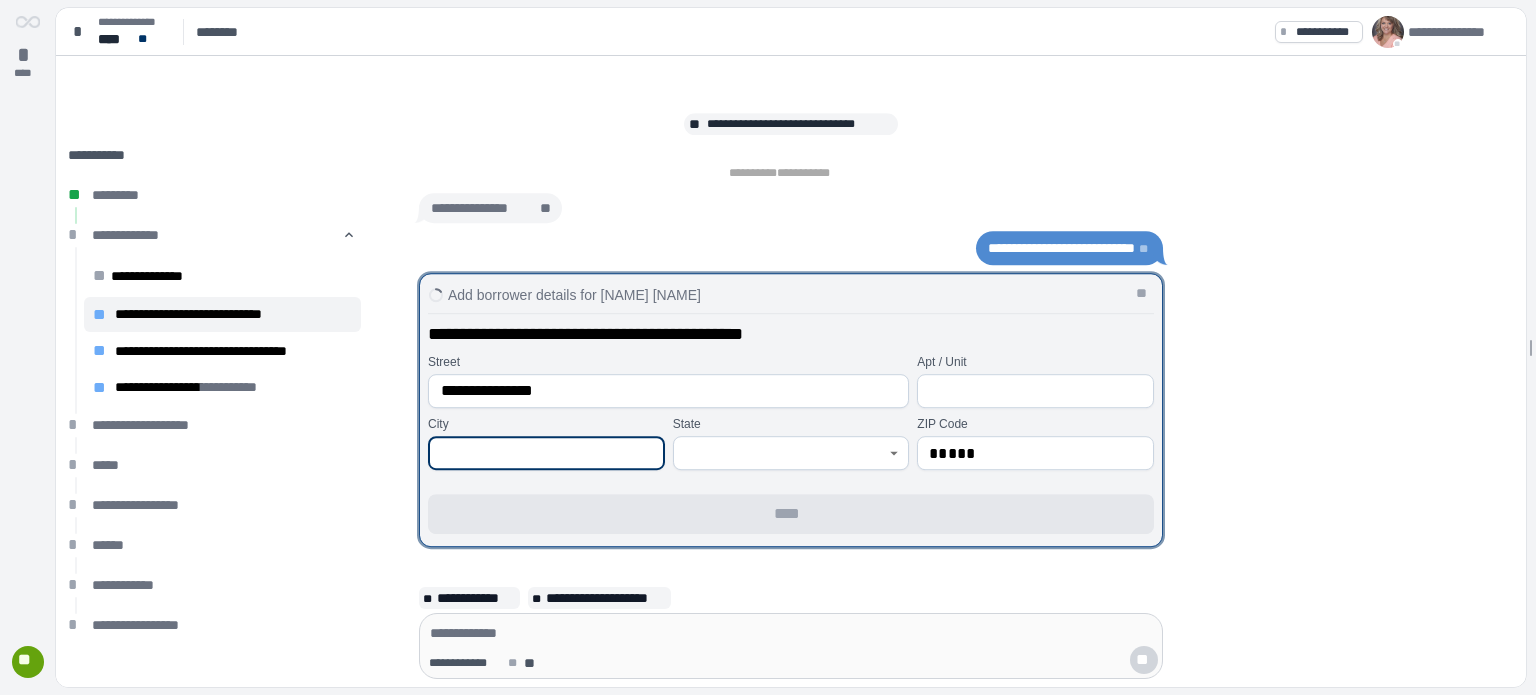 type on "*" 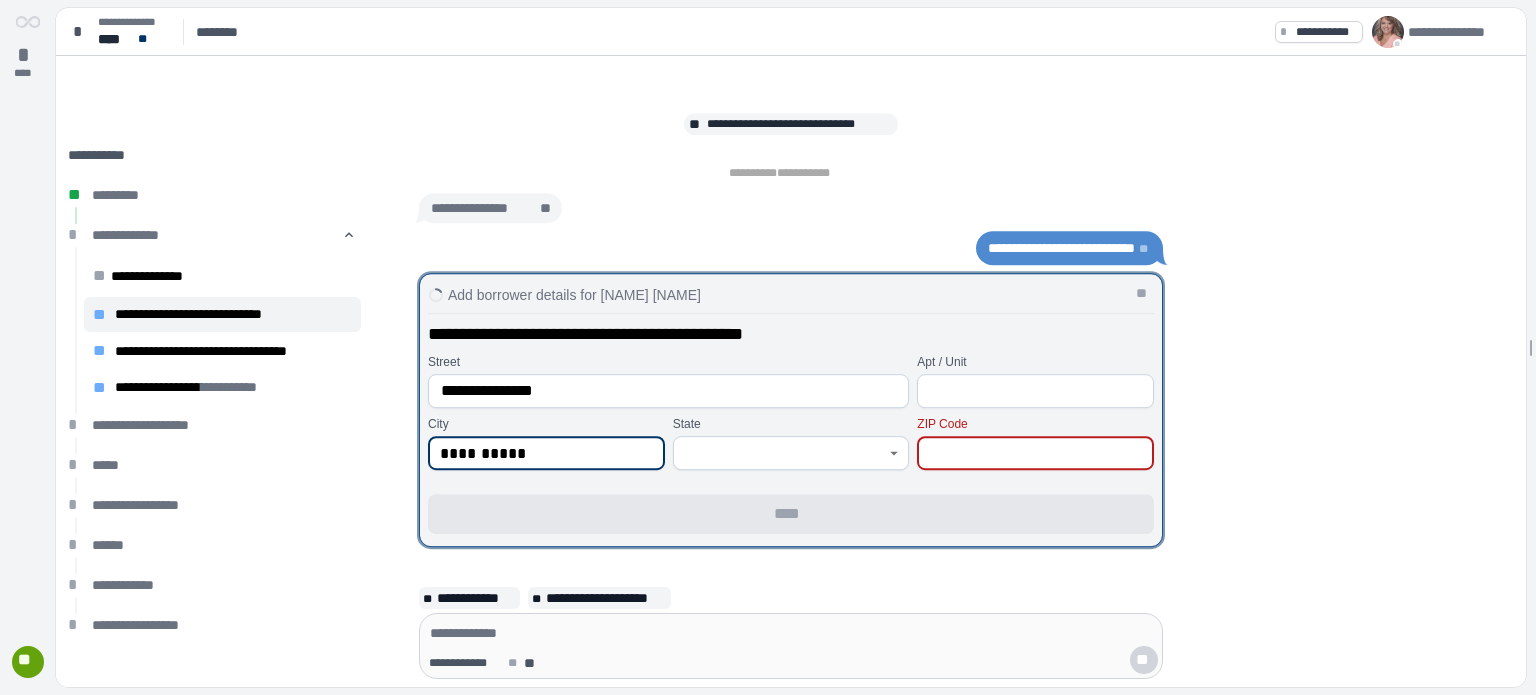 type on "**********" 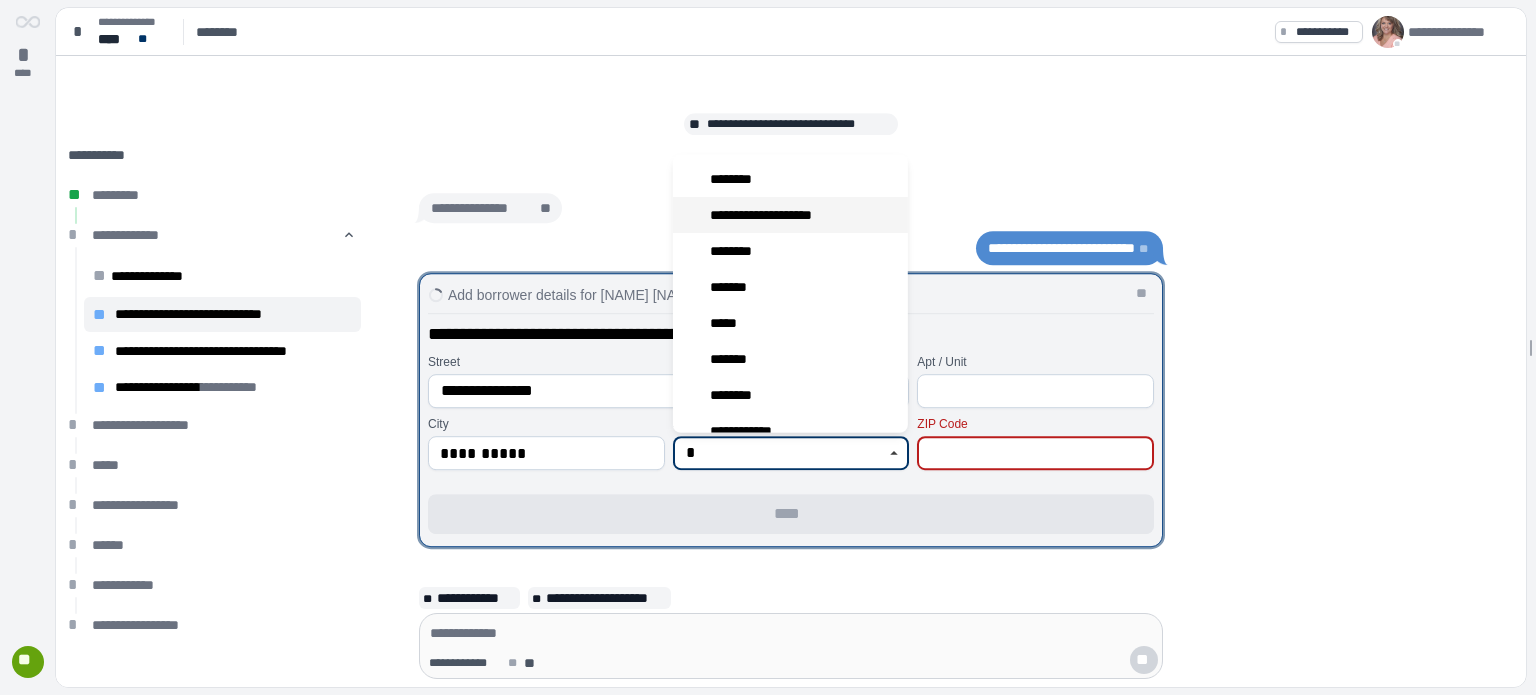 click on "**********" at bounding box center (771, 215) 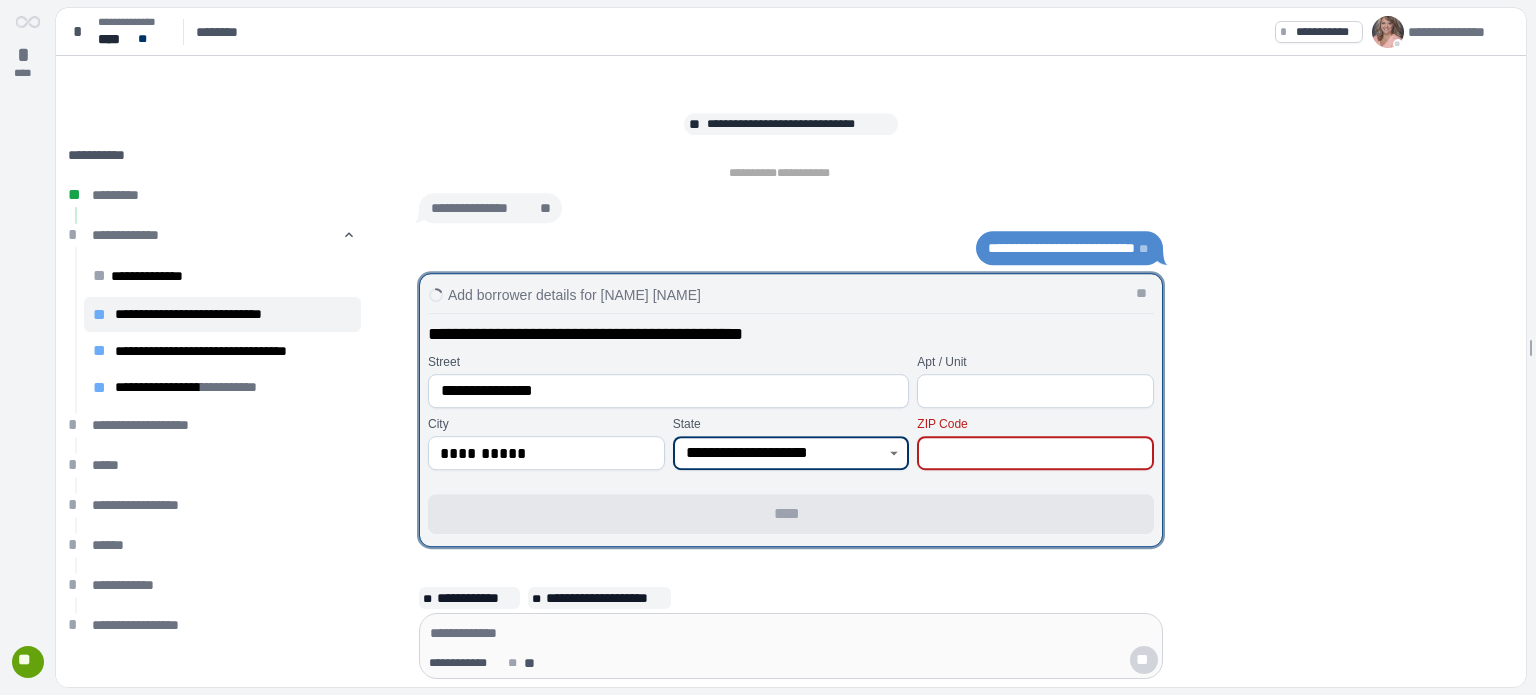 type on "**********" 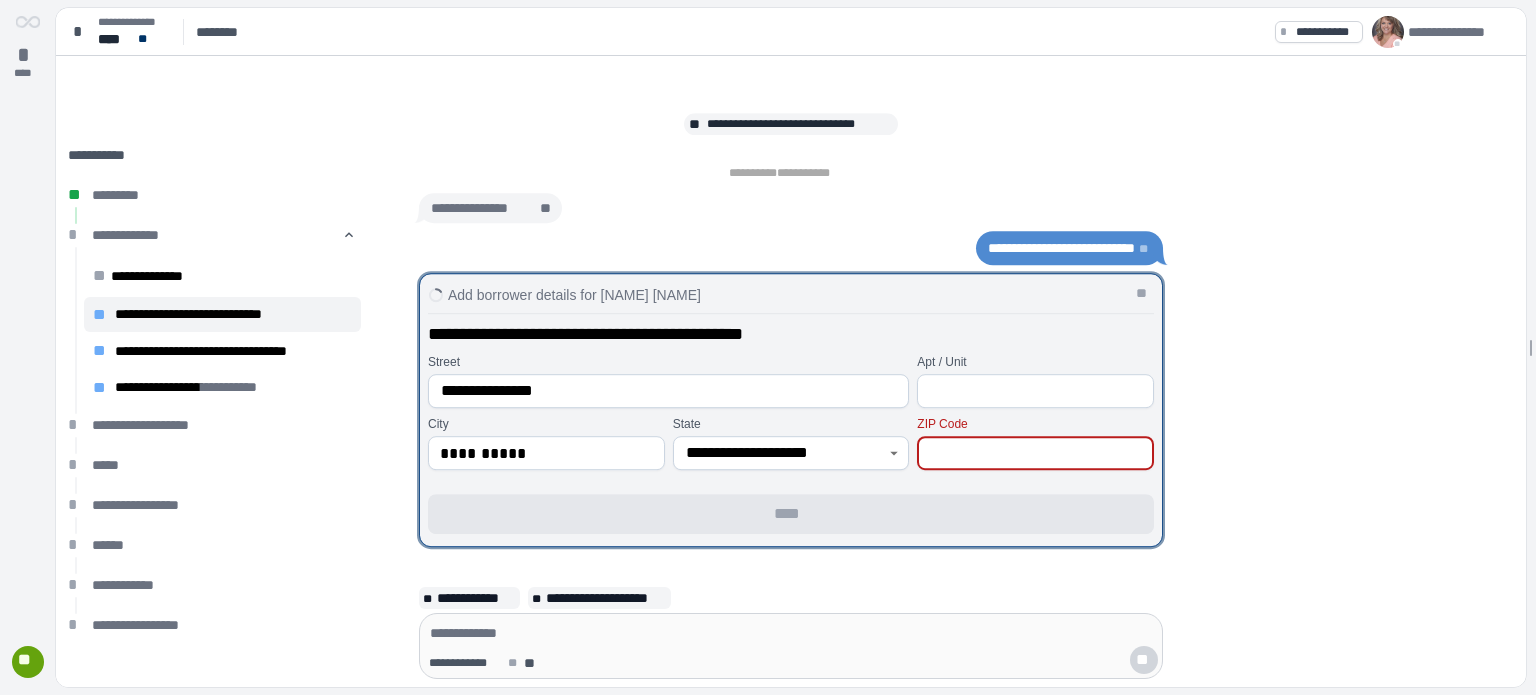 click at bounding box center (1035, 453) 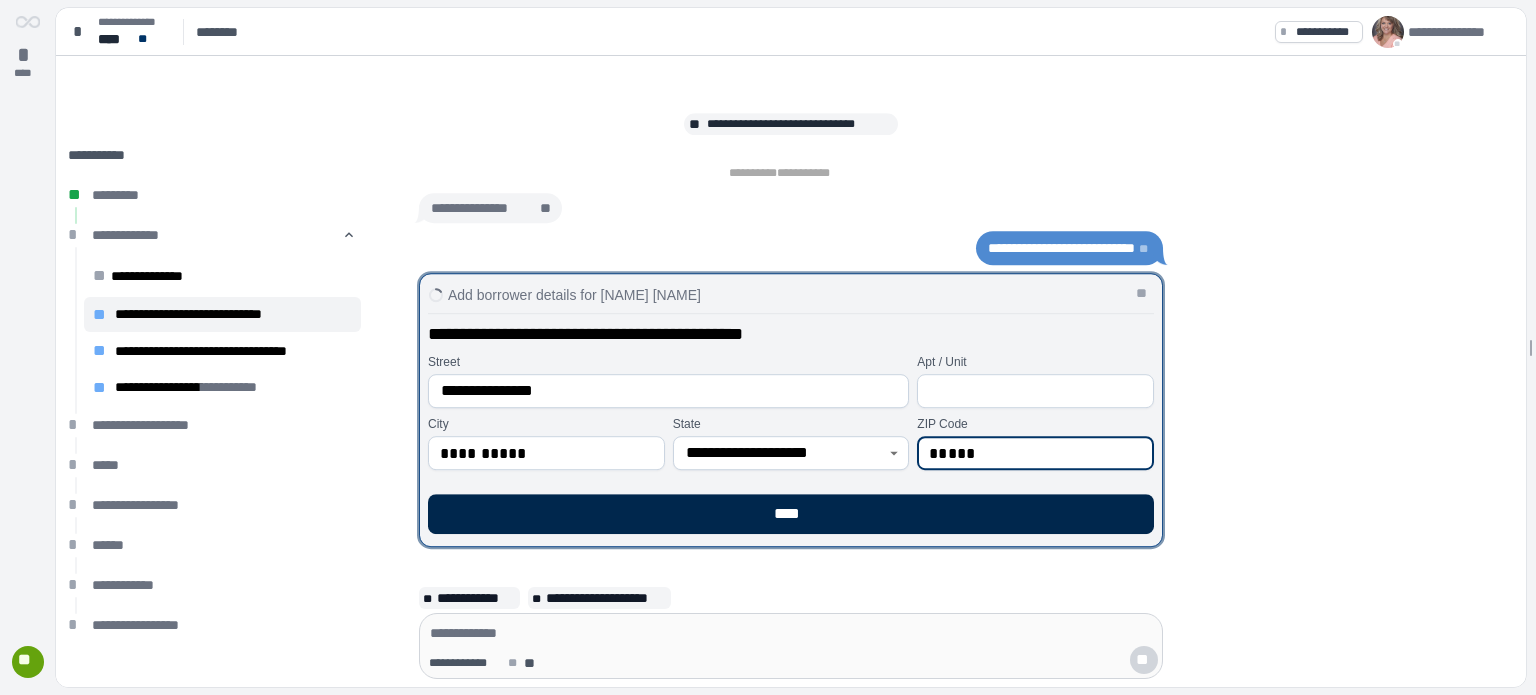 type on "*****" 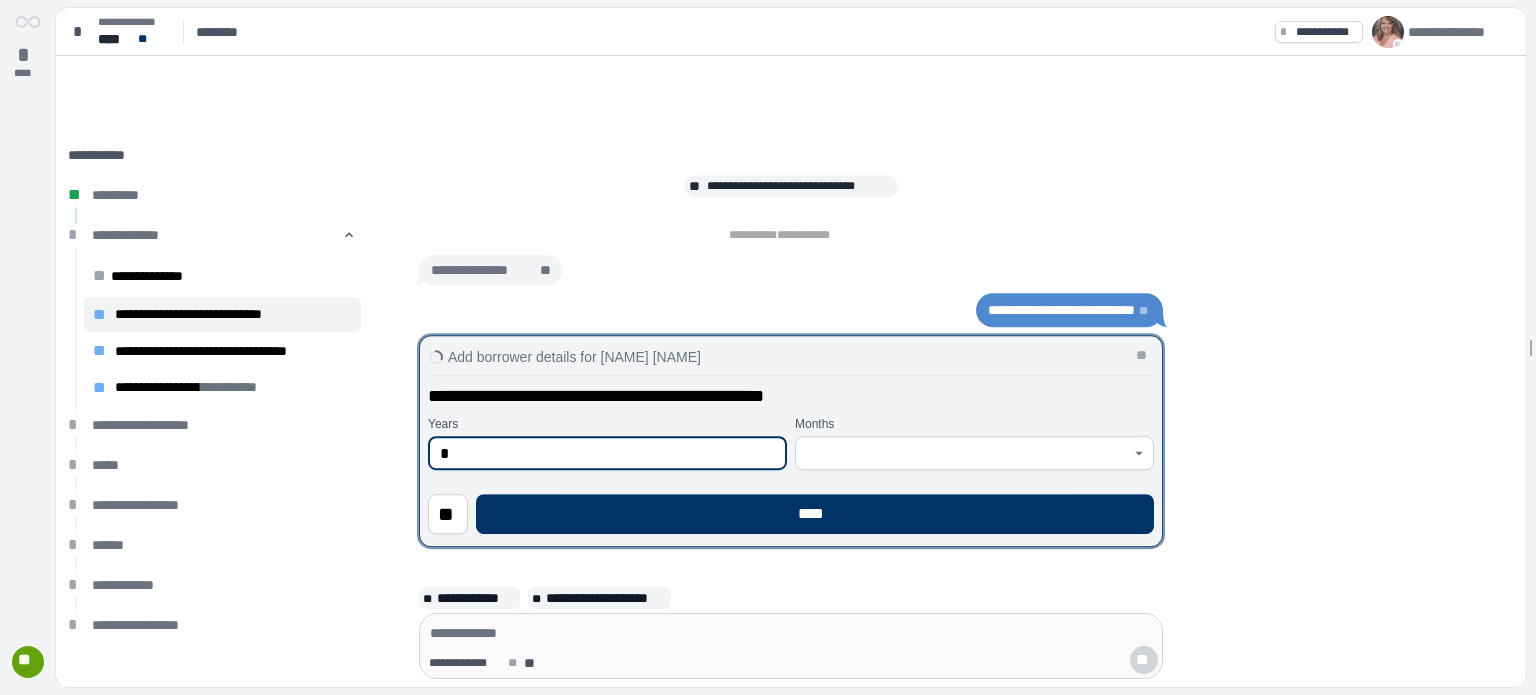 type on "*" 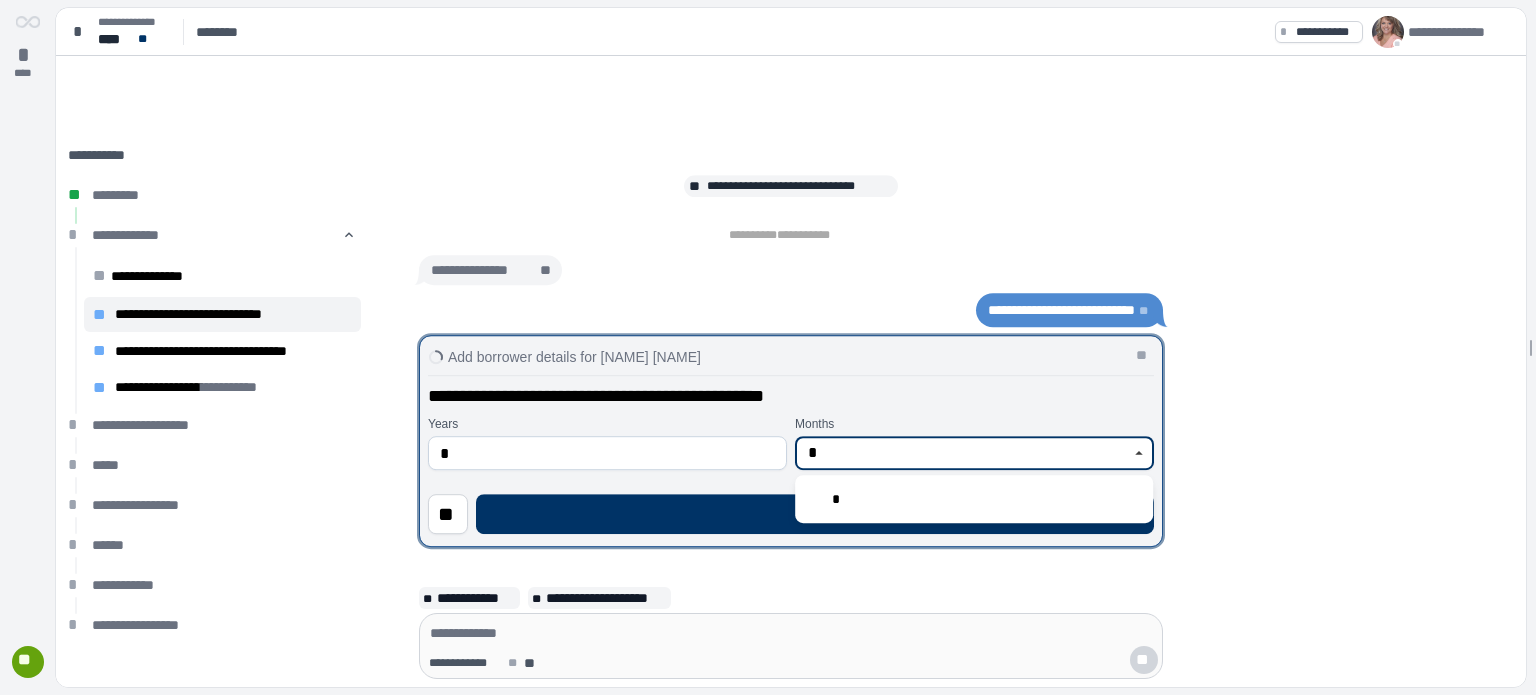 type on "*" 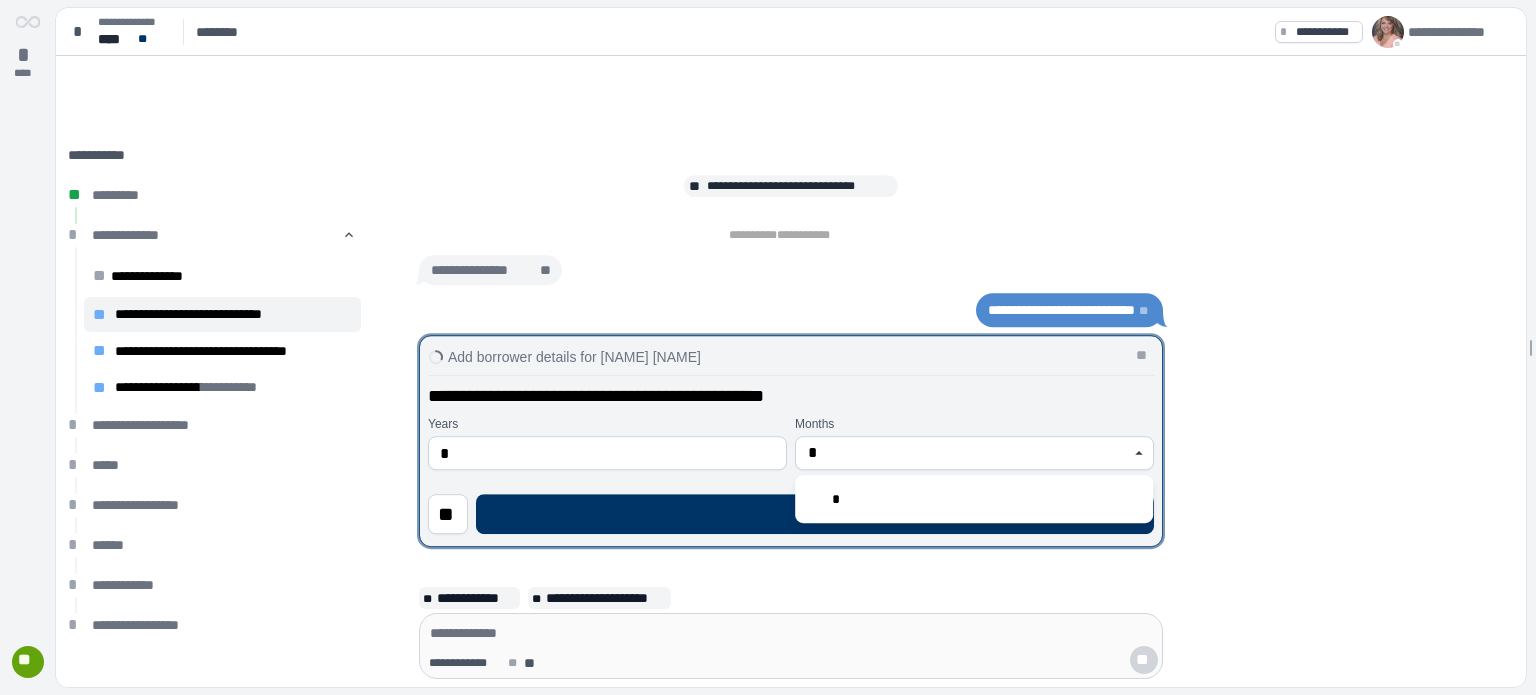 type 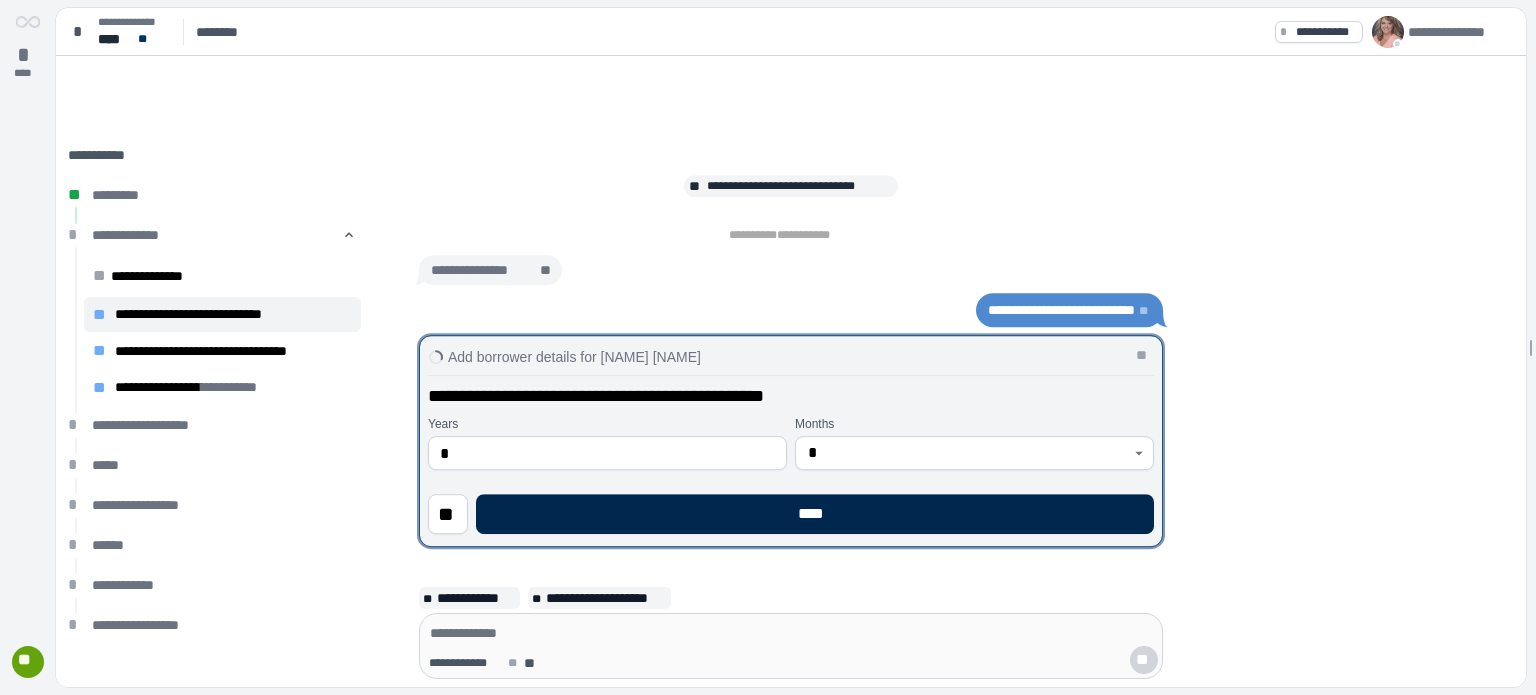 click on "****" at bounding box center [815, 514] 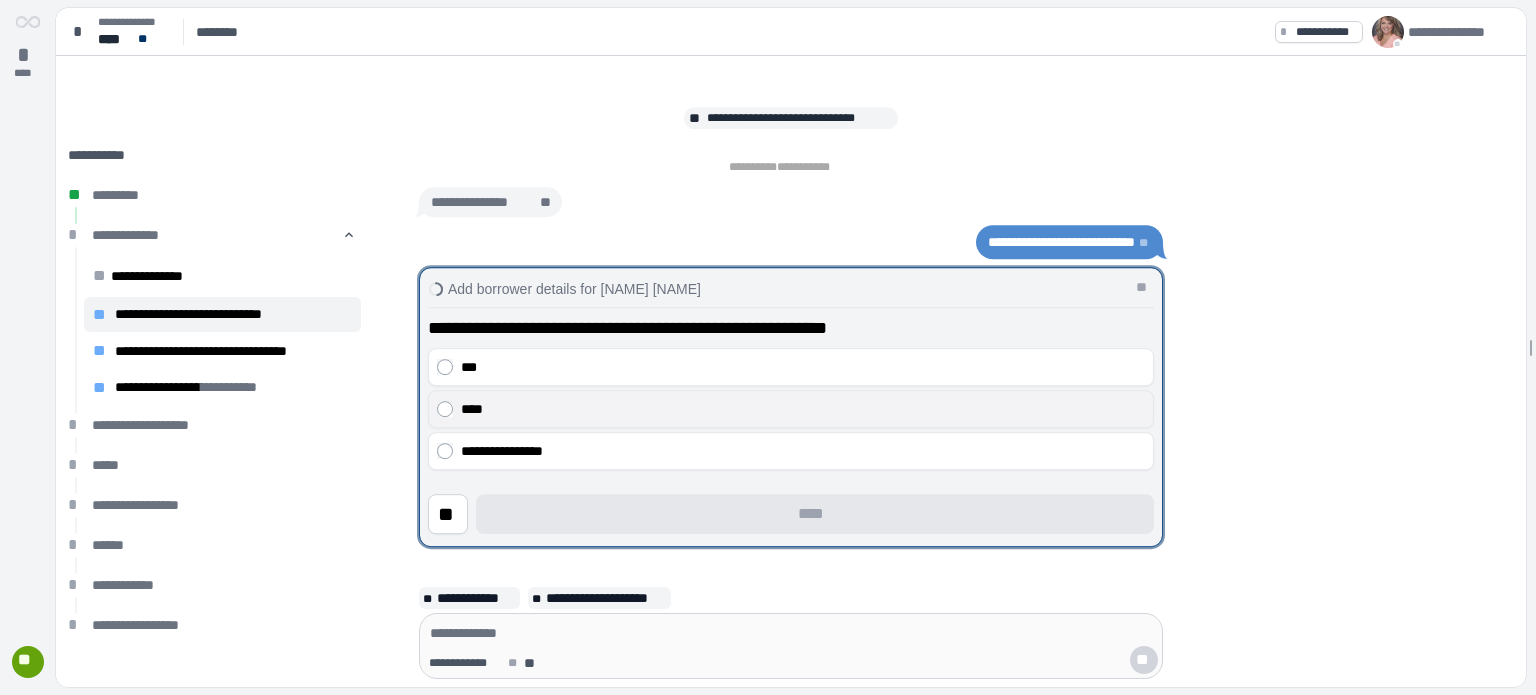 click on "****" at bounding box center [803, 409] 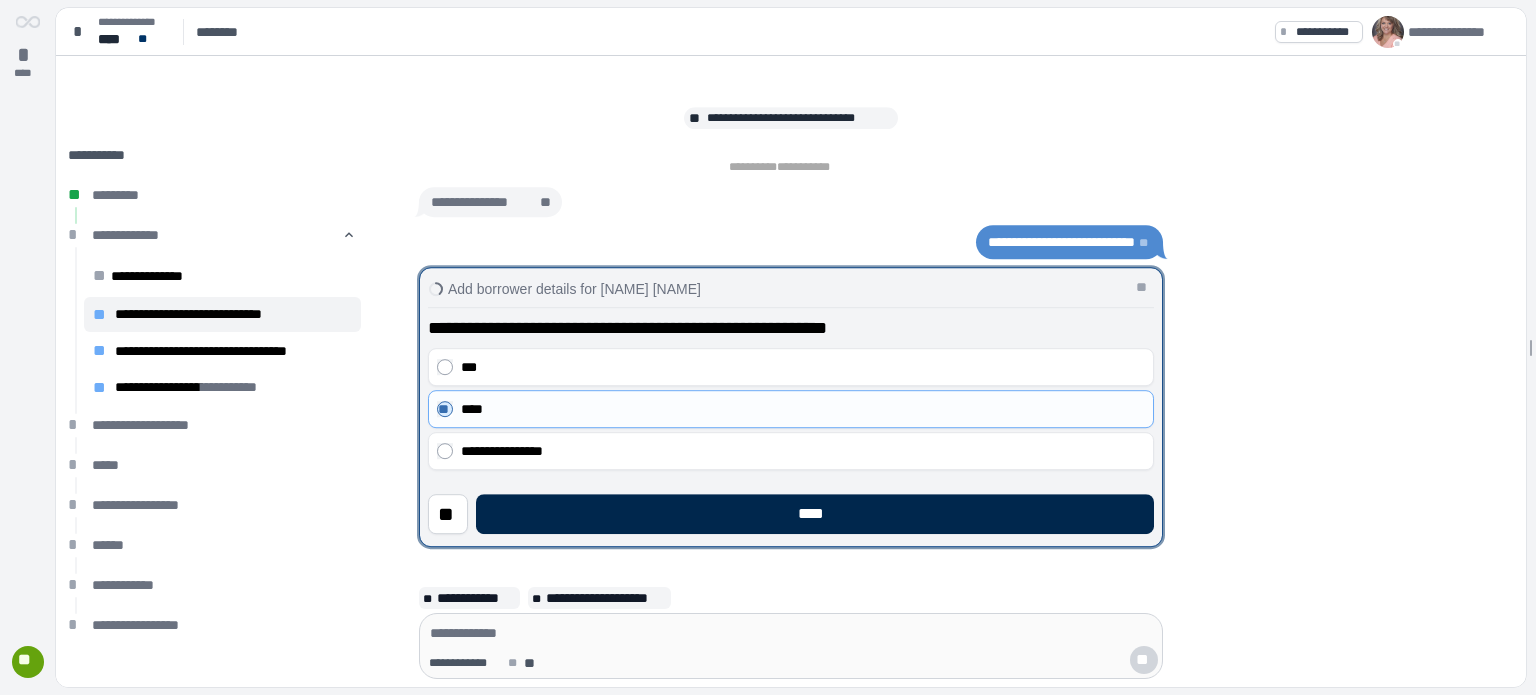click on "****" at bounding box center (815, 514) 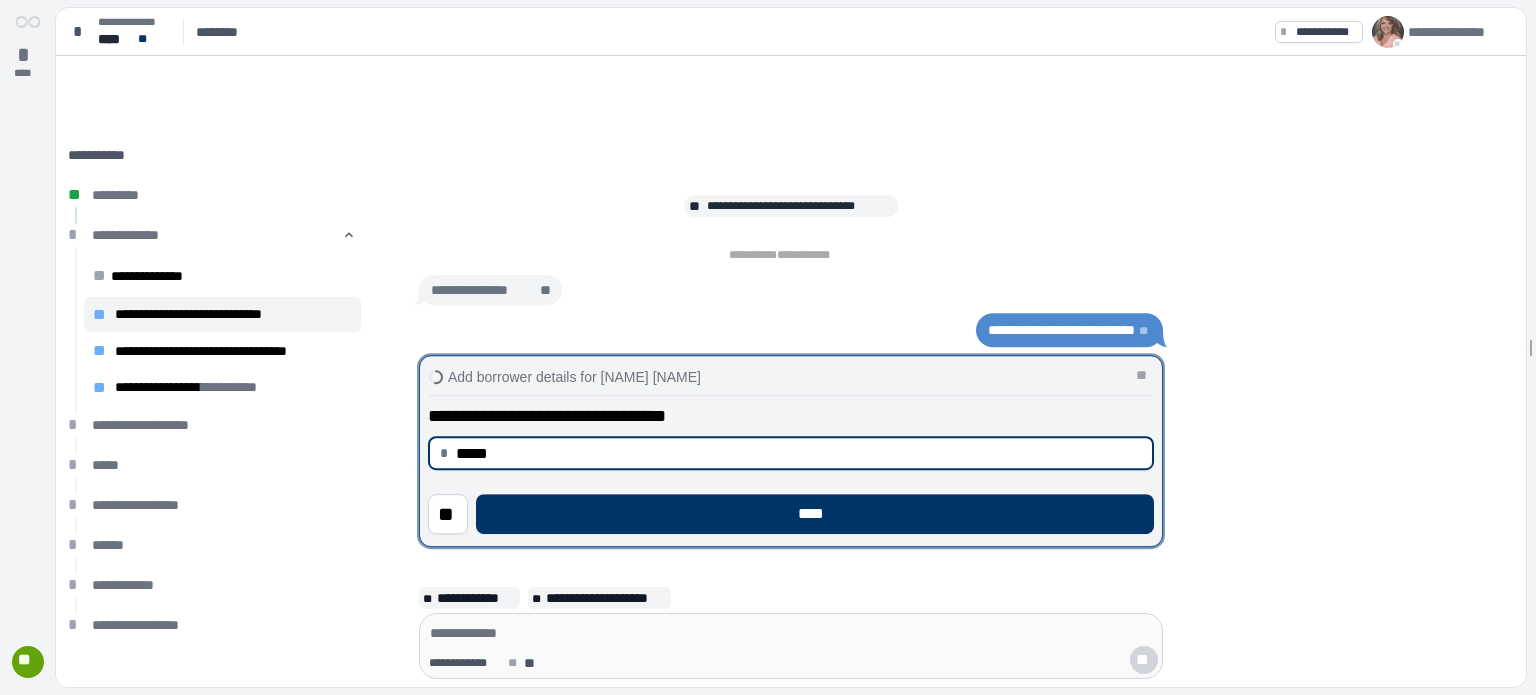 type on "********" 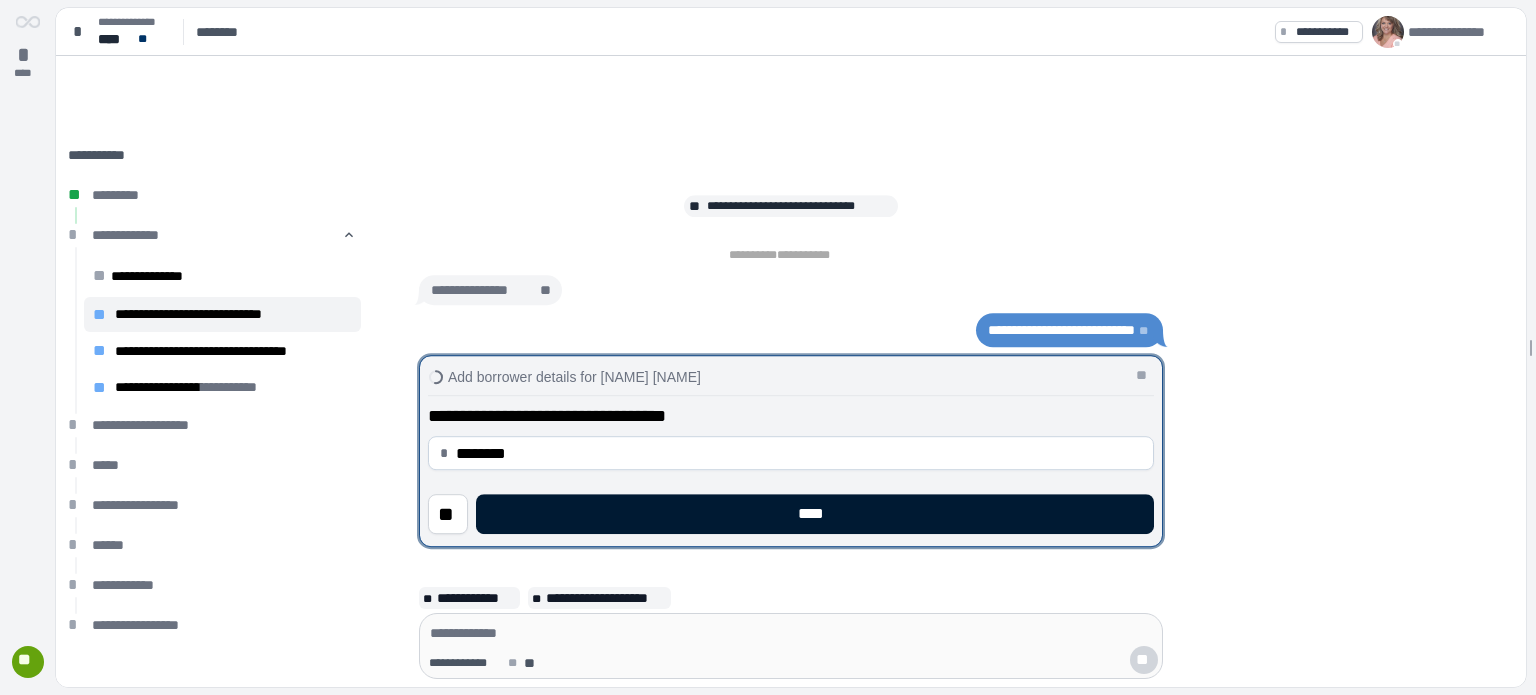 click on "****" at bounding box center (815, 514) 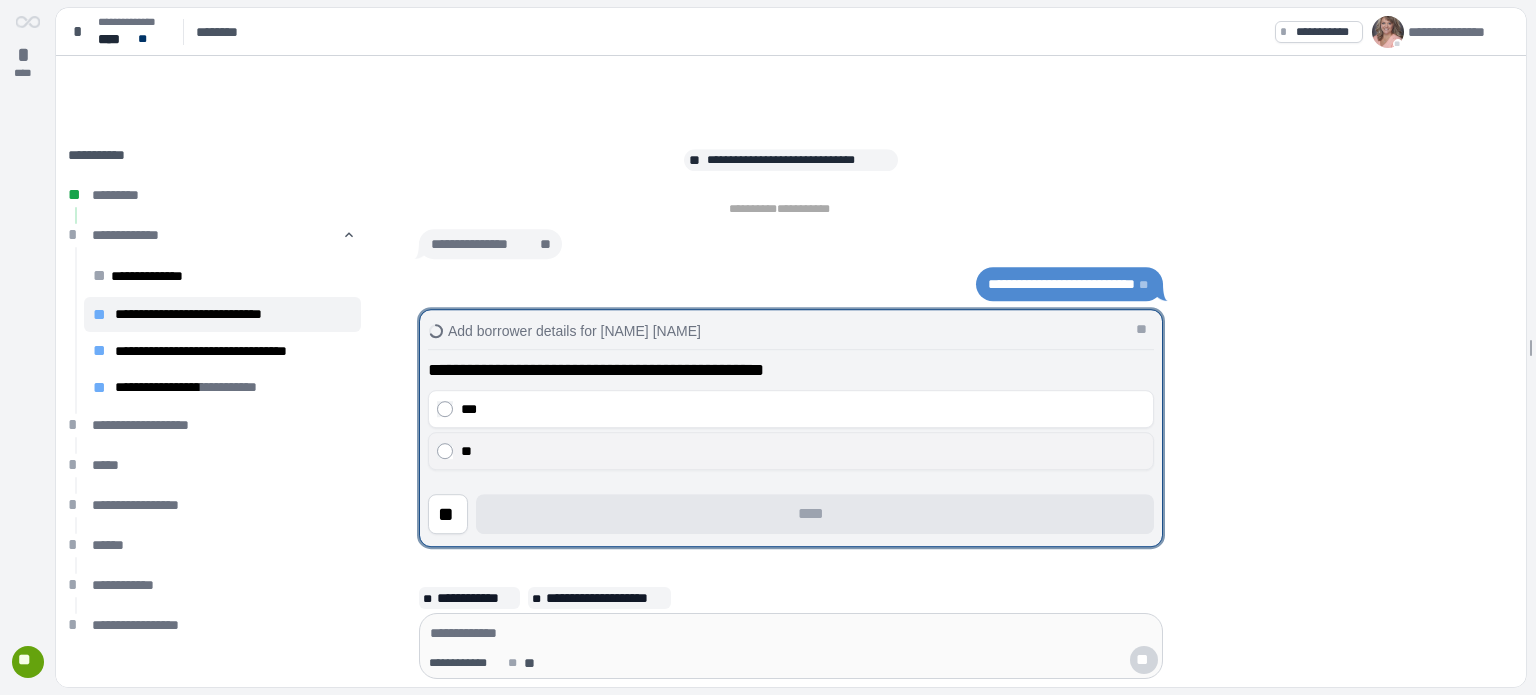 click on "**" at bounding box center (791, 451) 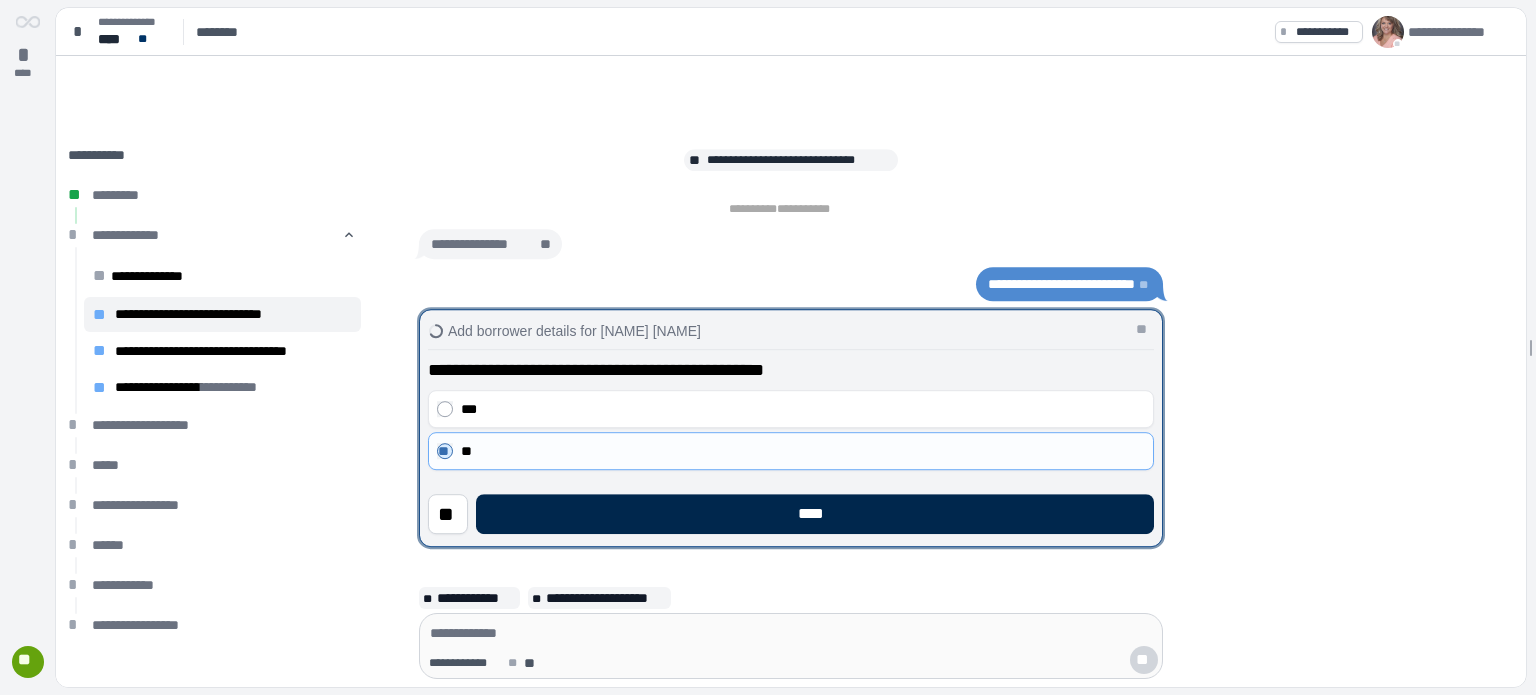 click on "****" at bounding box center (815, 514) 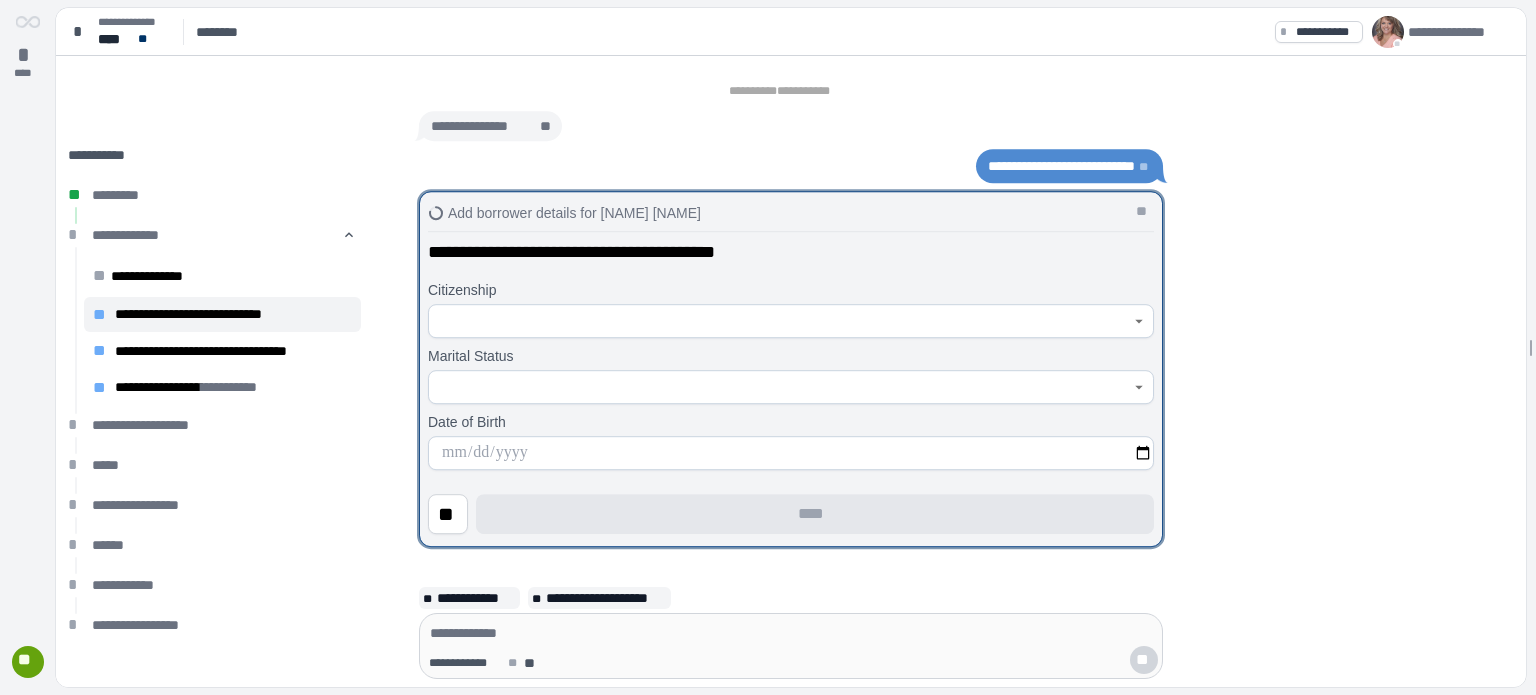 click at bounding box center [780, 321] 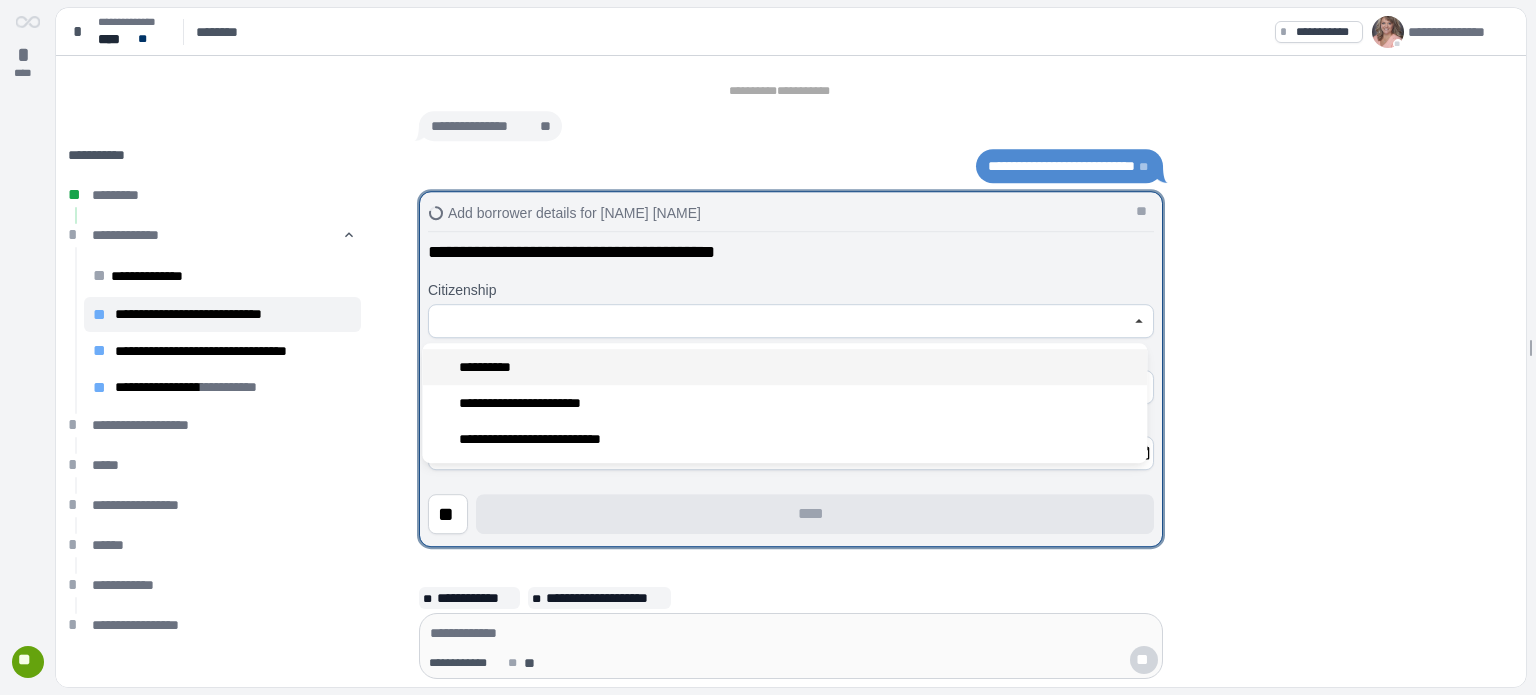 click on "**********" at bounding box center [490, 367] 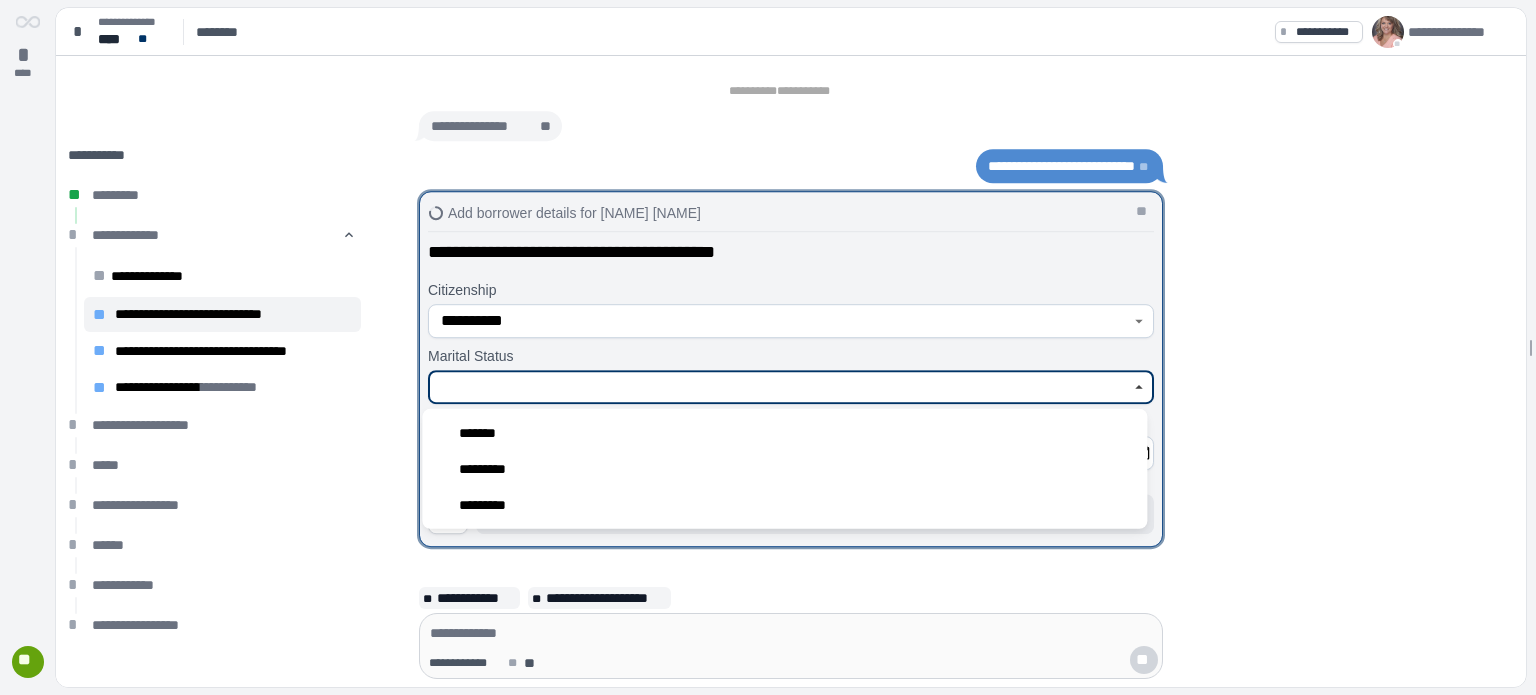 click at bounding box center (780, 387) 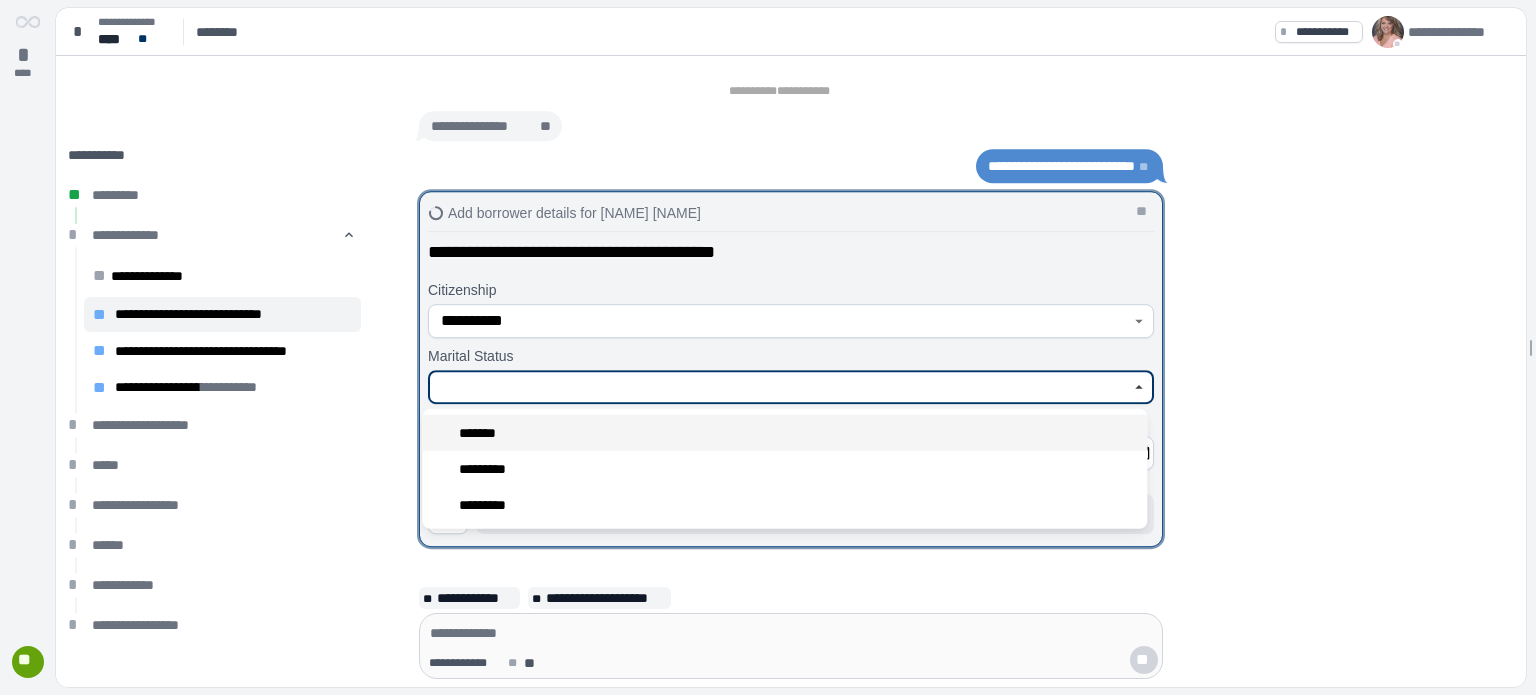 click on "*******" at bounding box center (483, 433) 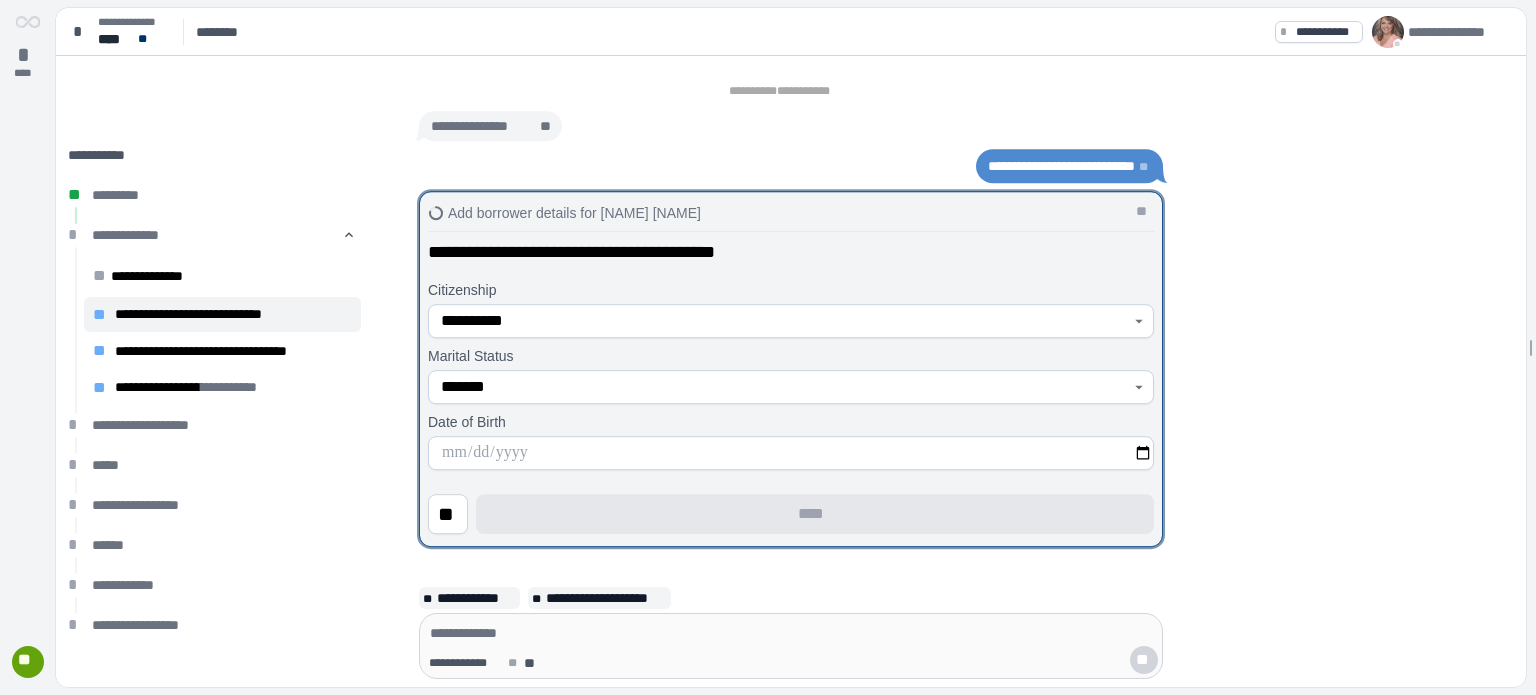 click at bounding box center [791, 453] 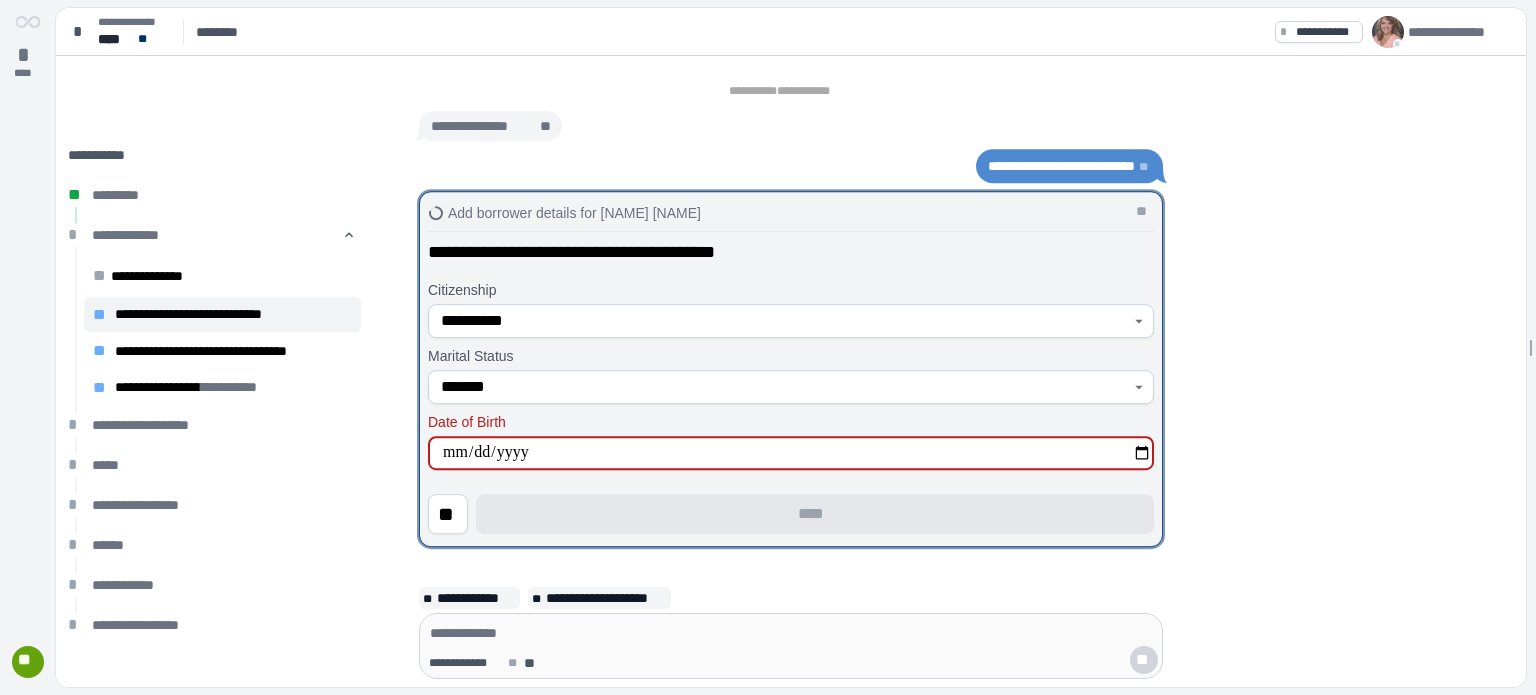 type on "**********" 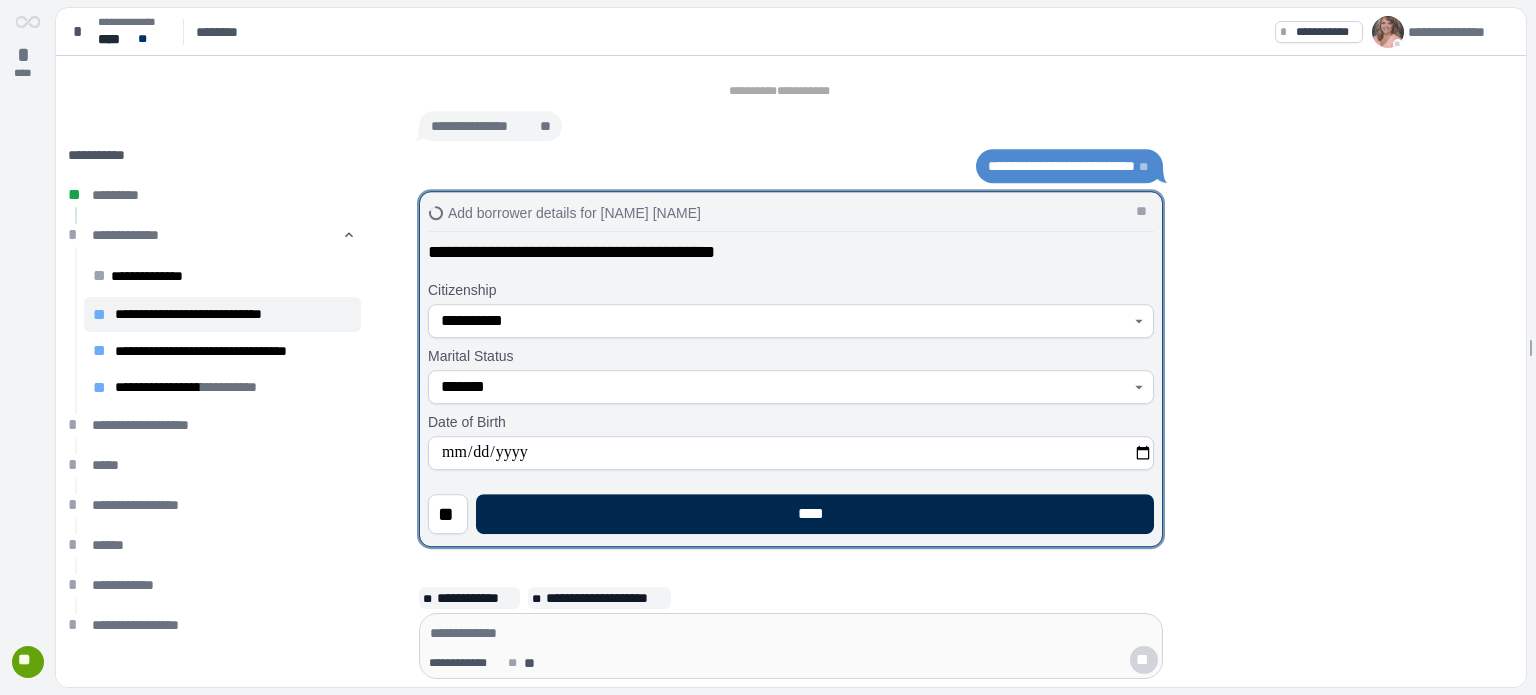 click on "****" at bounding box center (815, 514) 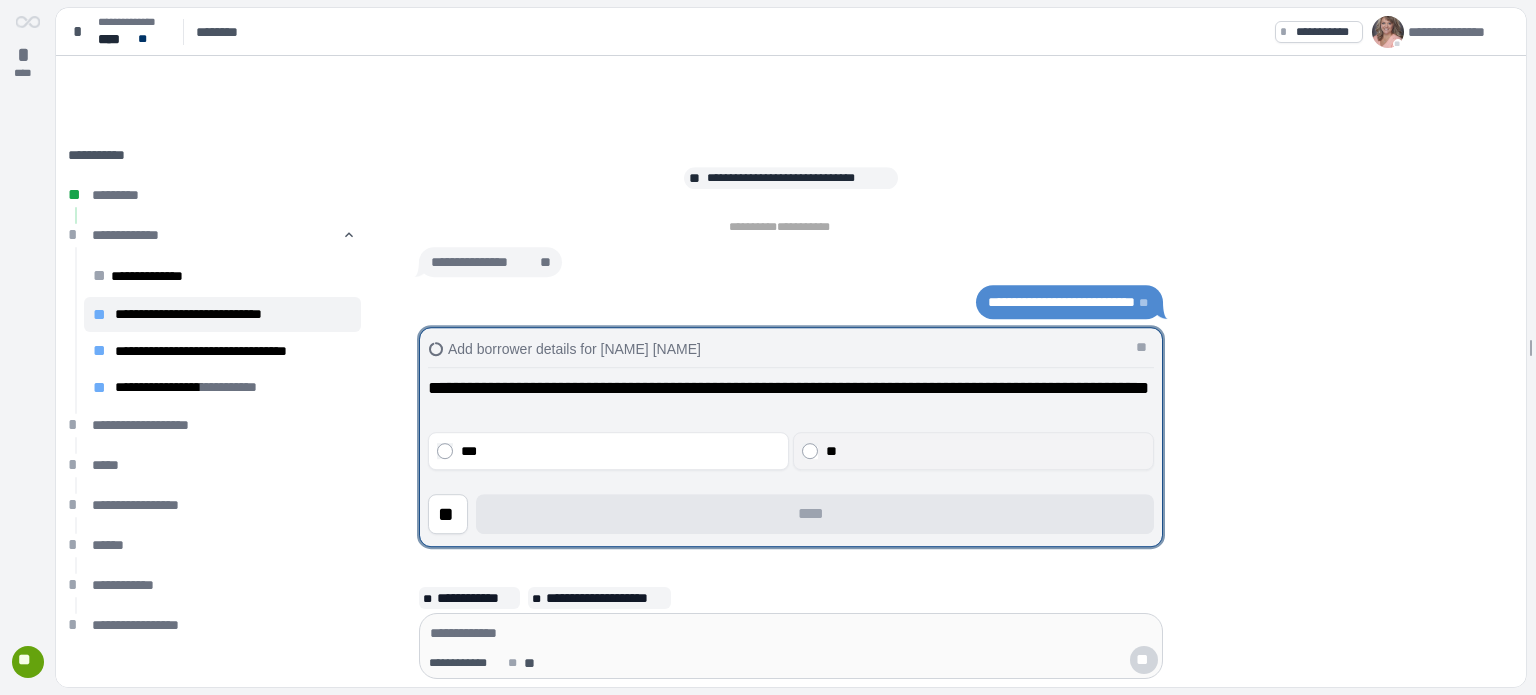 click on "**" at bounding box center (986, 451) 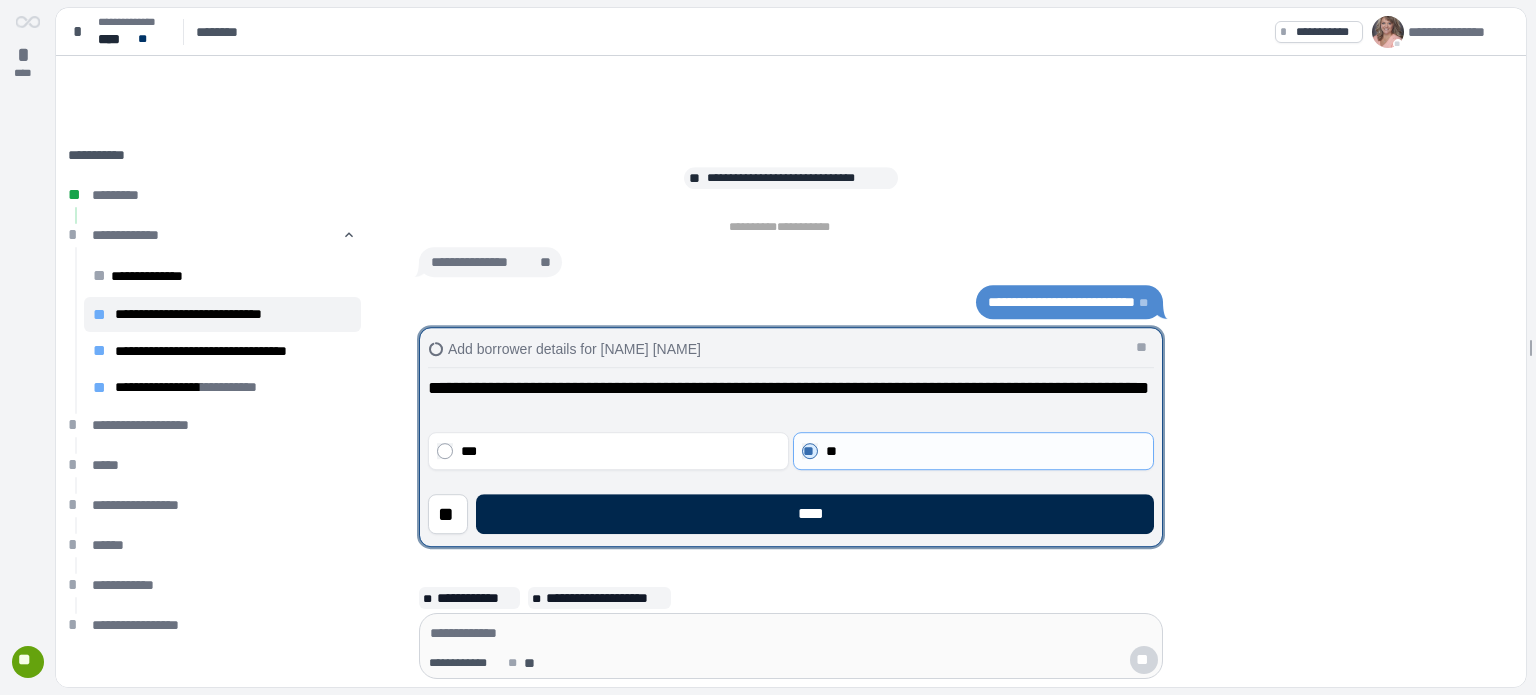 click on "****" at bounding box center [815, 514] 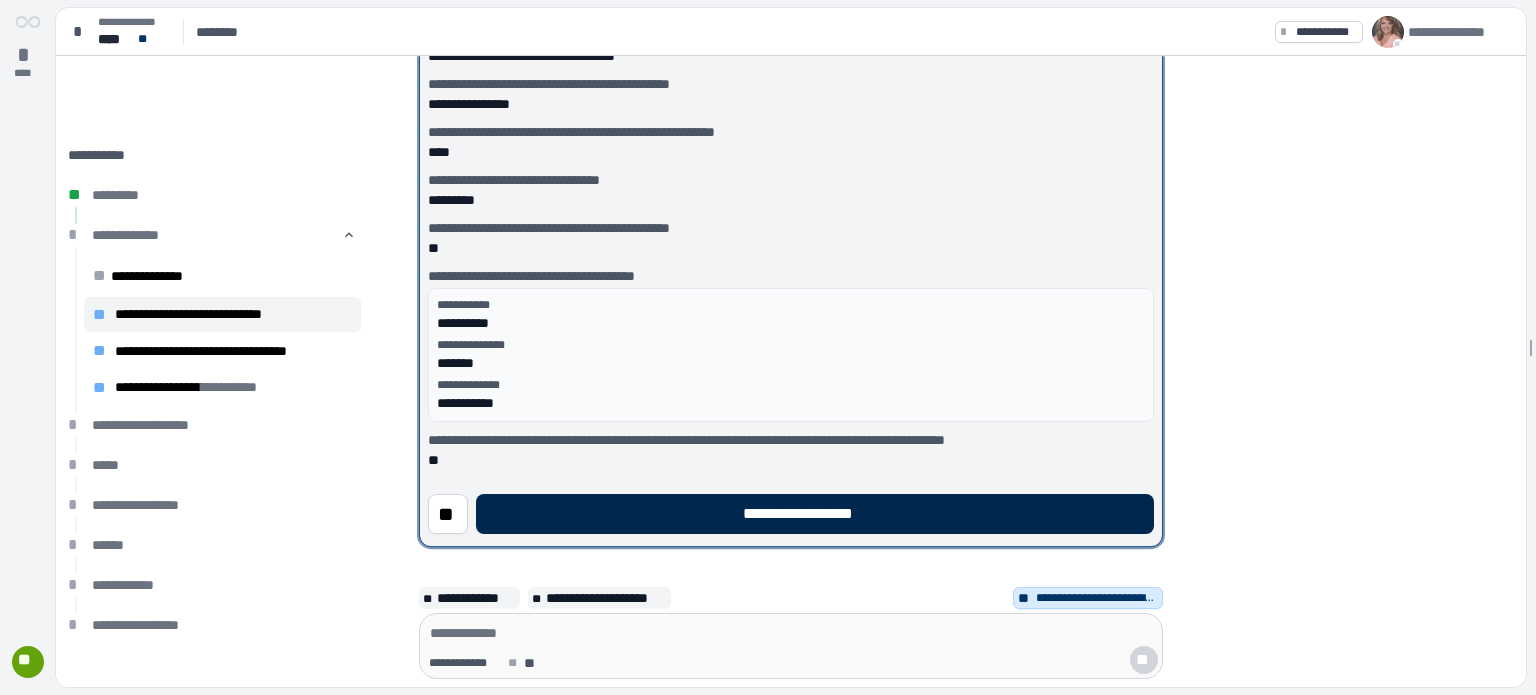 click on "**********" at bounding box center [815, 514] 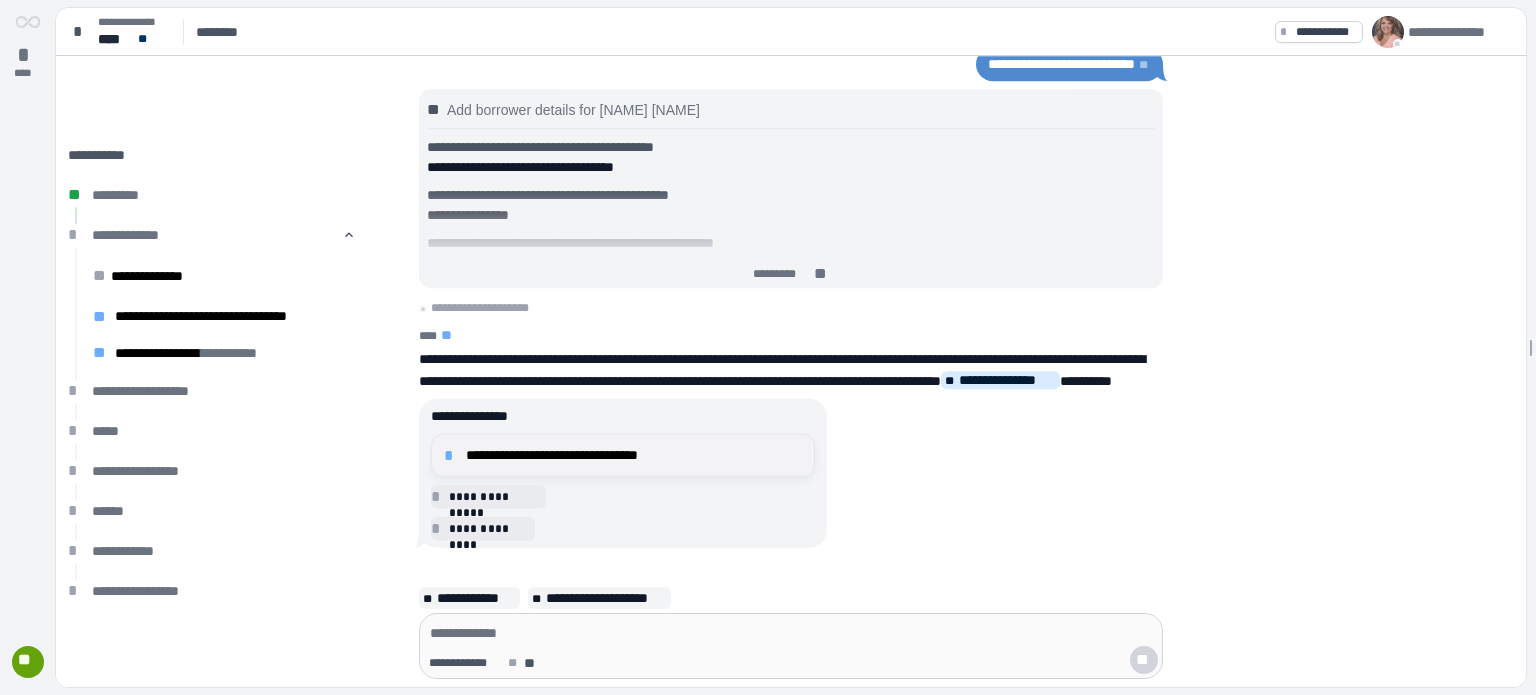 click on "**********" at bounding box center [634, 455] 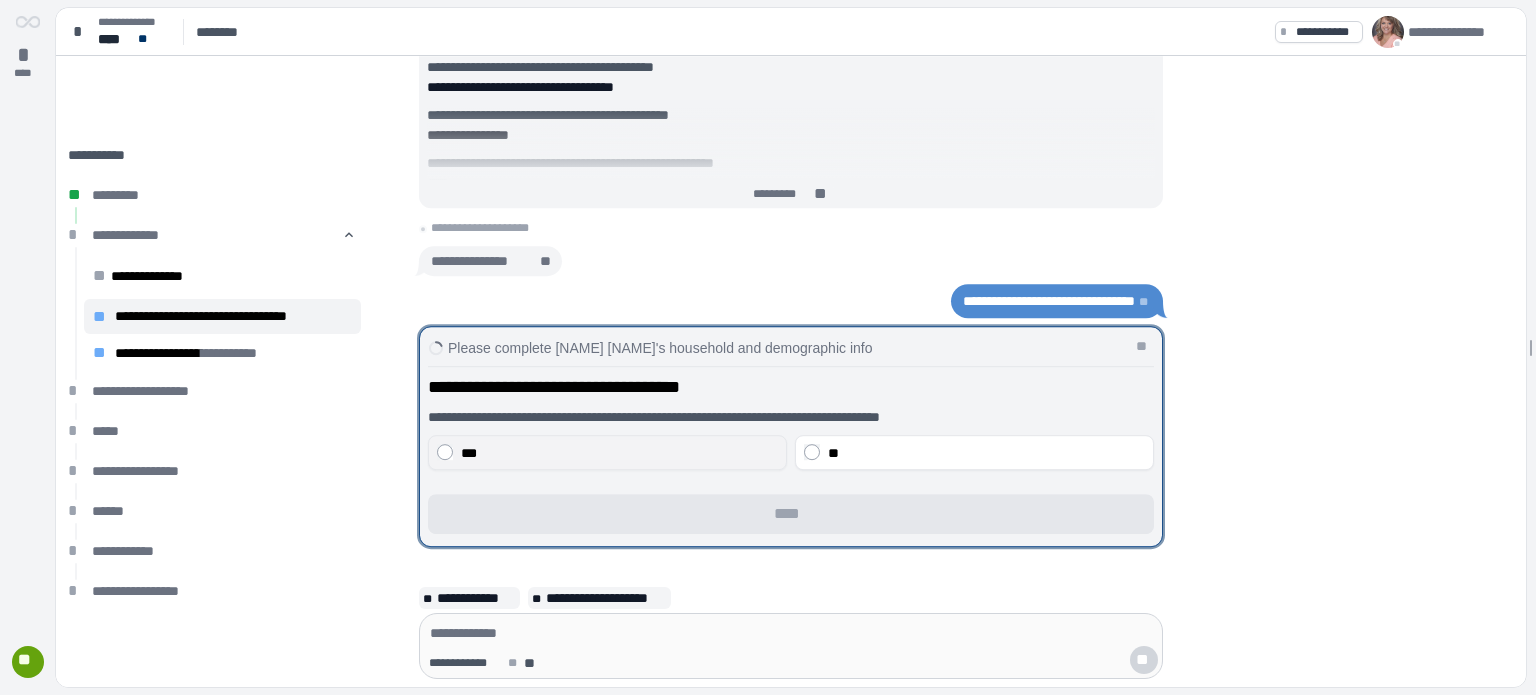 click on "***" at bounding box center [469, 453] 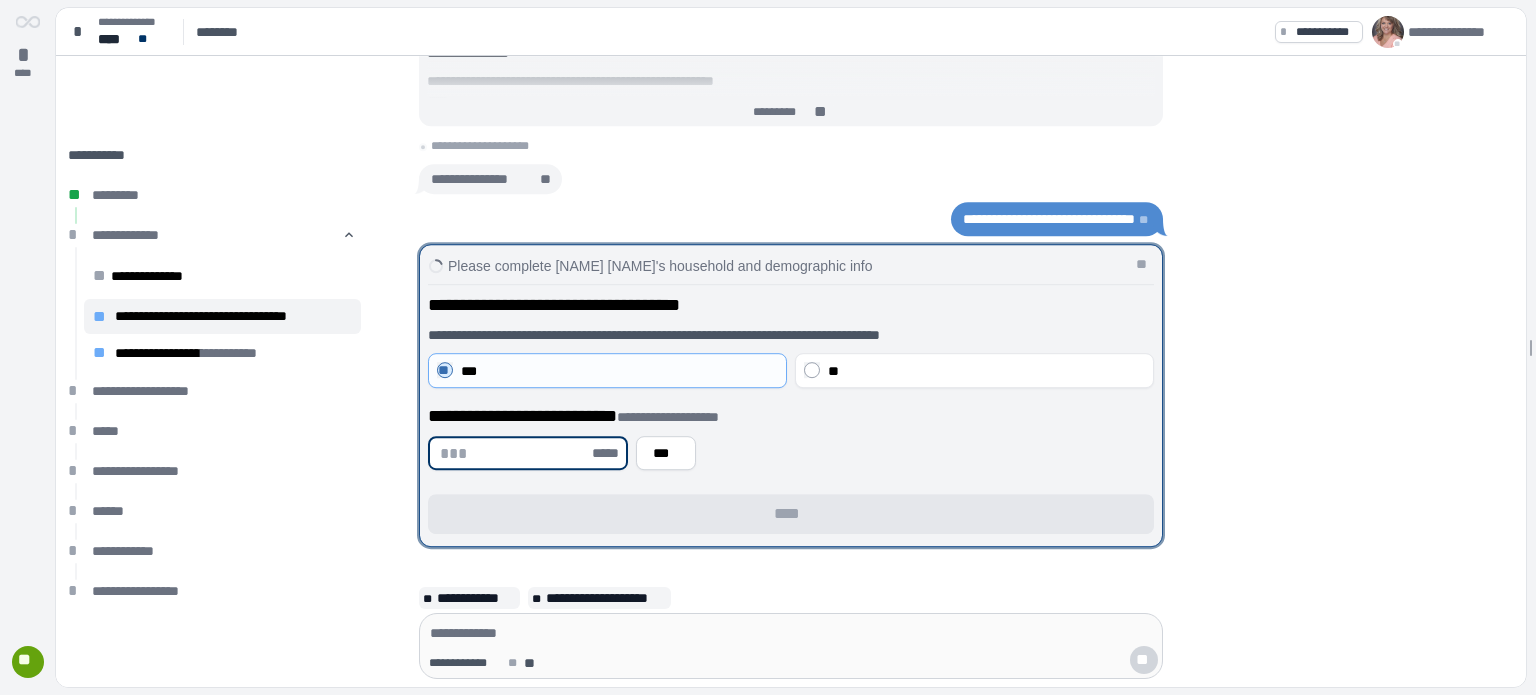 click at bounding box center [514, 453] 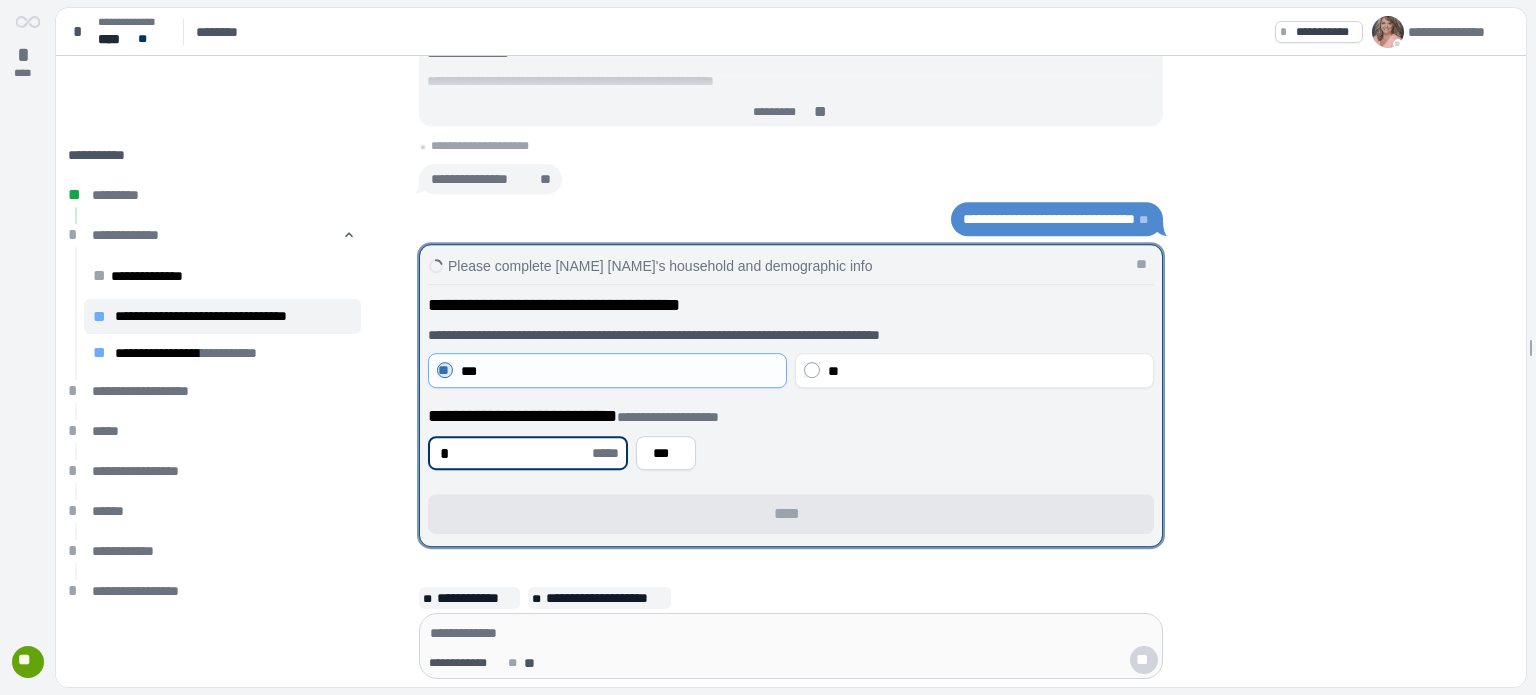 type on "*" 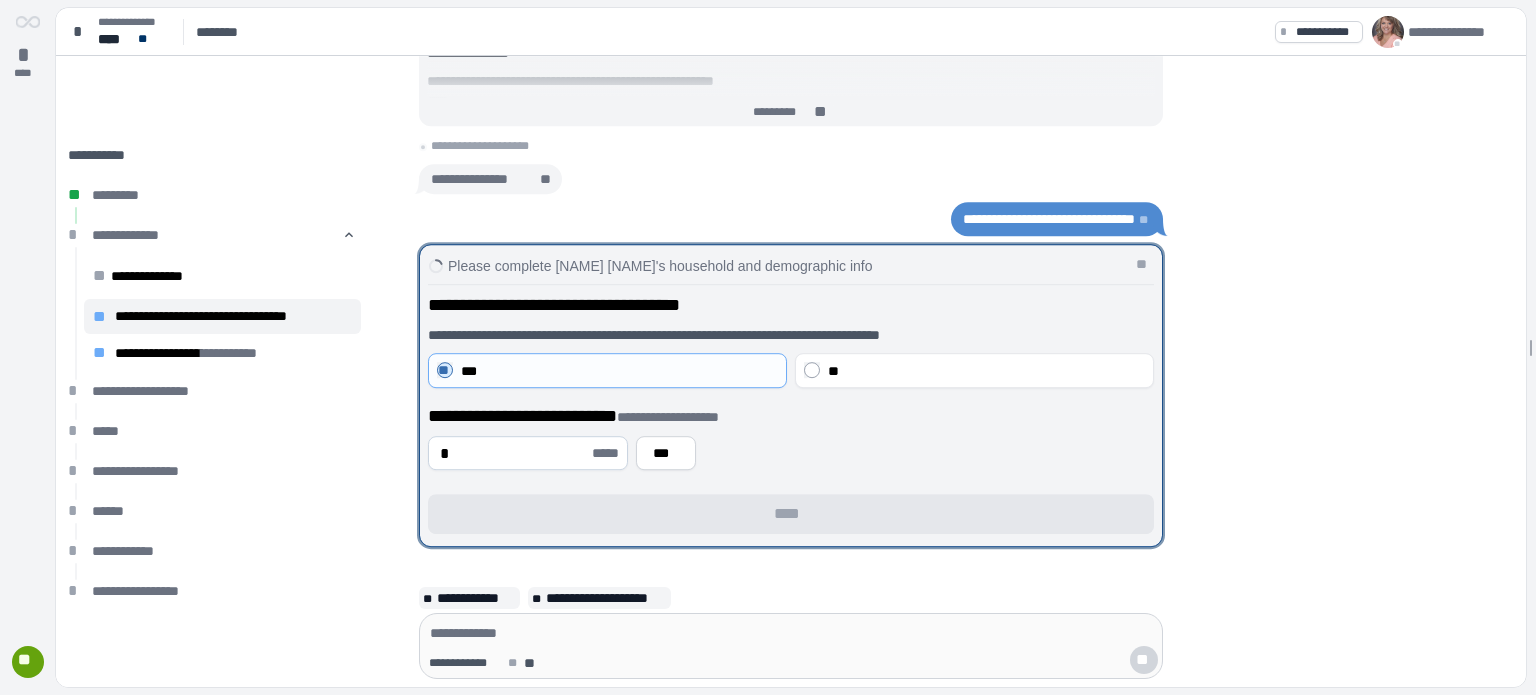 type 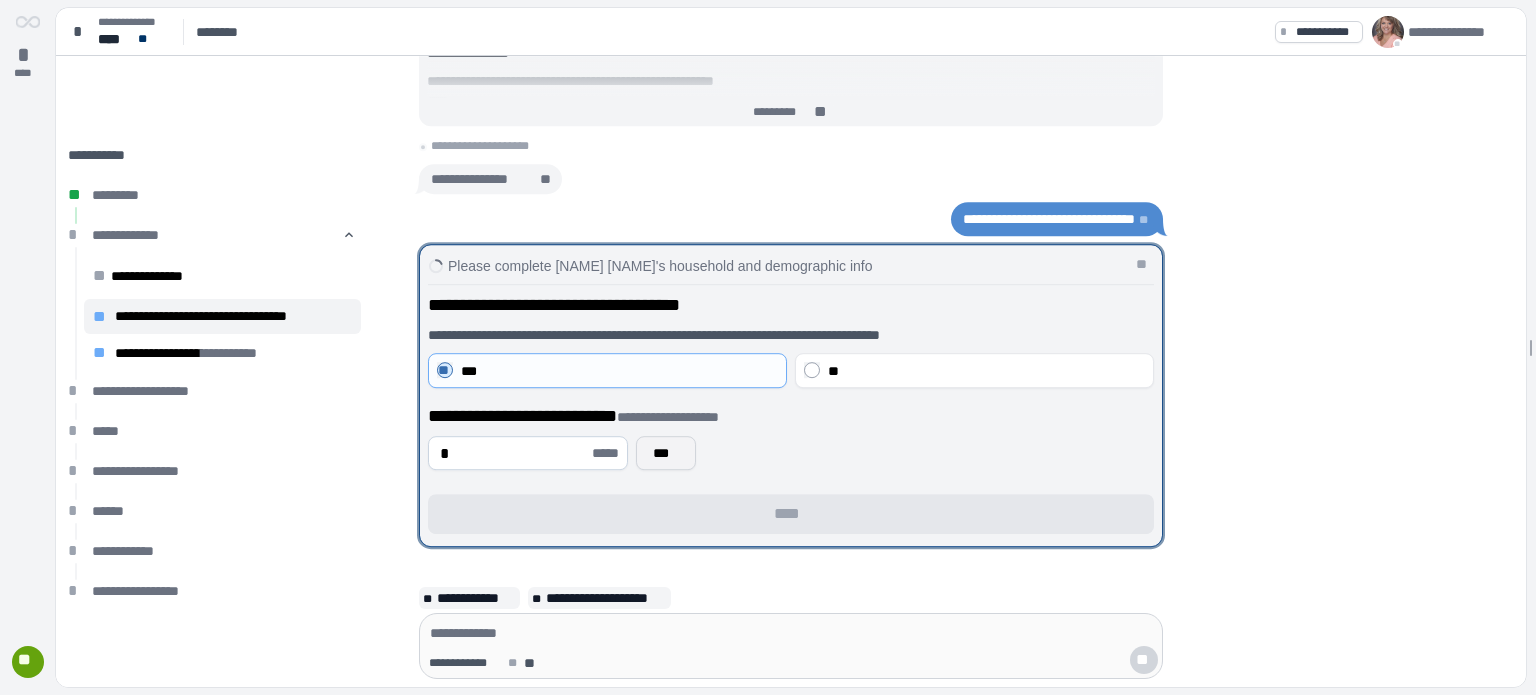click on "***" at bounding box center [666, 453] 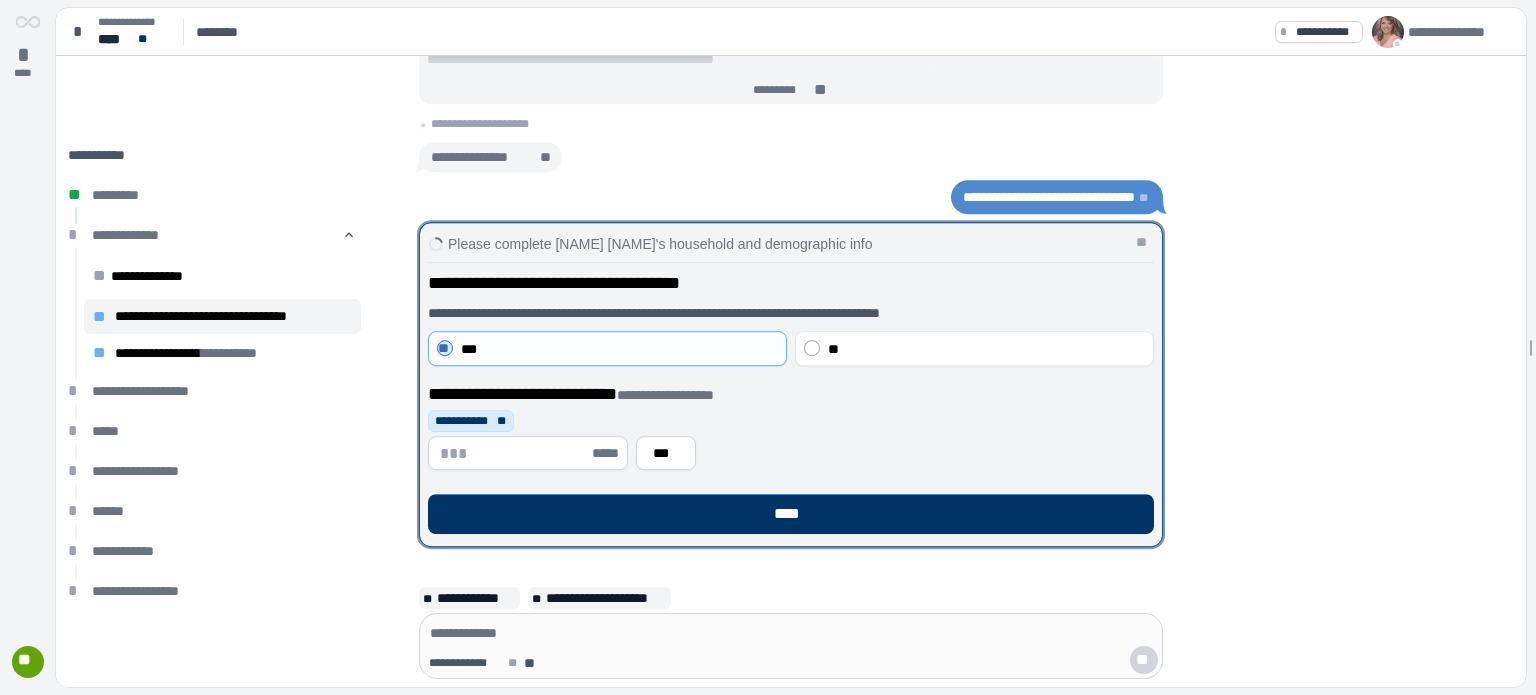 click at bounding box center (514, 453) 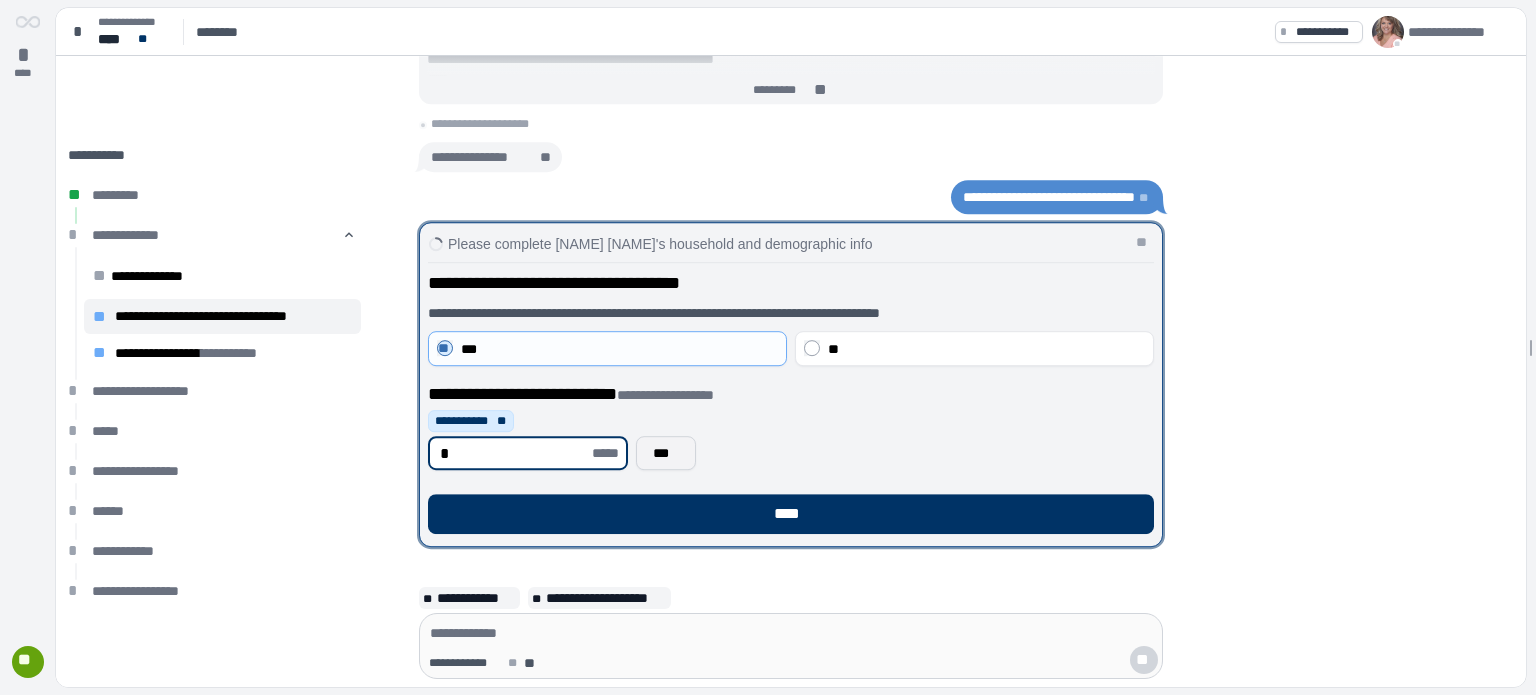 type on "*" 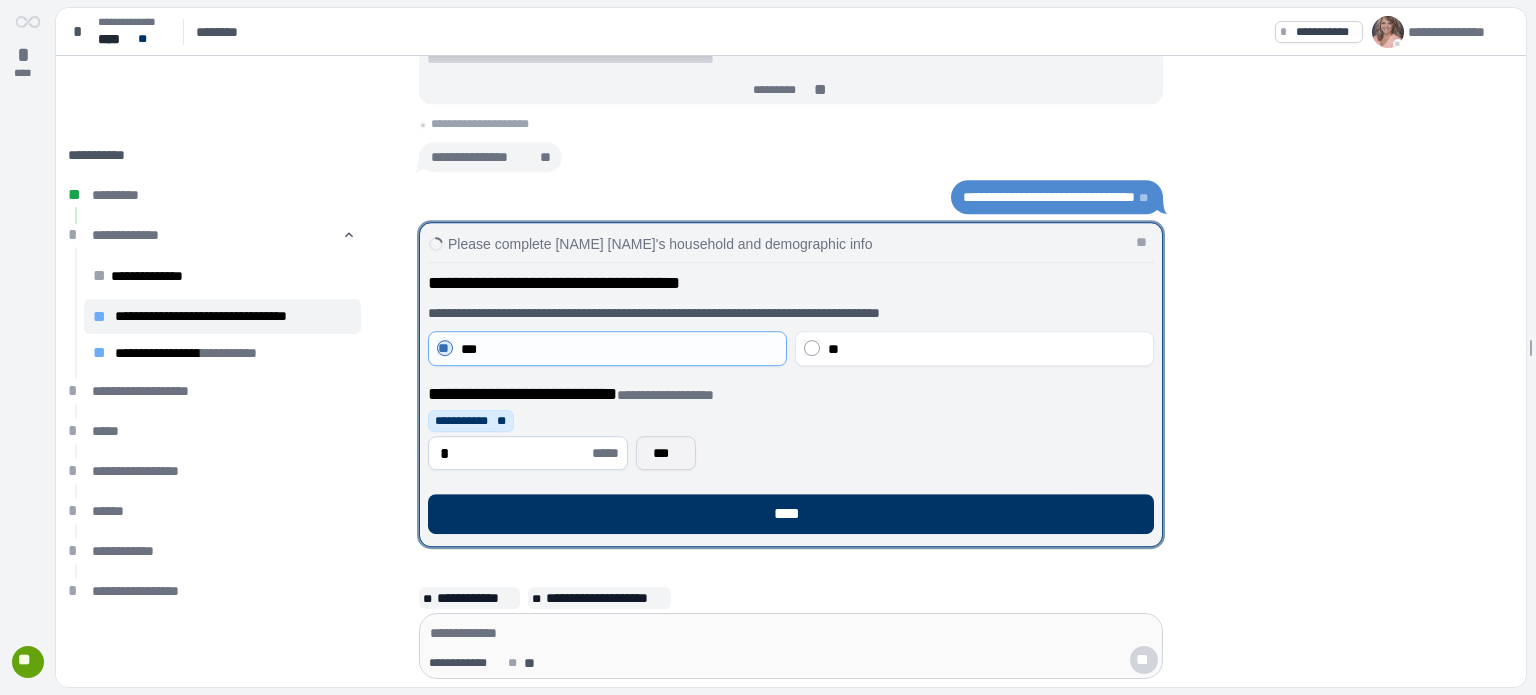 click on "***" at bounding box center (666, 453) 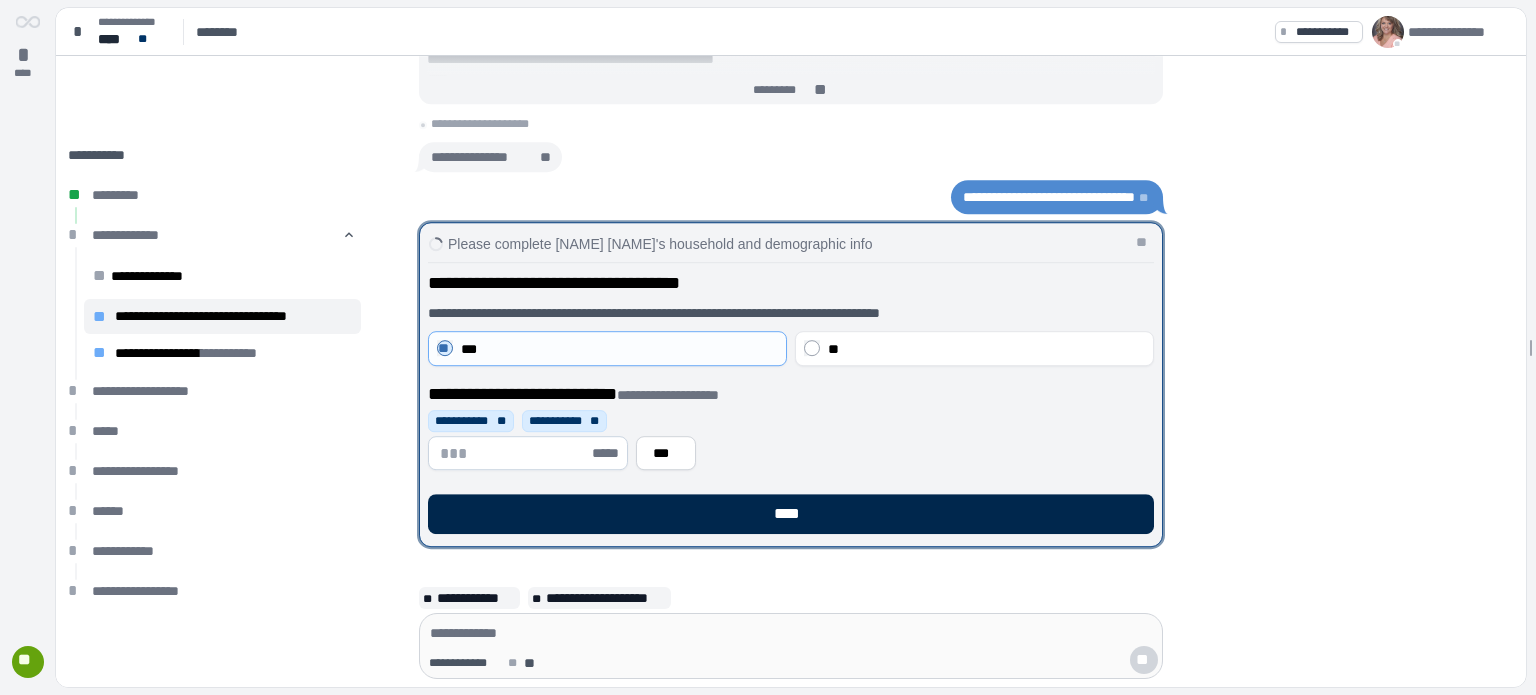 click on "****" at bounding box center [791, 514] 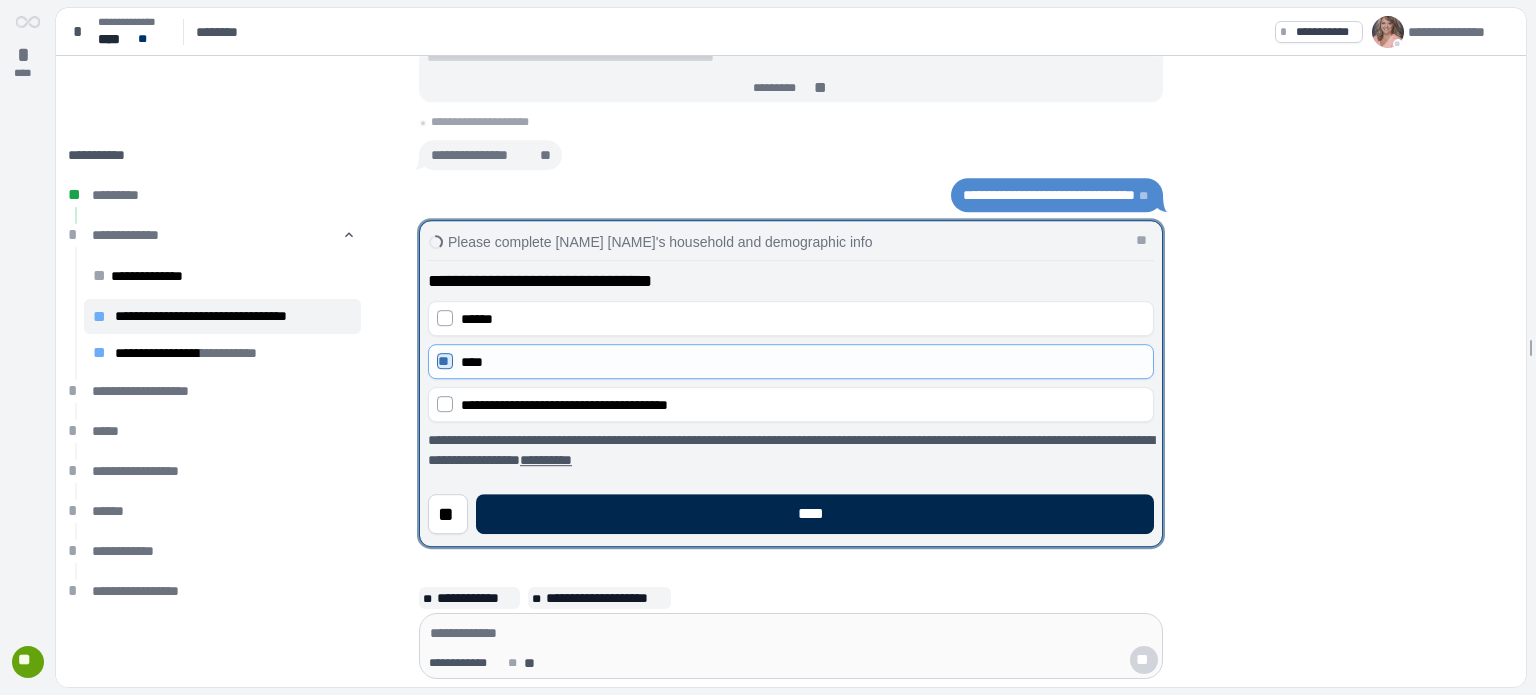 click on "****" at bounding box center (815, 514) 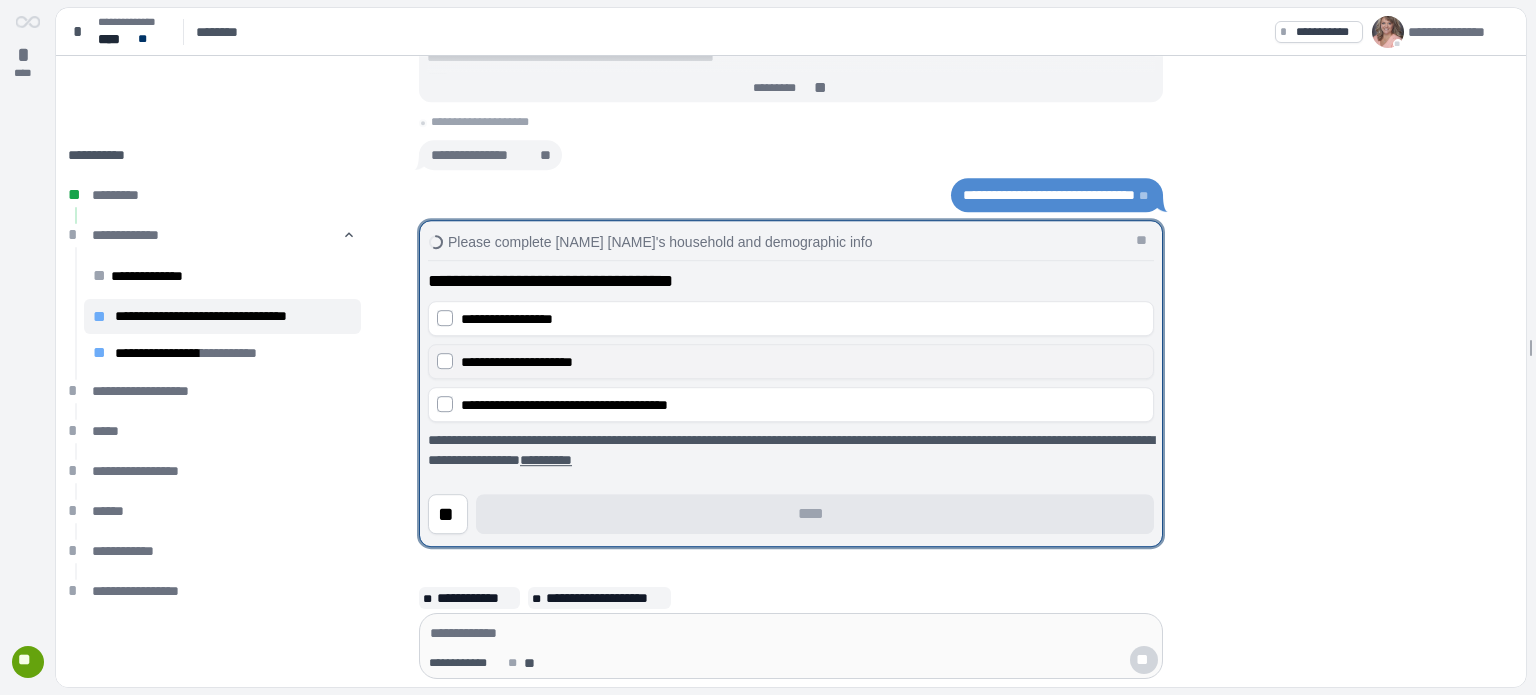 click on "**********" at bounding box center (517, 362) 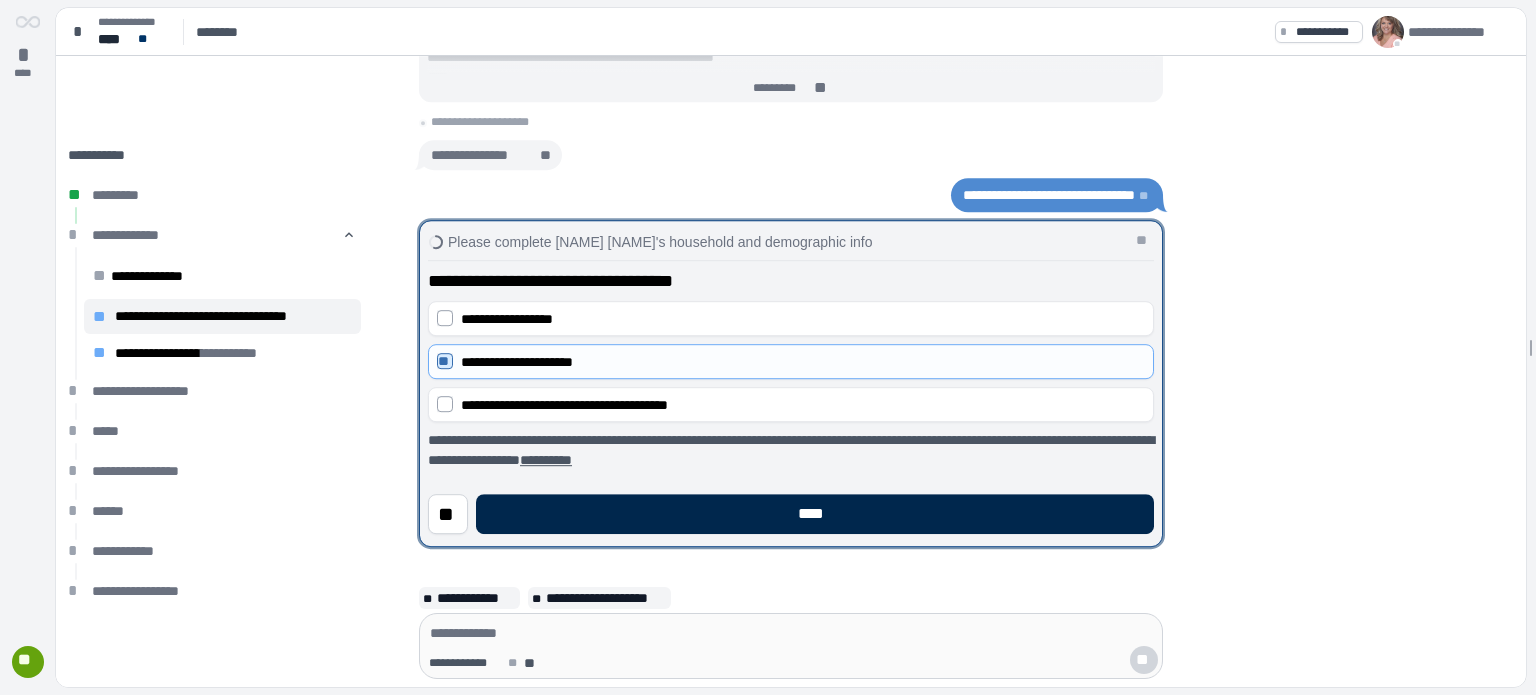 click on "****" at bounding box center (815, 514) 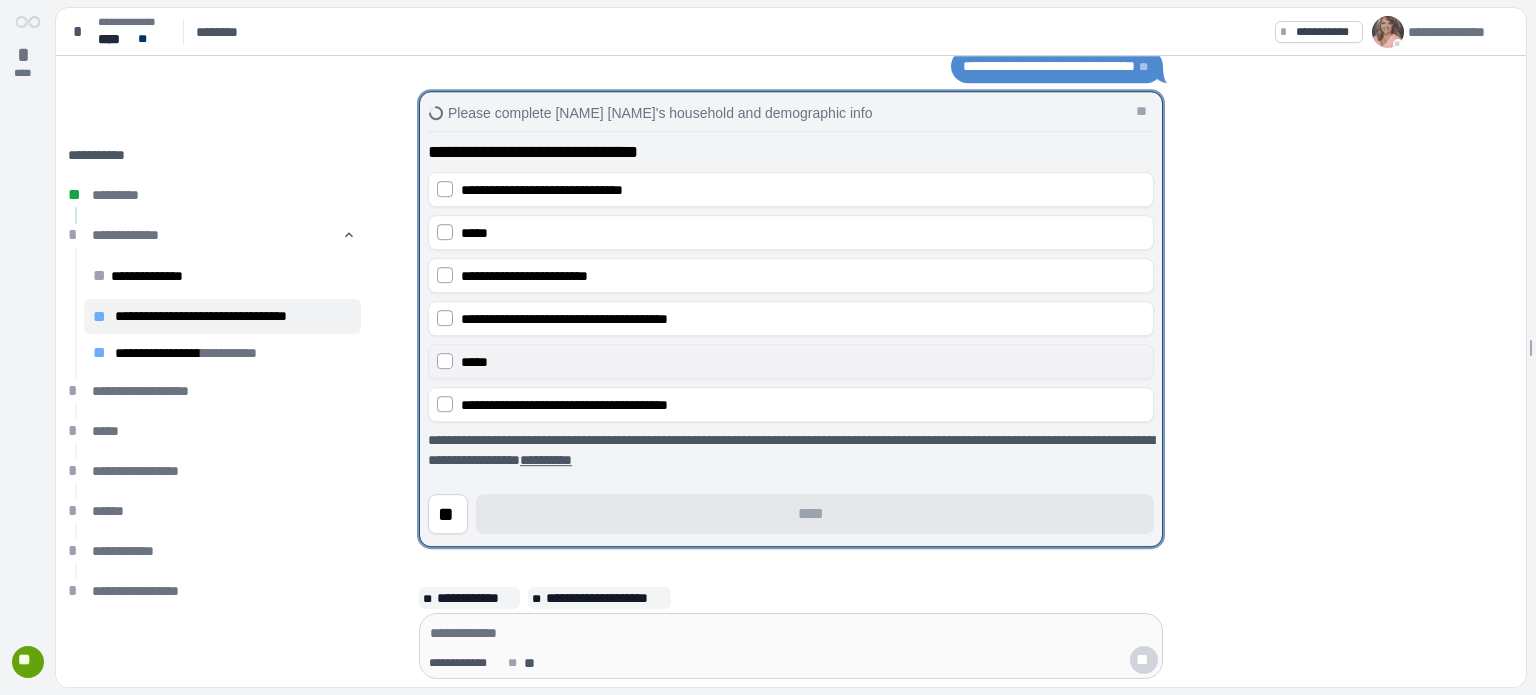 click on "*****" at bounding box center (803, 362) 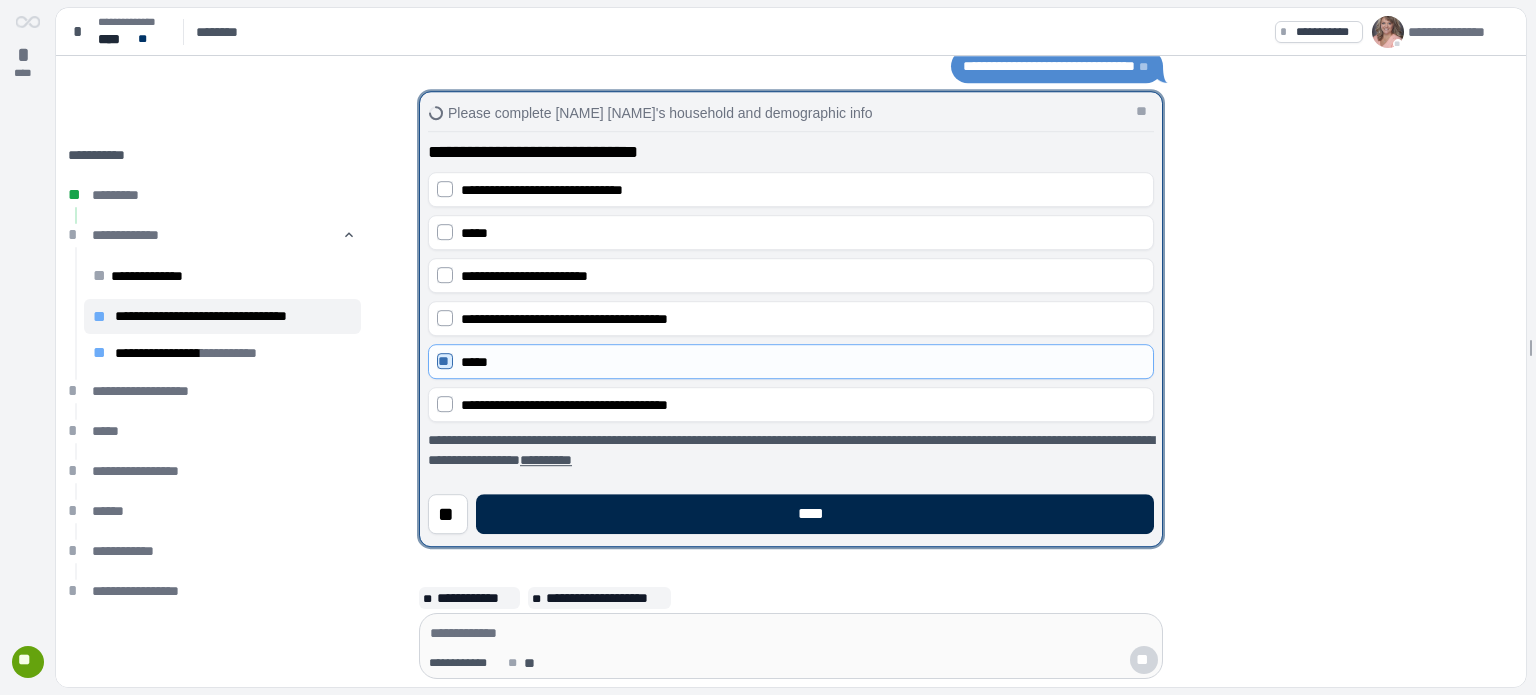 click on "****" at bounding box center [815, 514] 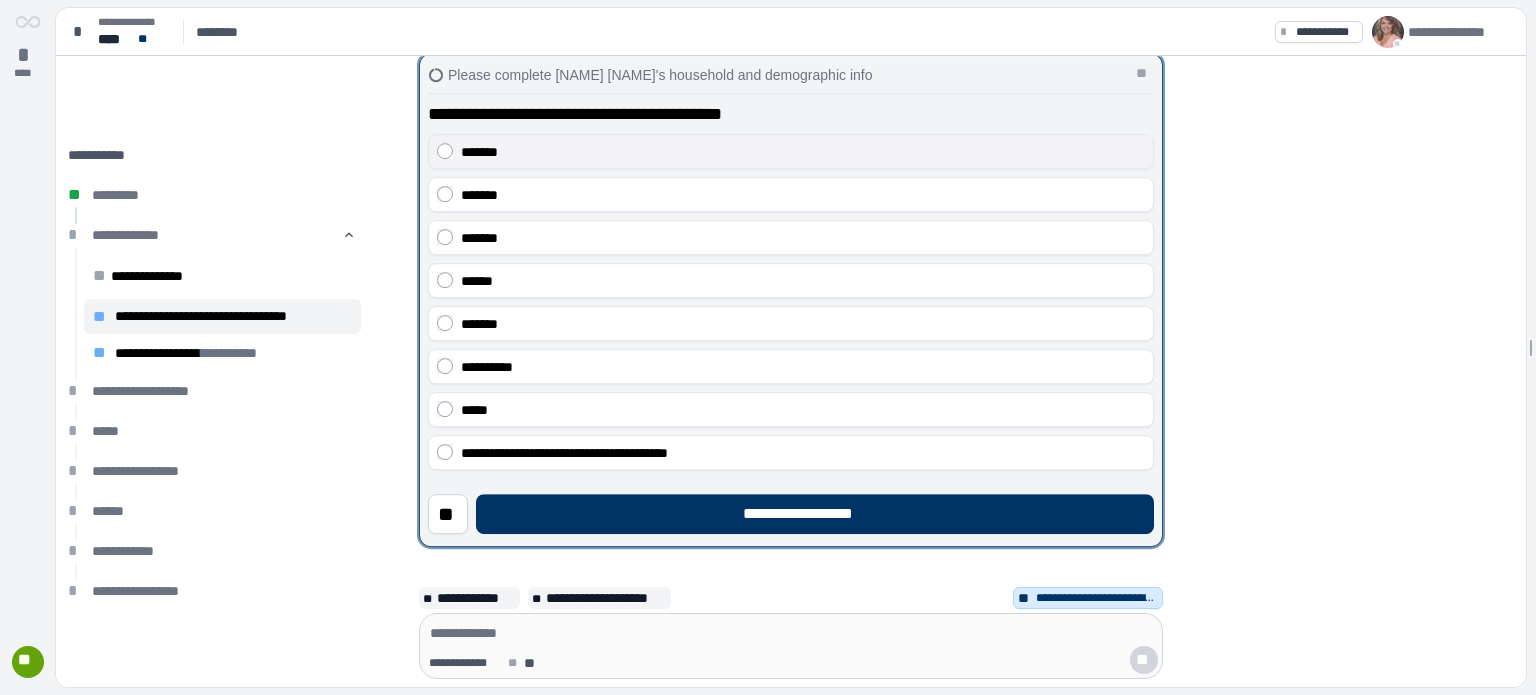click on "*******" at bounding box center [803, 152] 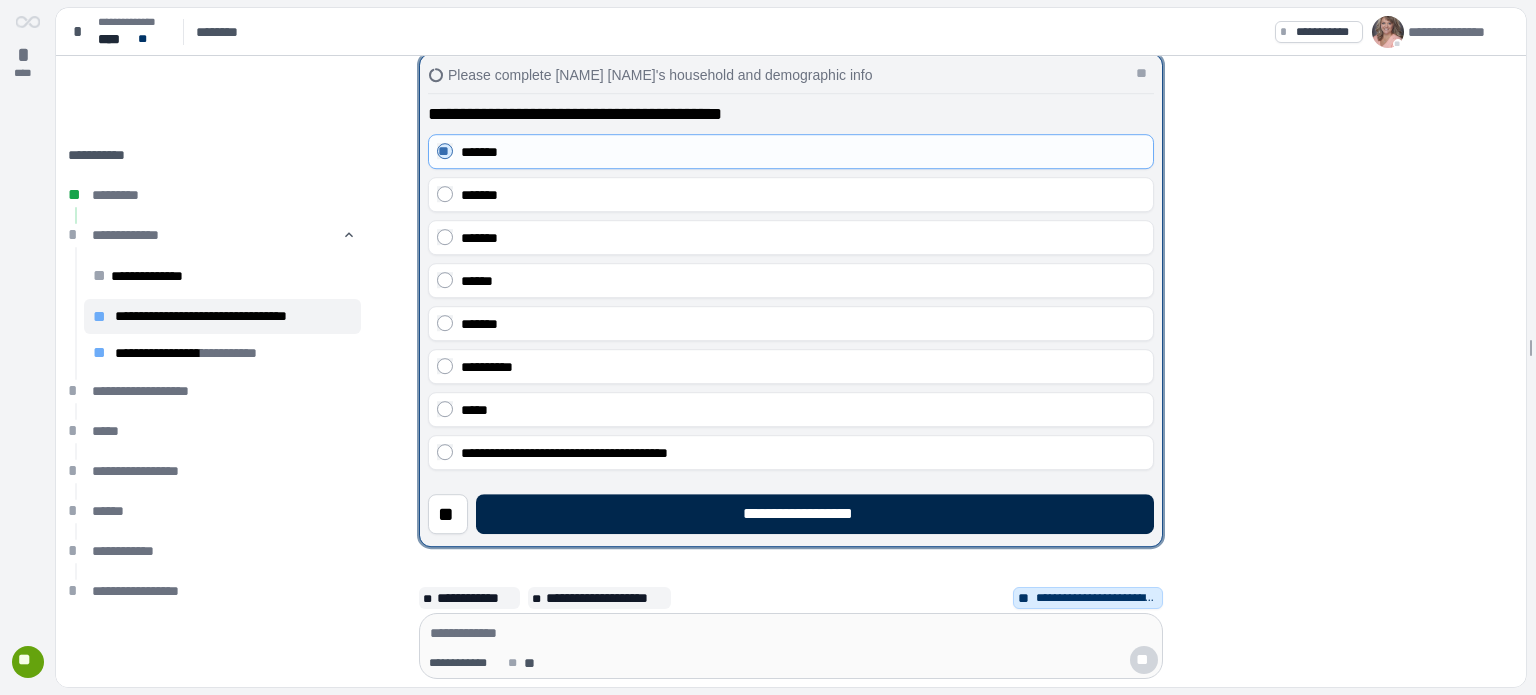 click on "**********" at bounding box center [815, 514] 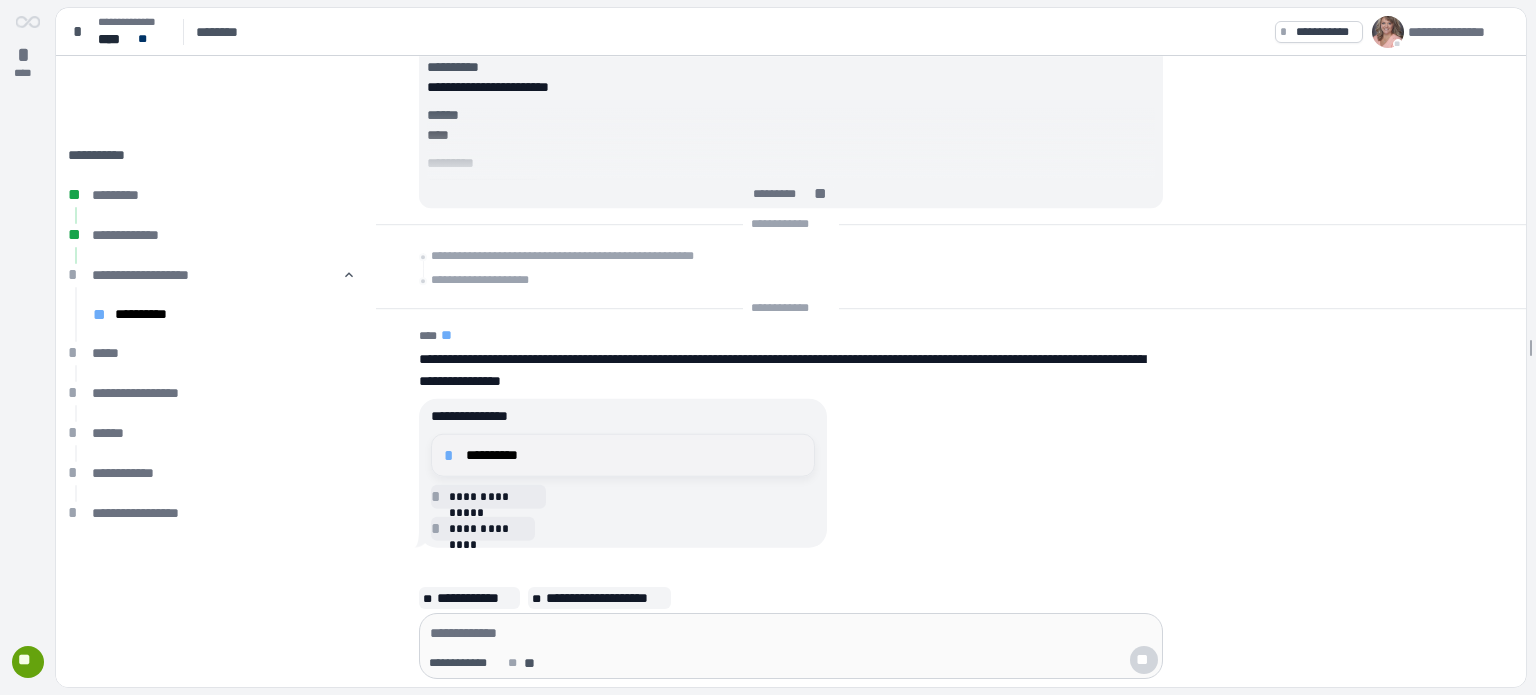click on "**********" at bounding box center (634, 455) 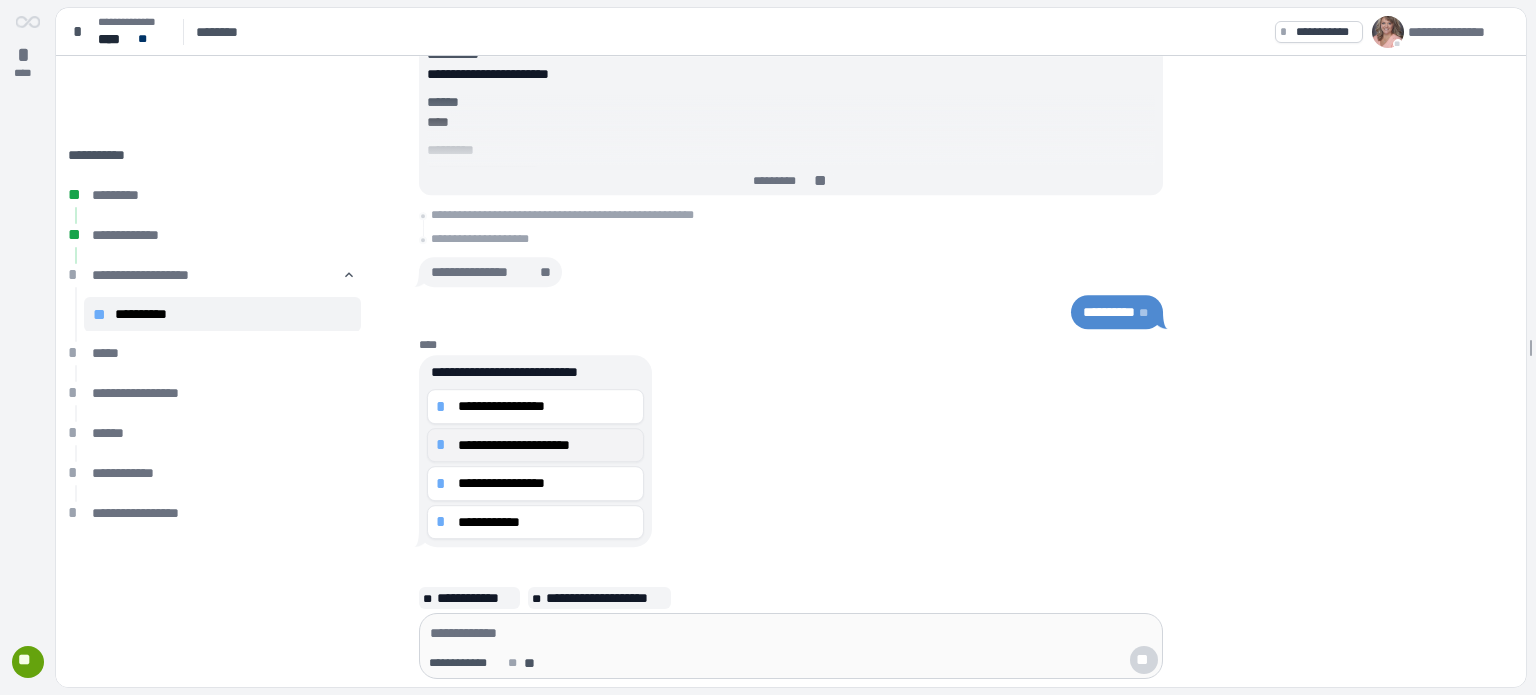 click on "**********" at bounding box center [546, 445] 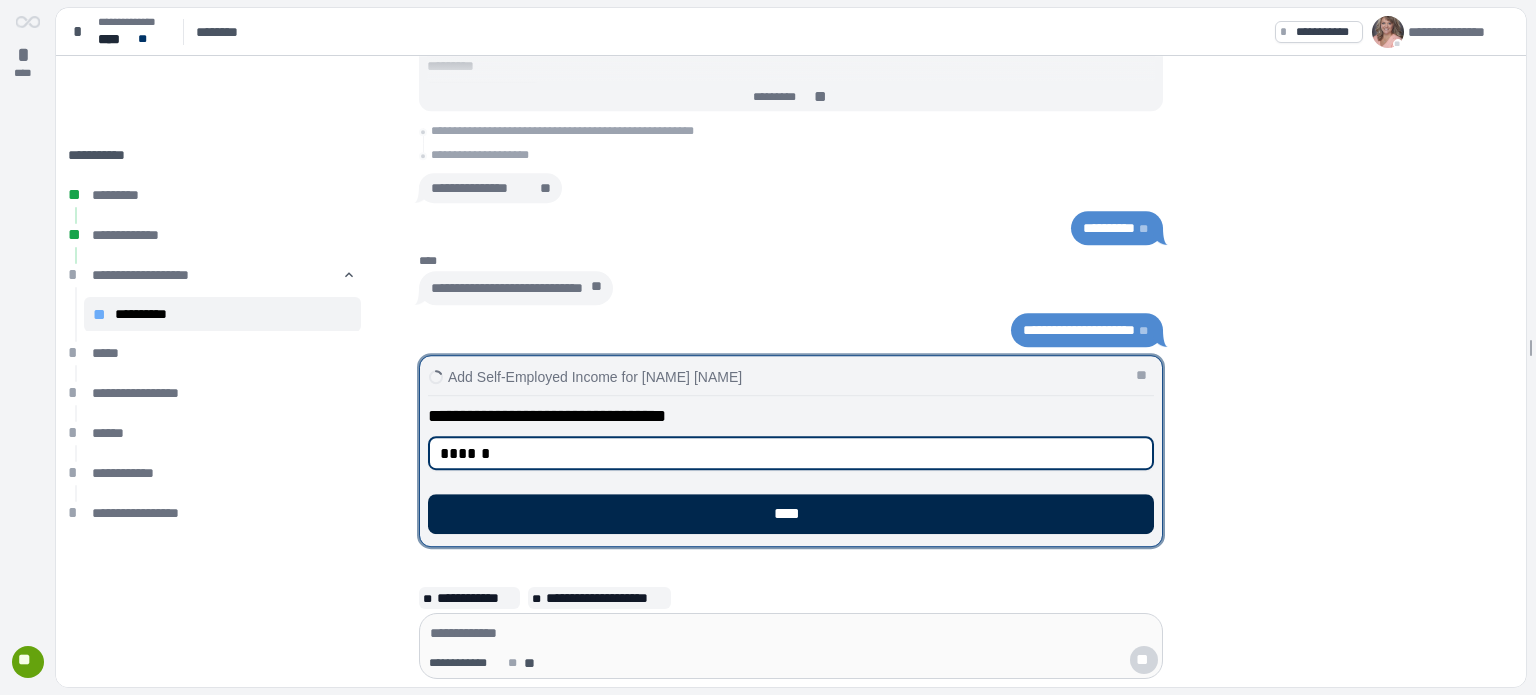 type on "******" 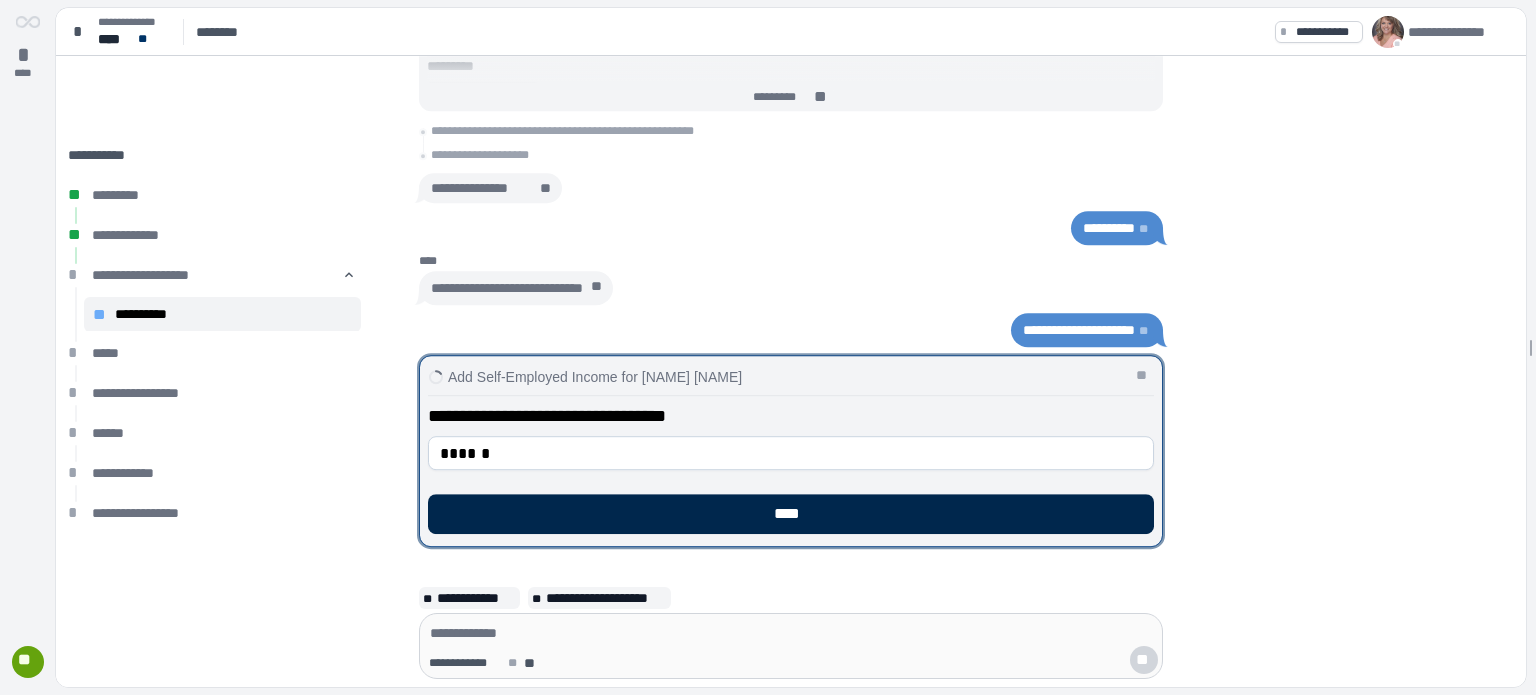 click on "****" at bounding box center (791, 514) 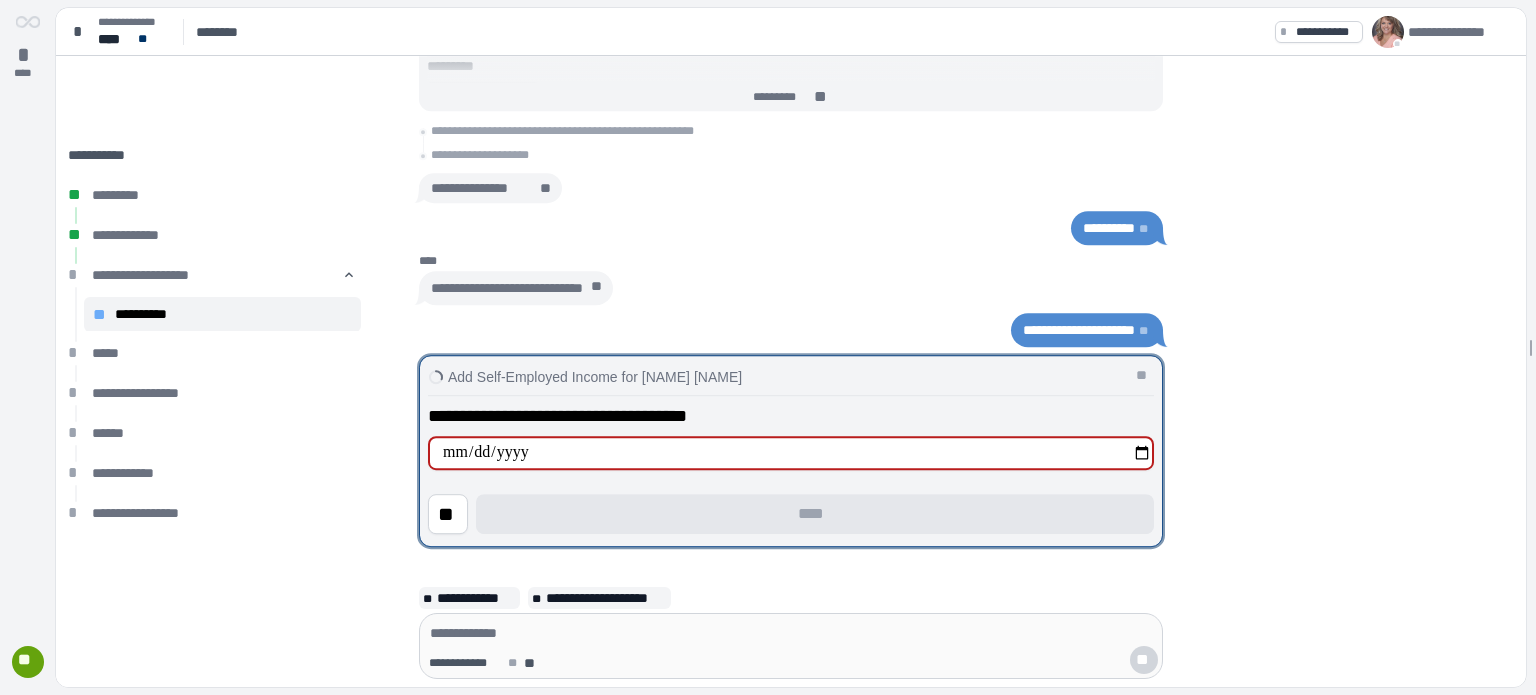 type on "**********" 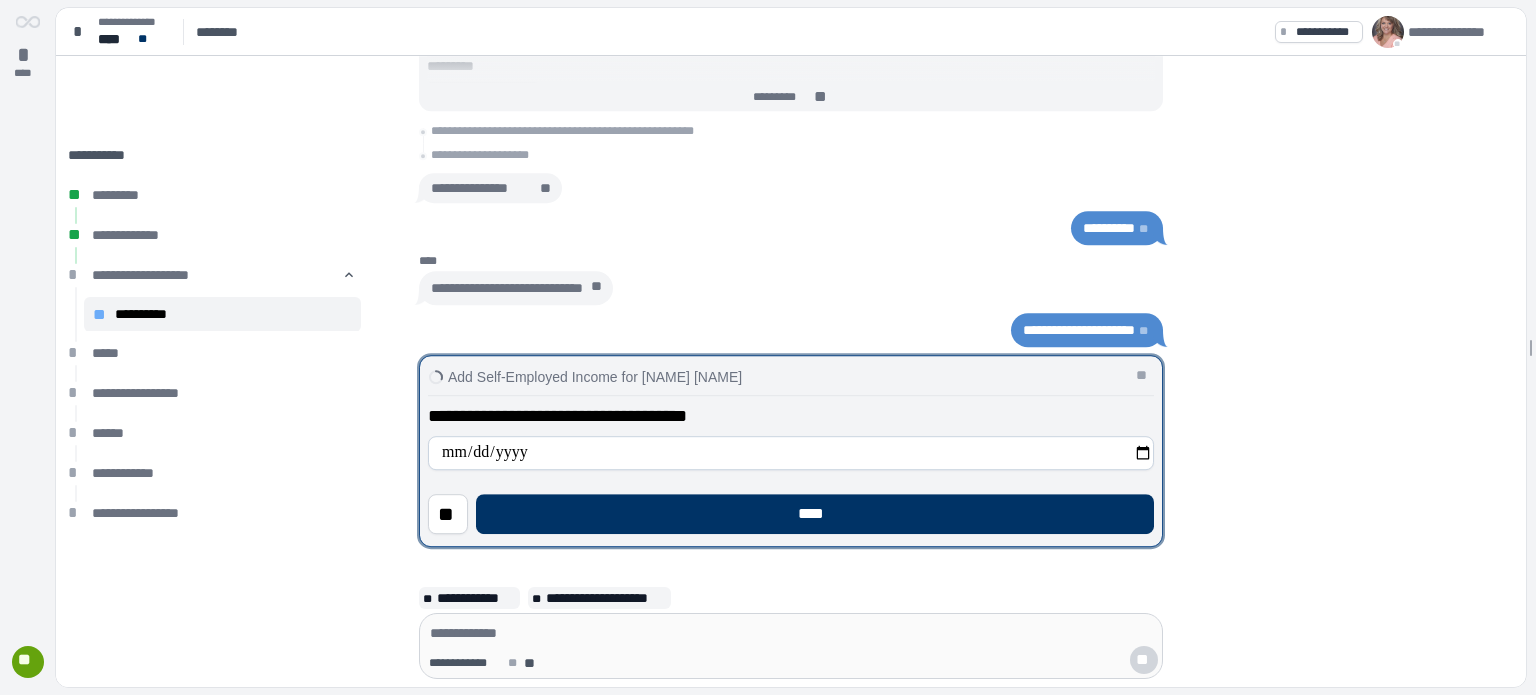 click on "****" at bounding box center (815, 514) 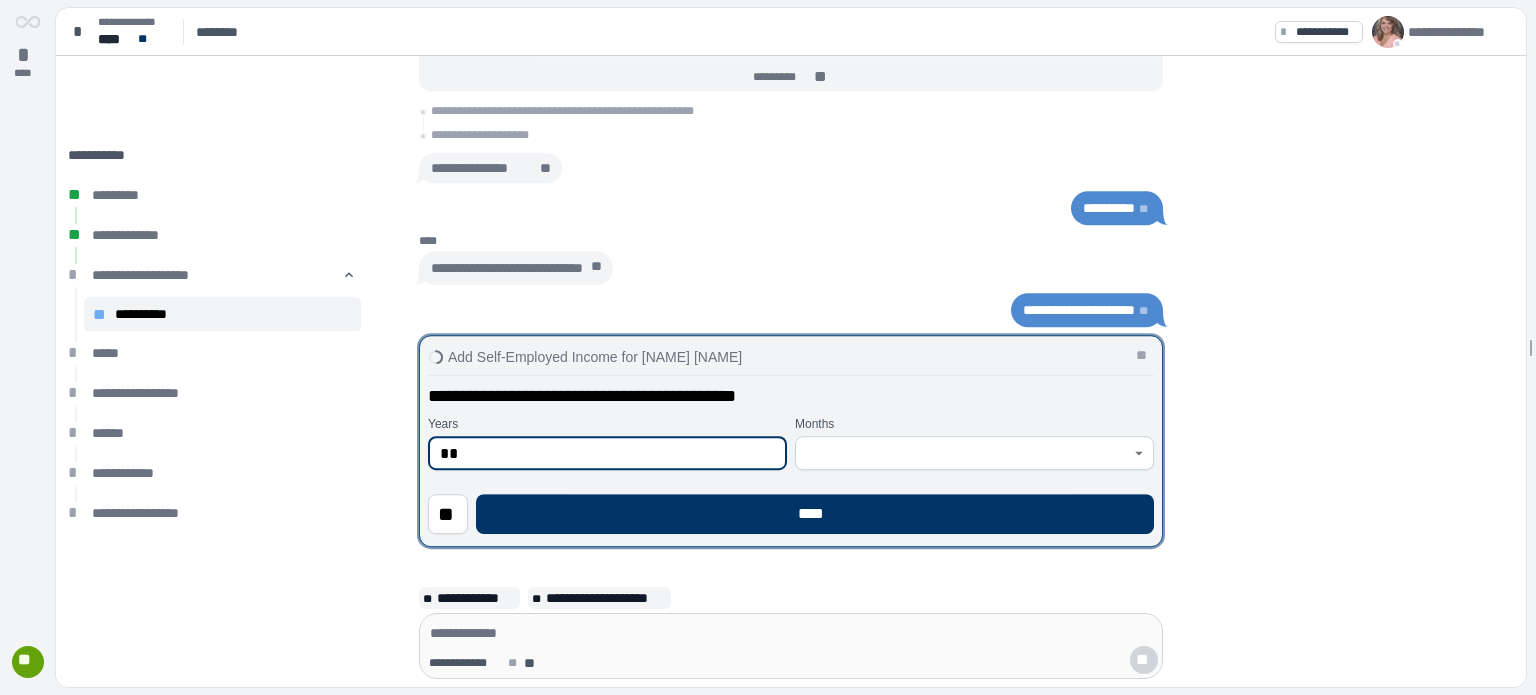 type on "**" 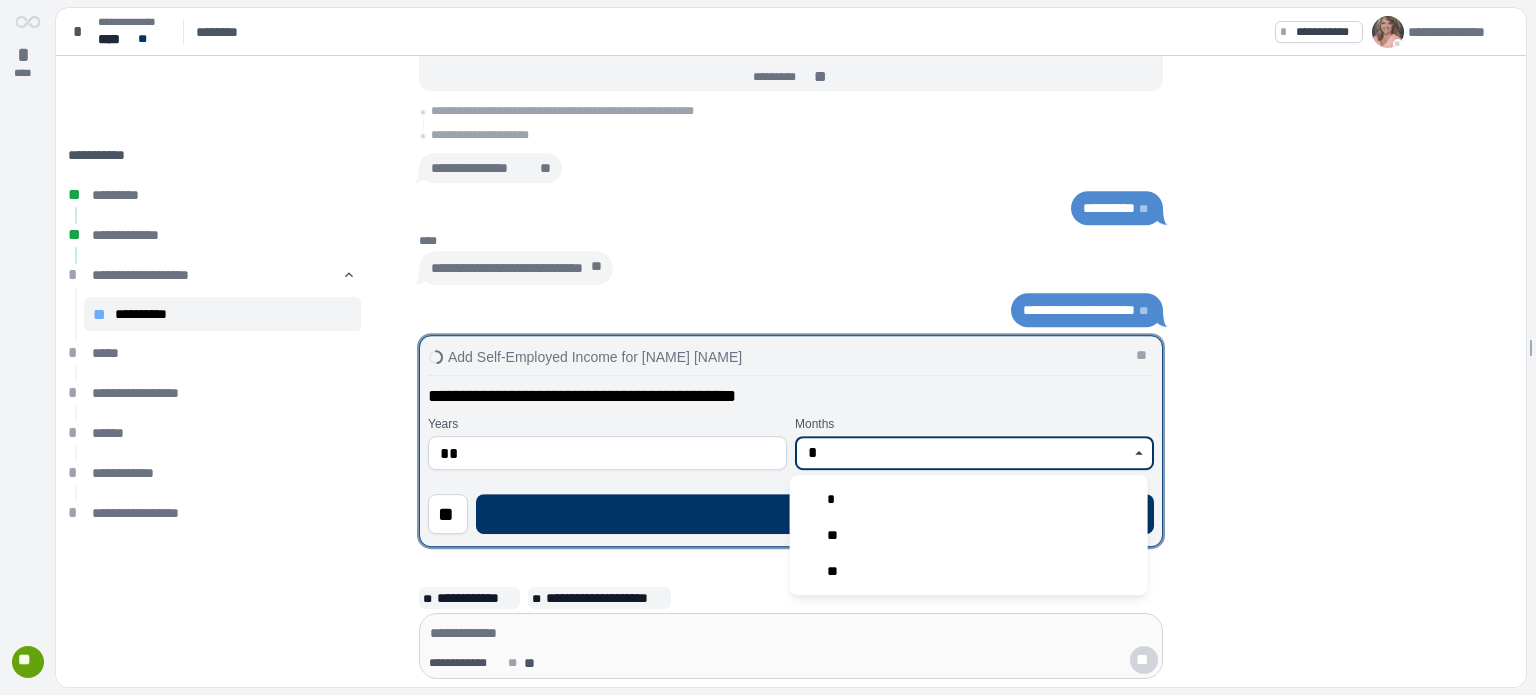 type on "*" 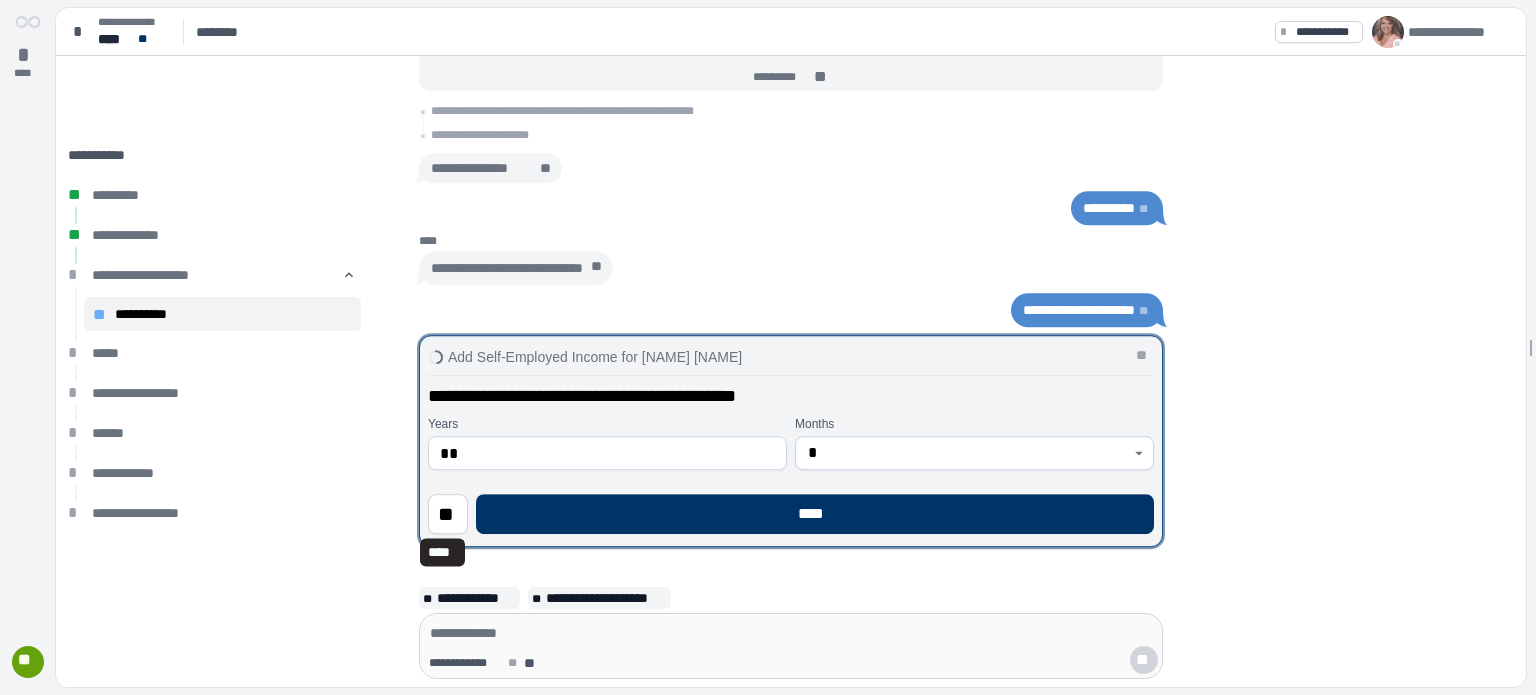 type 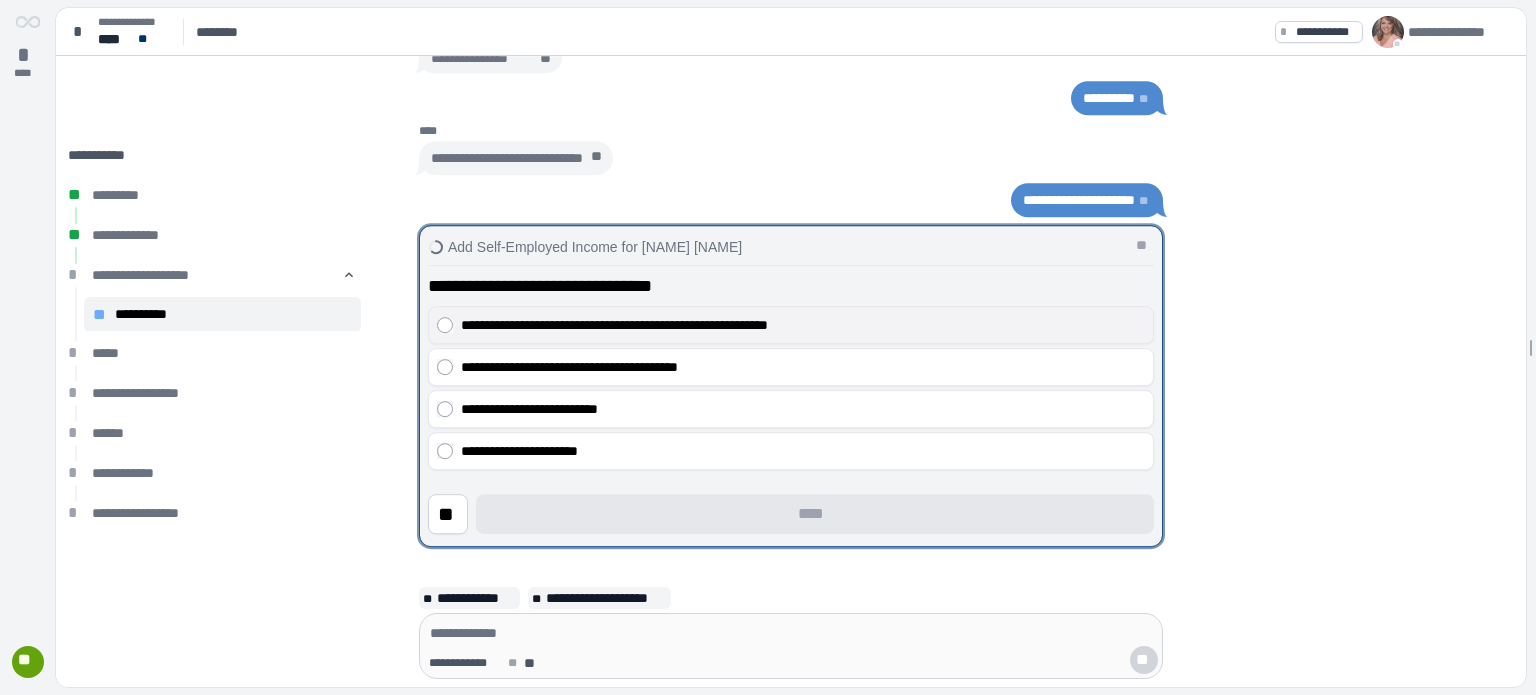 click on "**********" at bounding box center (791, 325) 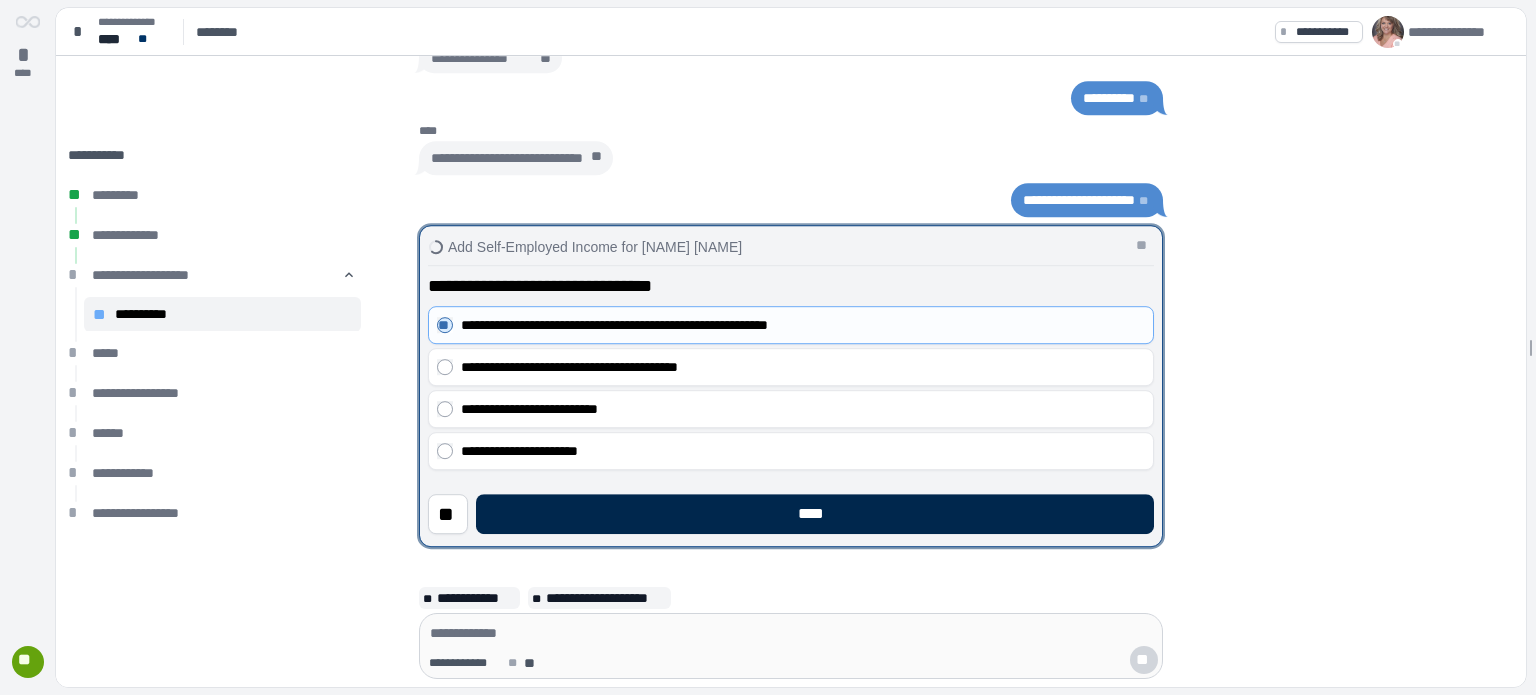 click on "****" at bounding box center (815, 514) 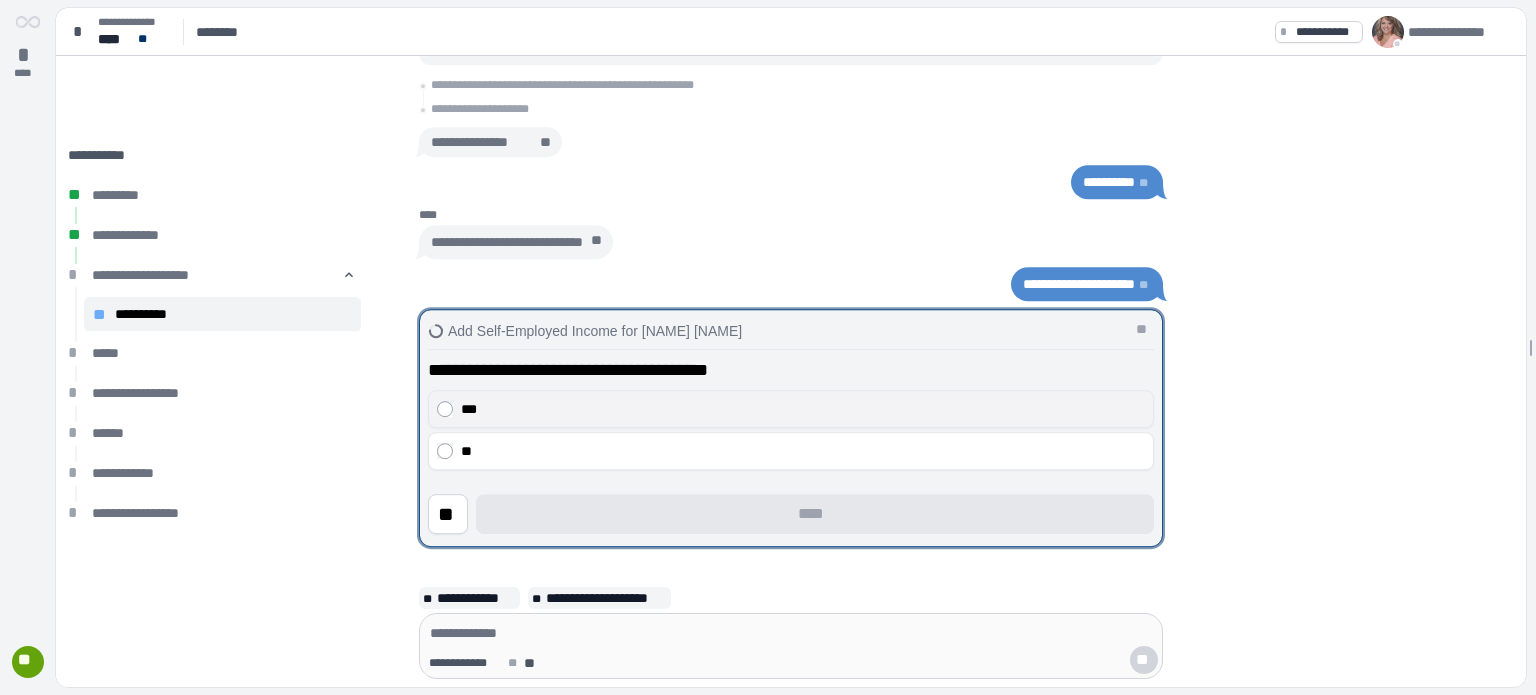 click on "***" at bounding box center (803, 409) 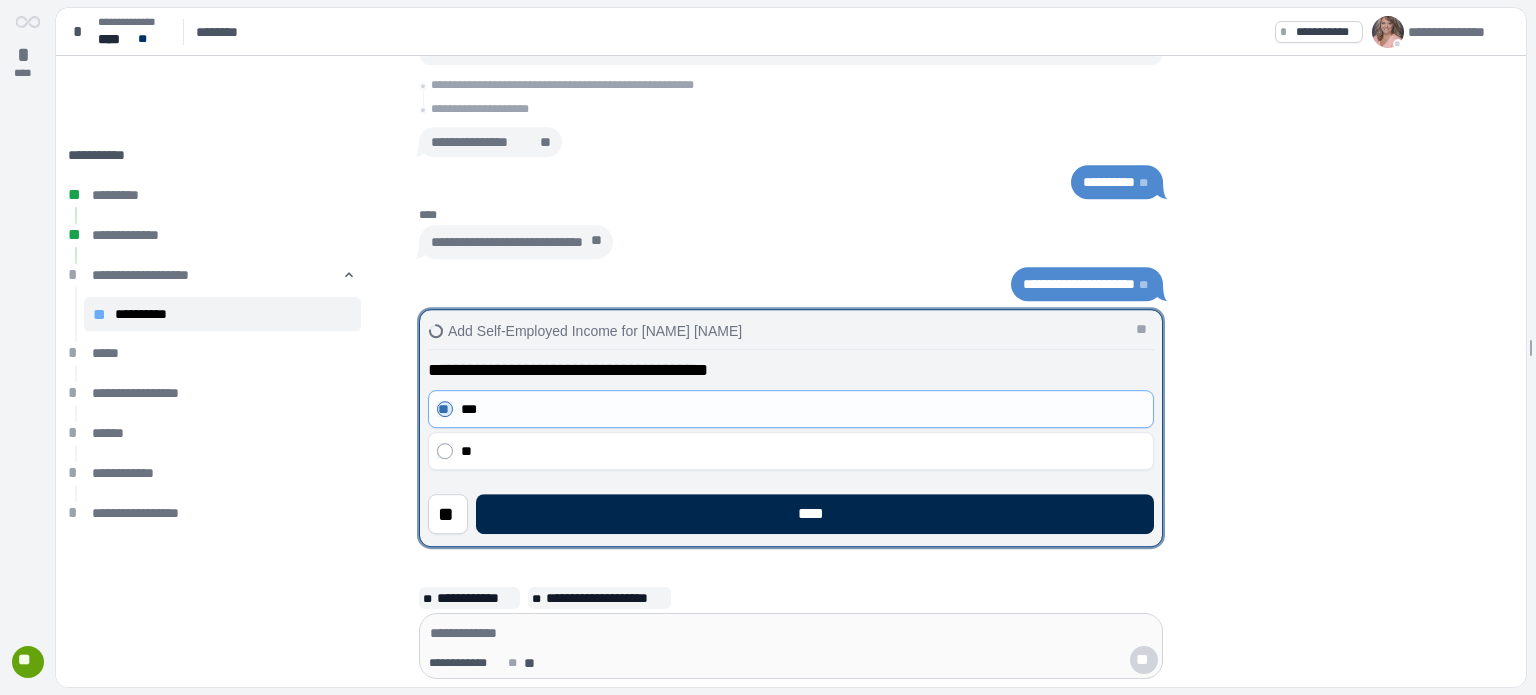click on "****" at bounding box center (815, 514) 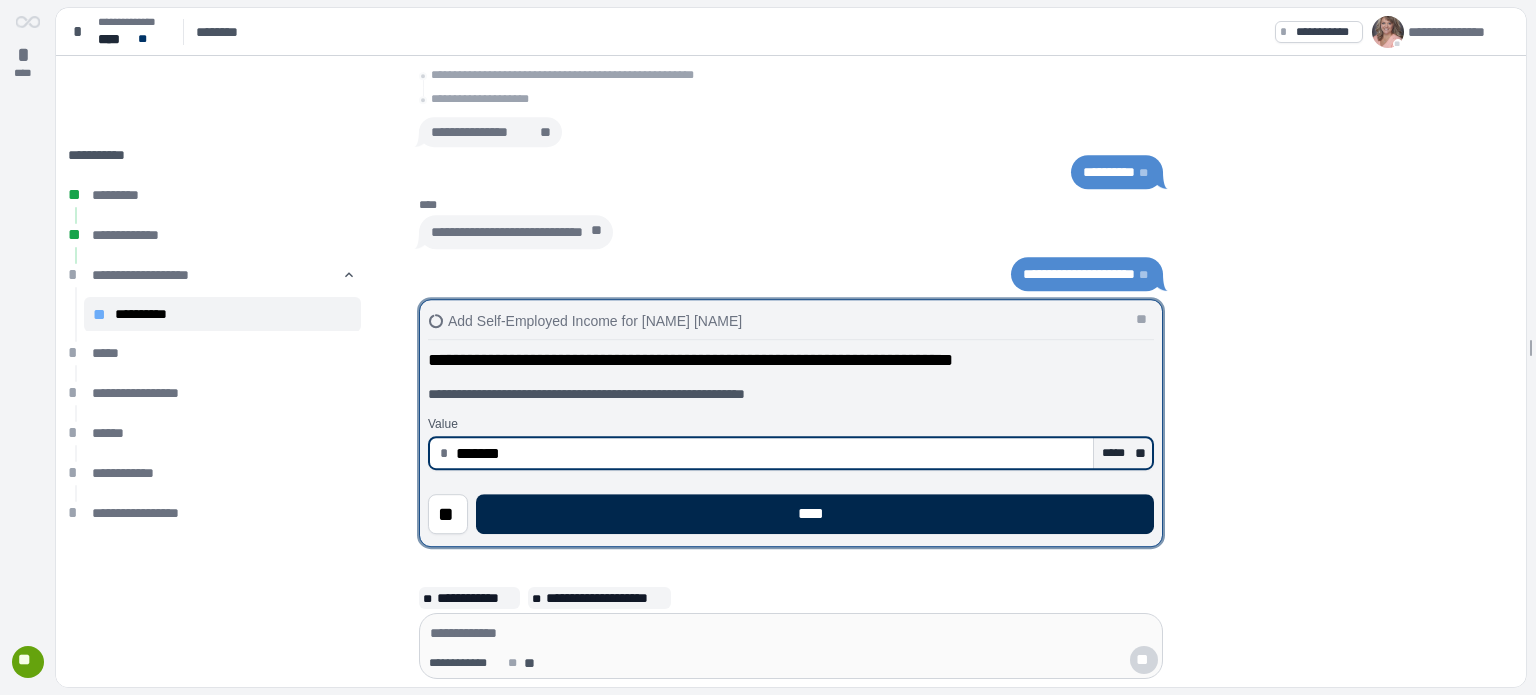 type on "**********" 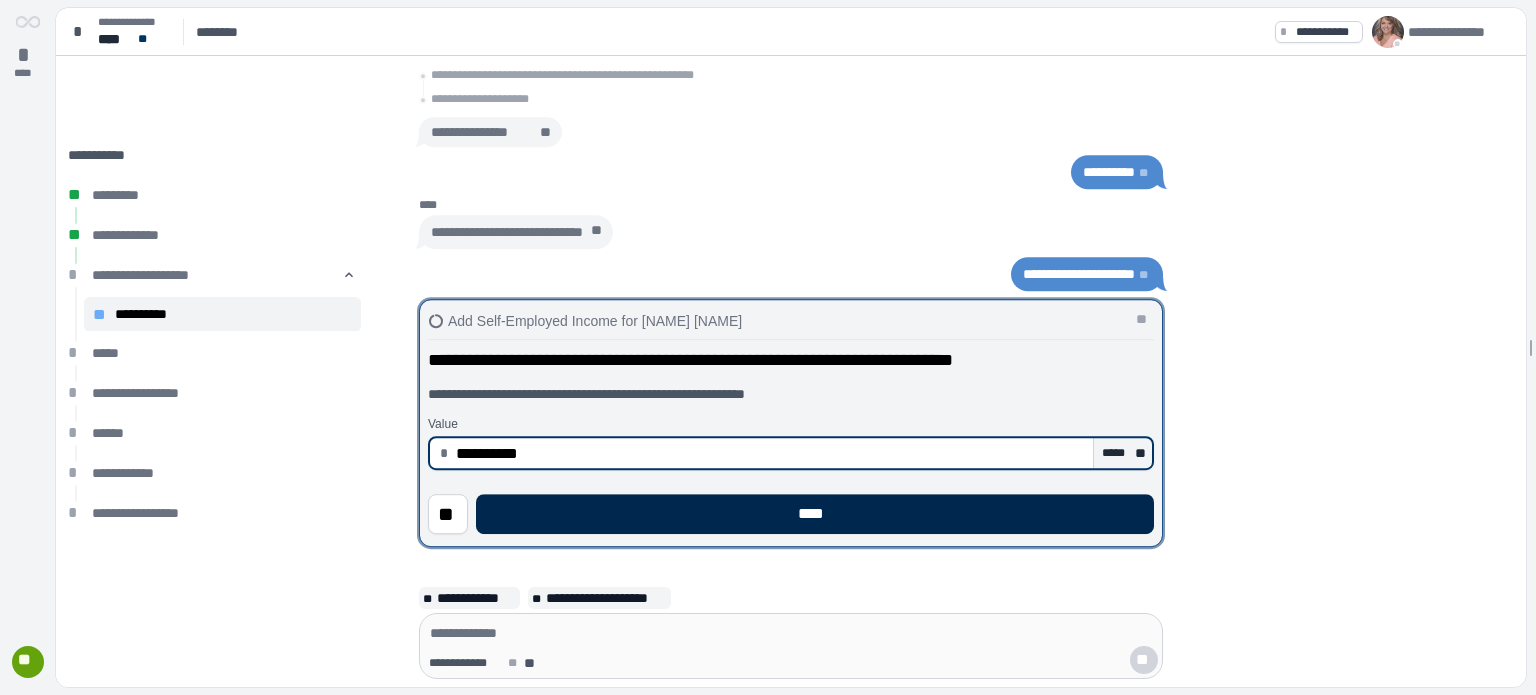 click on "****" at bounding box center (815, 514) 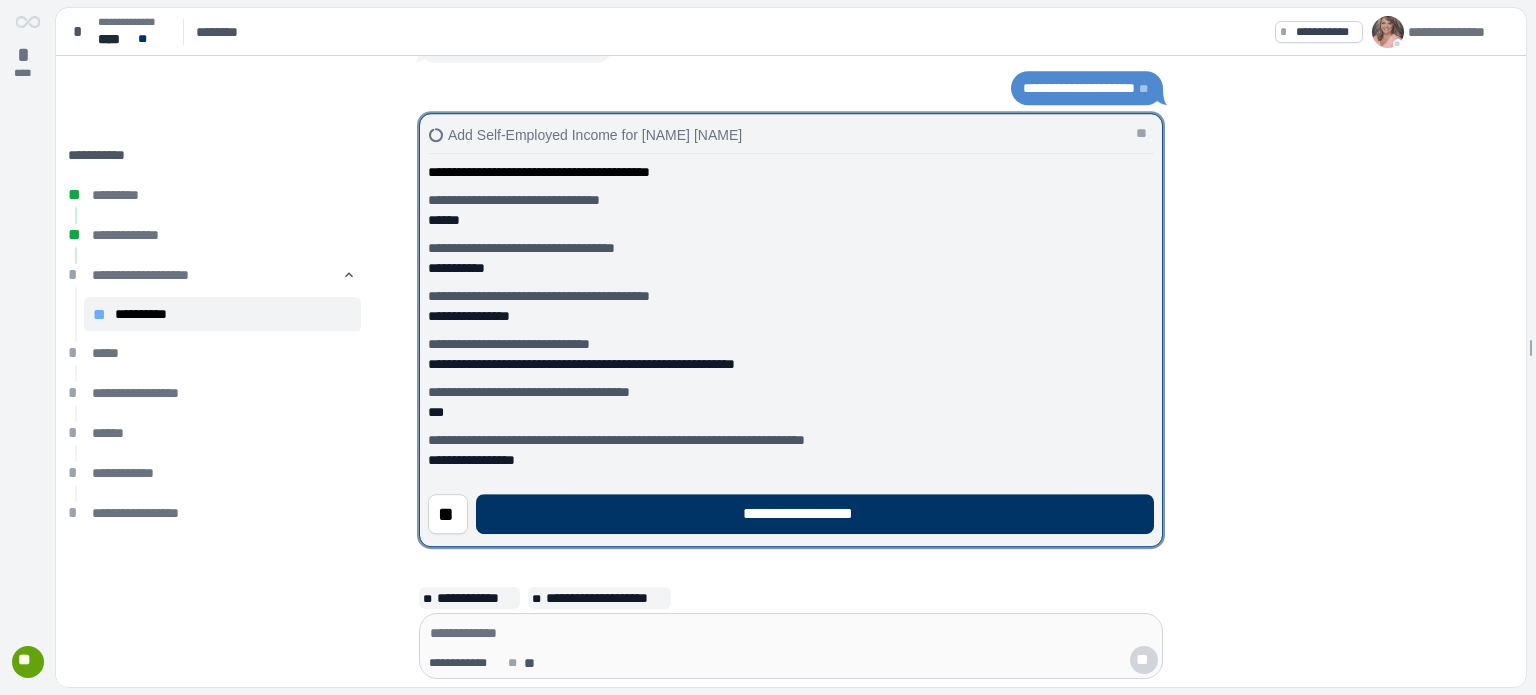 click on "**********" at bounding box center [815, 514] 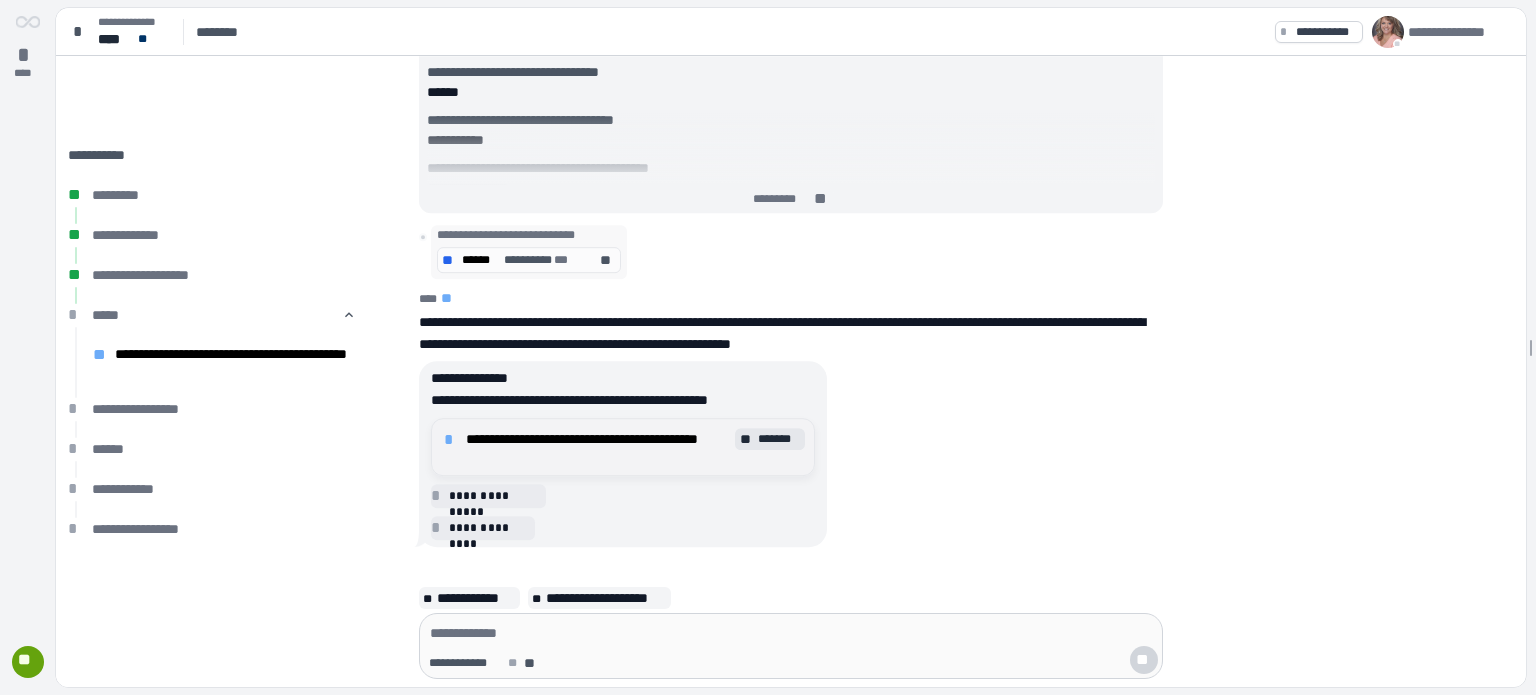 click on "**********" at bounding box center (598, 447) 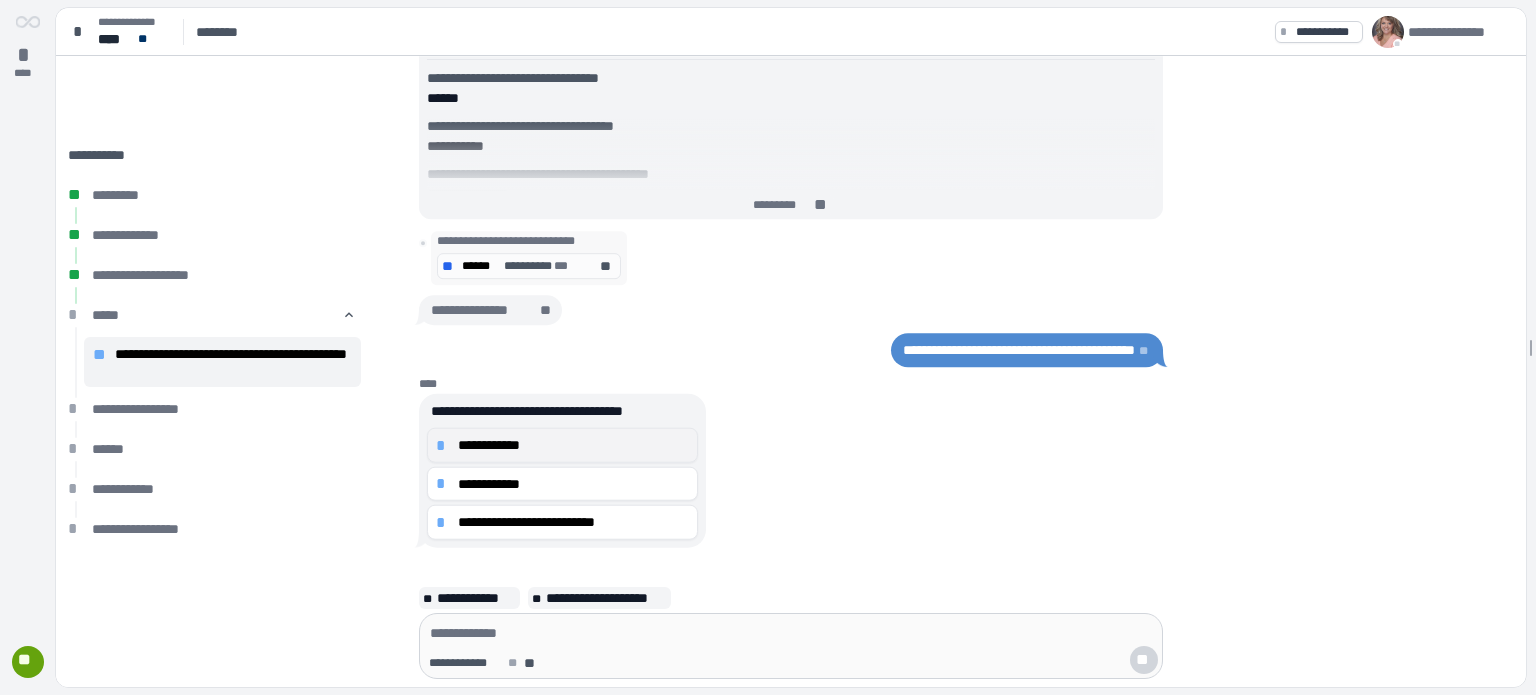 click on "**********" at bounding box center (573, 445) 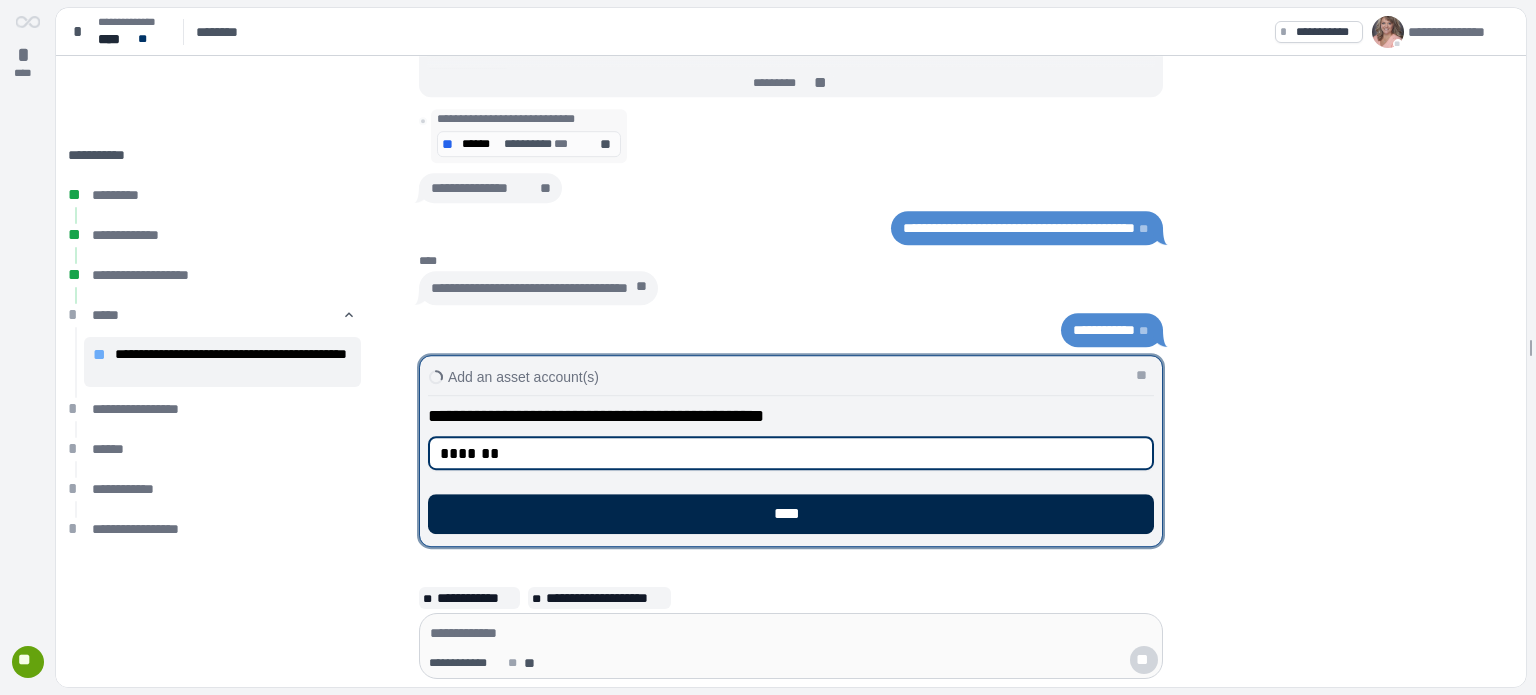 type on "*******" 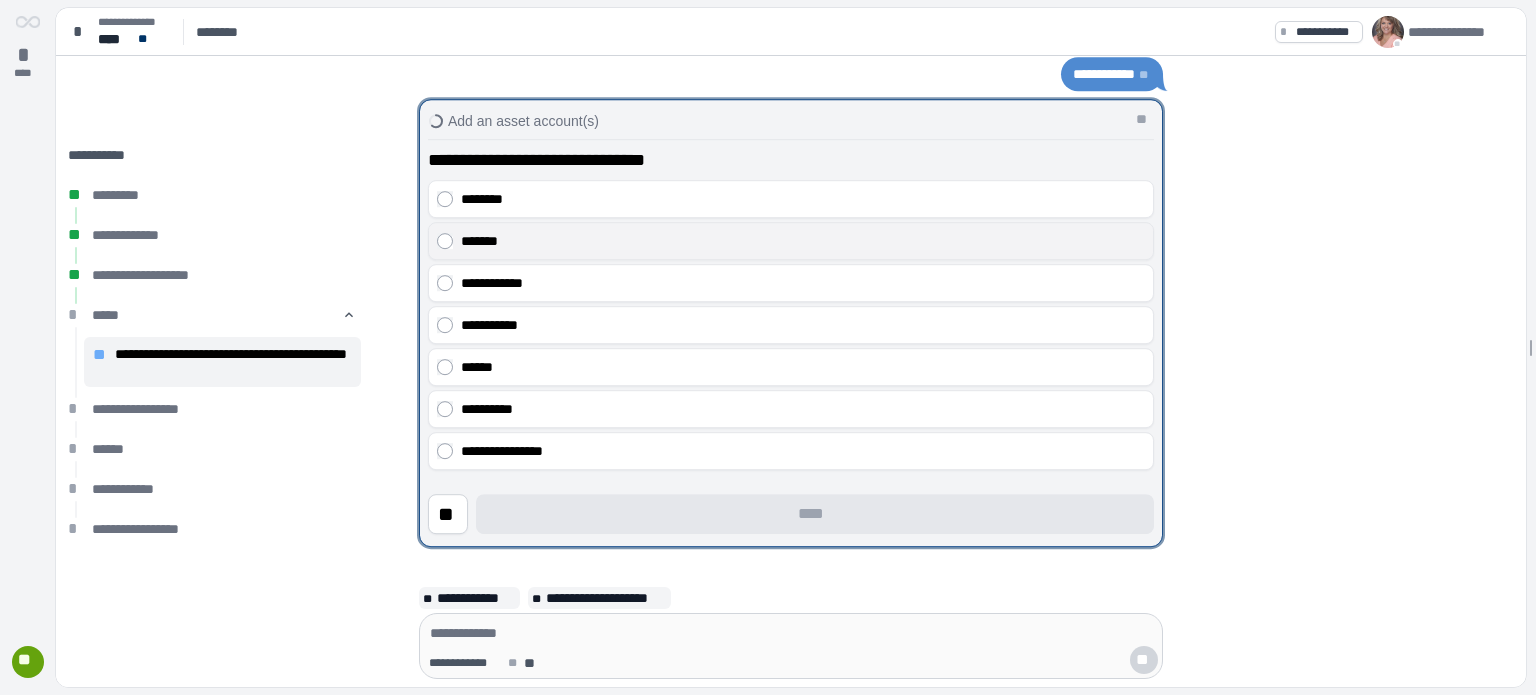 click on "*******" at bounding box center (803, 241) 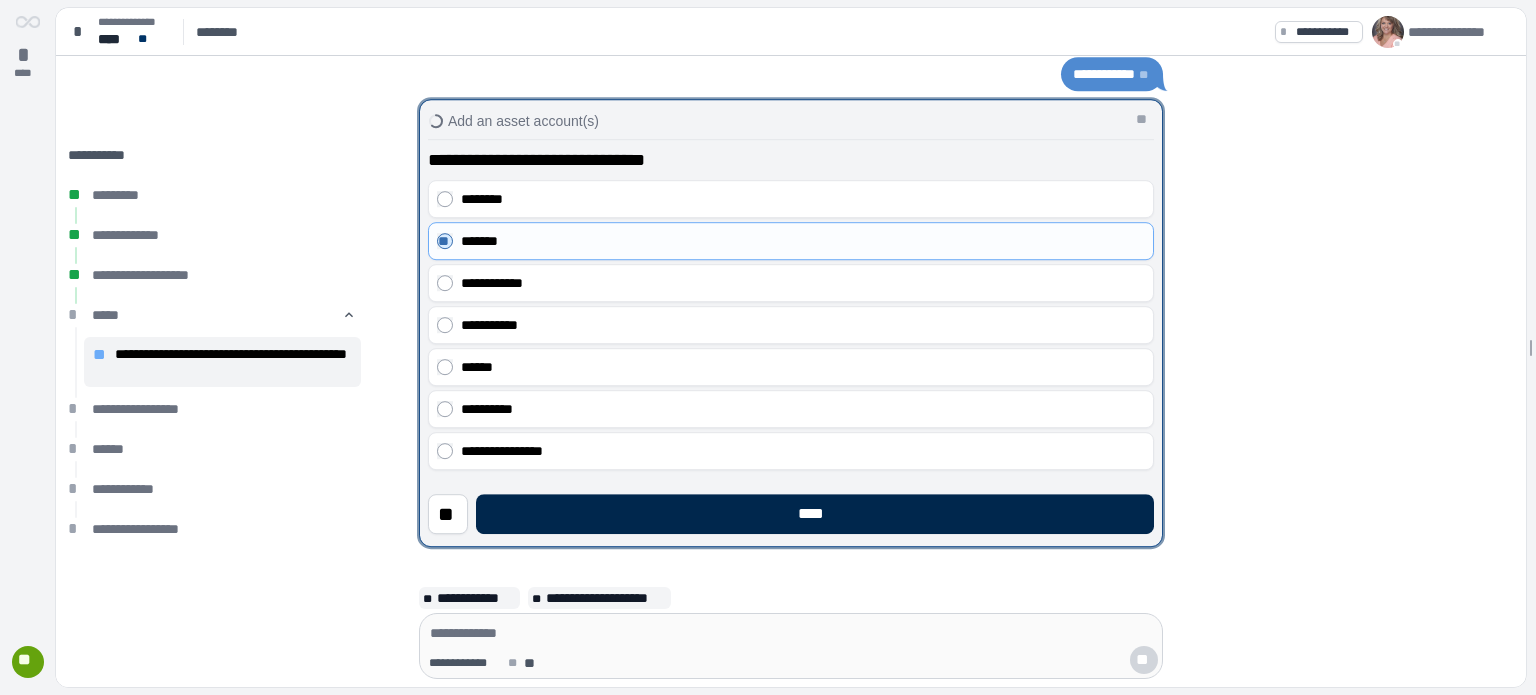 click on "****" at bounding box center (815, 514) 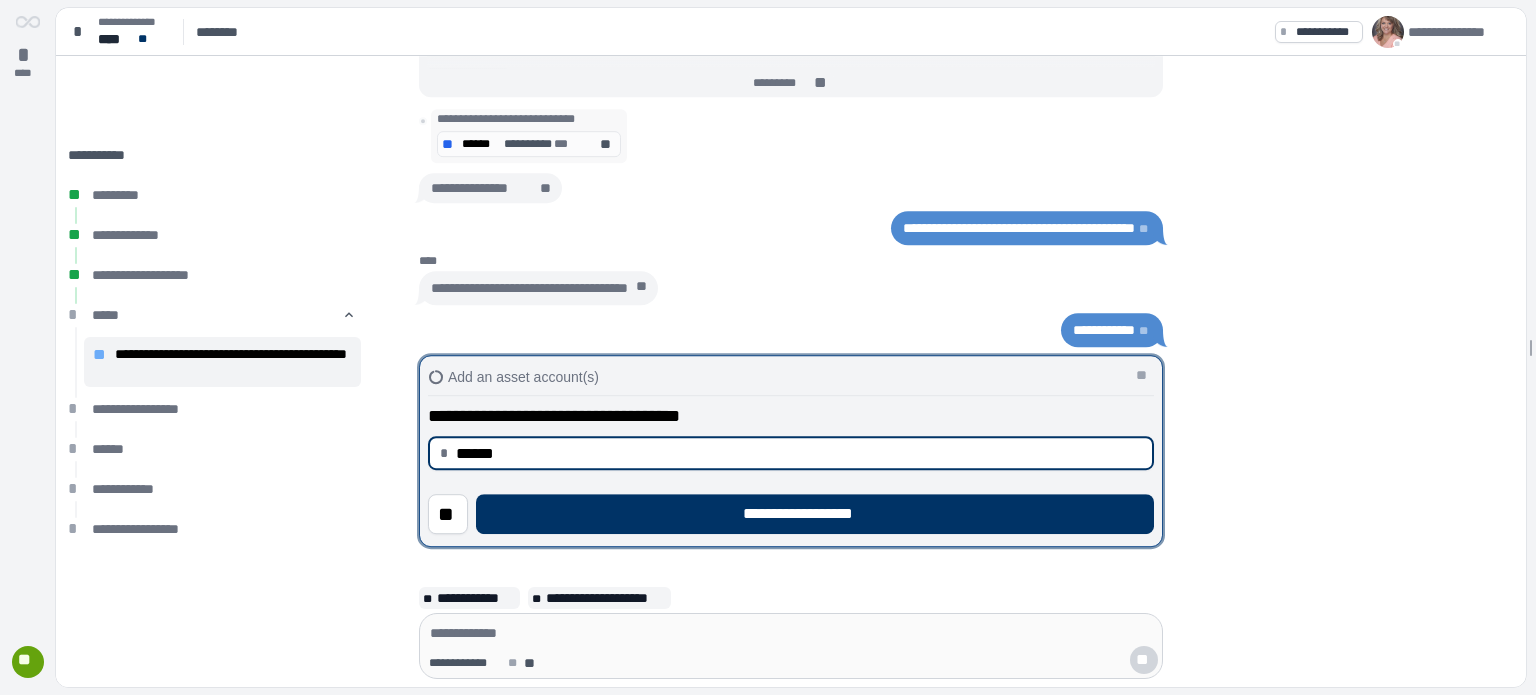 type on "*********" 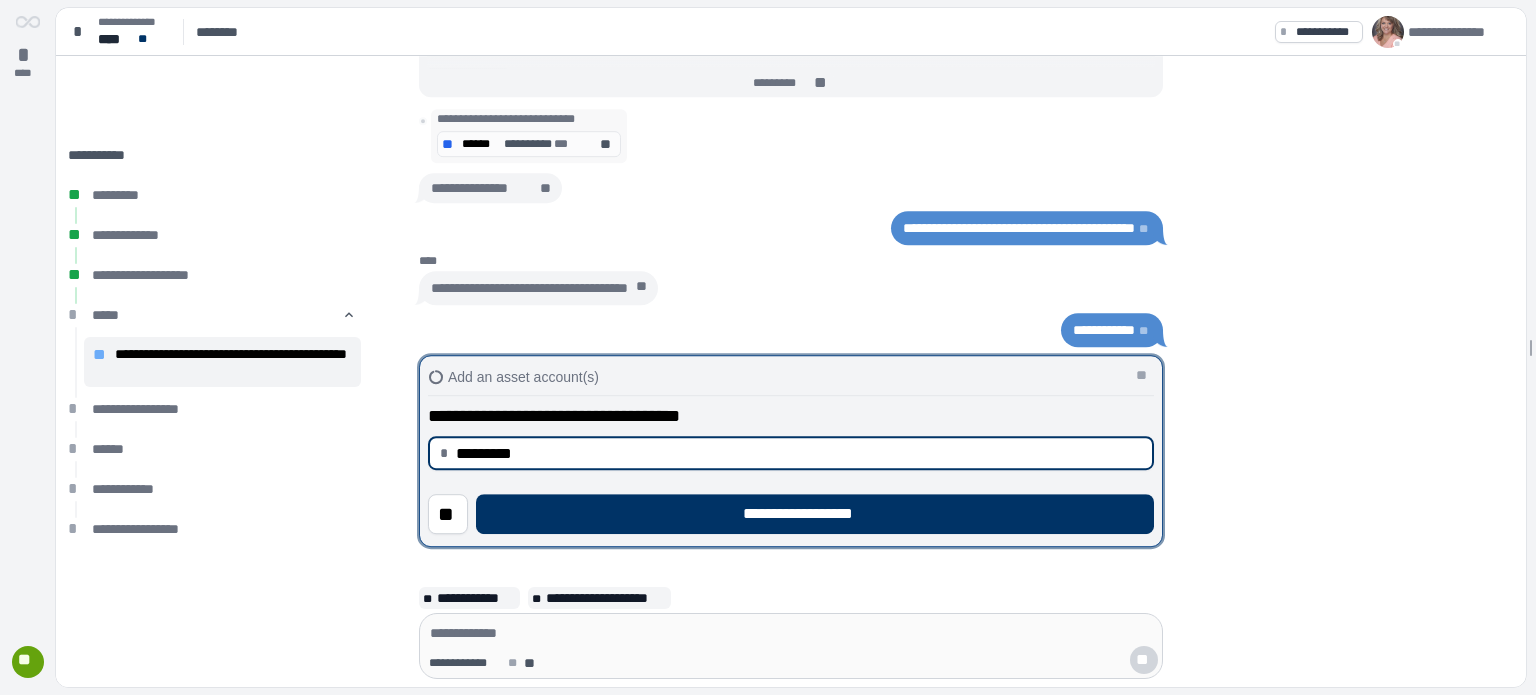 type 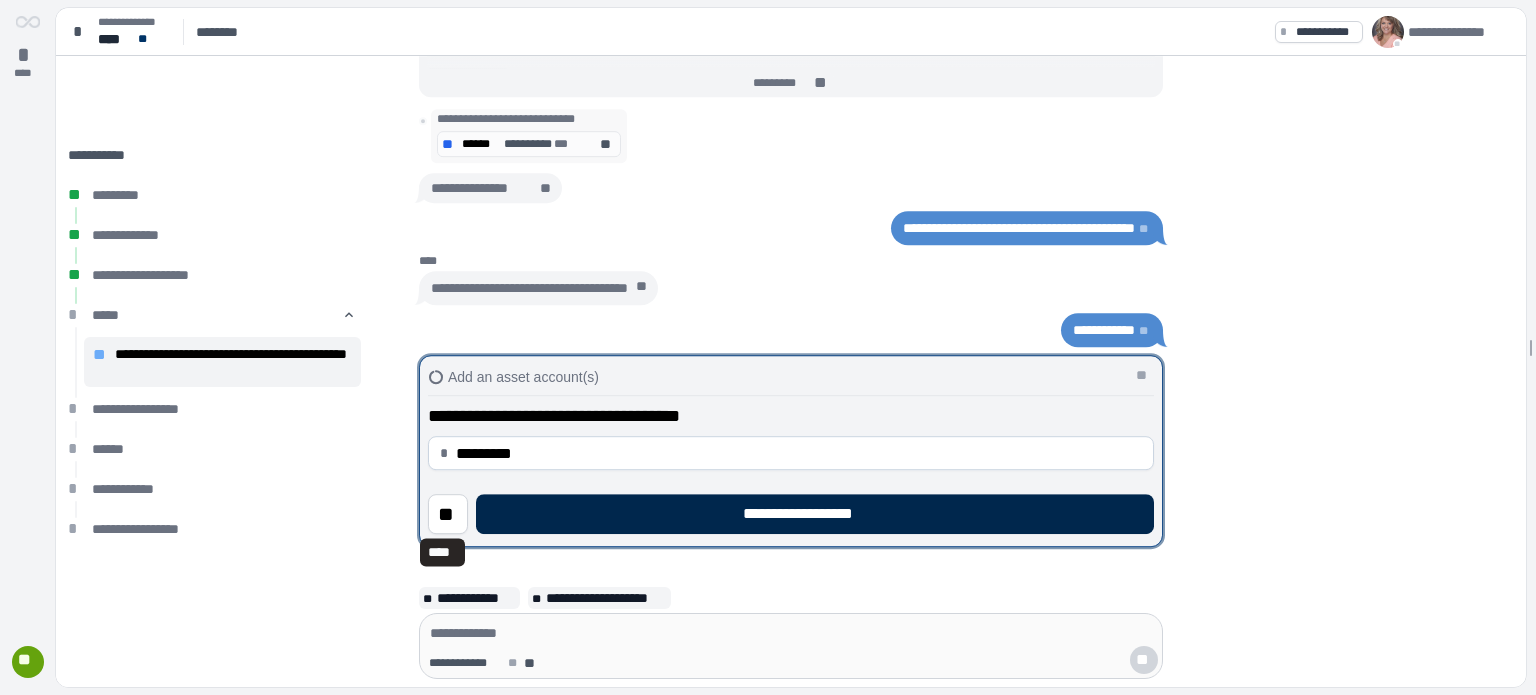 click on "**********" at bounding box center [815, 514] 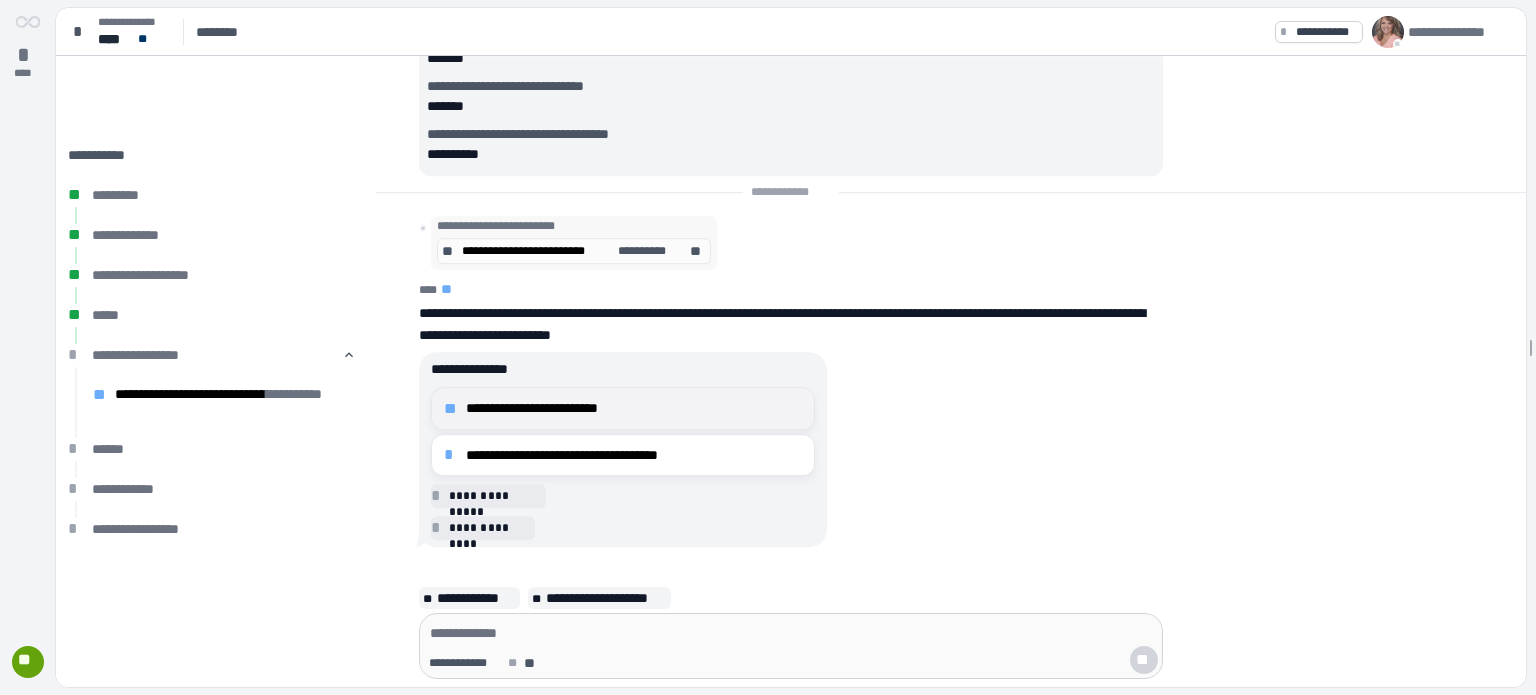 click on "**********" at bounding box center [623, 408] 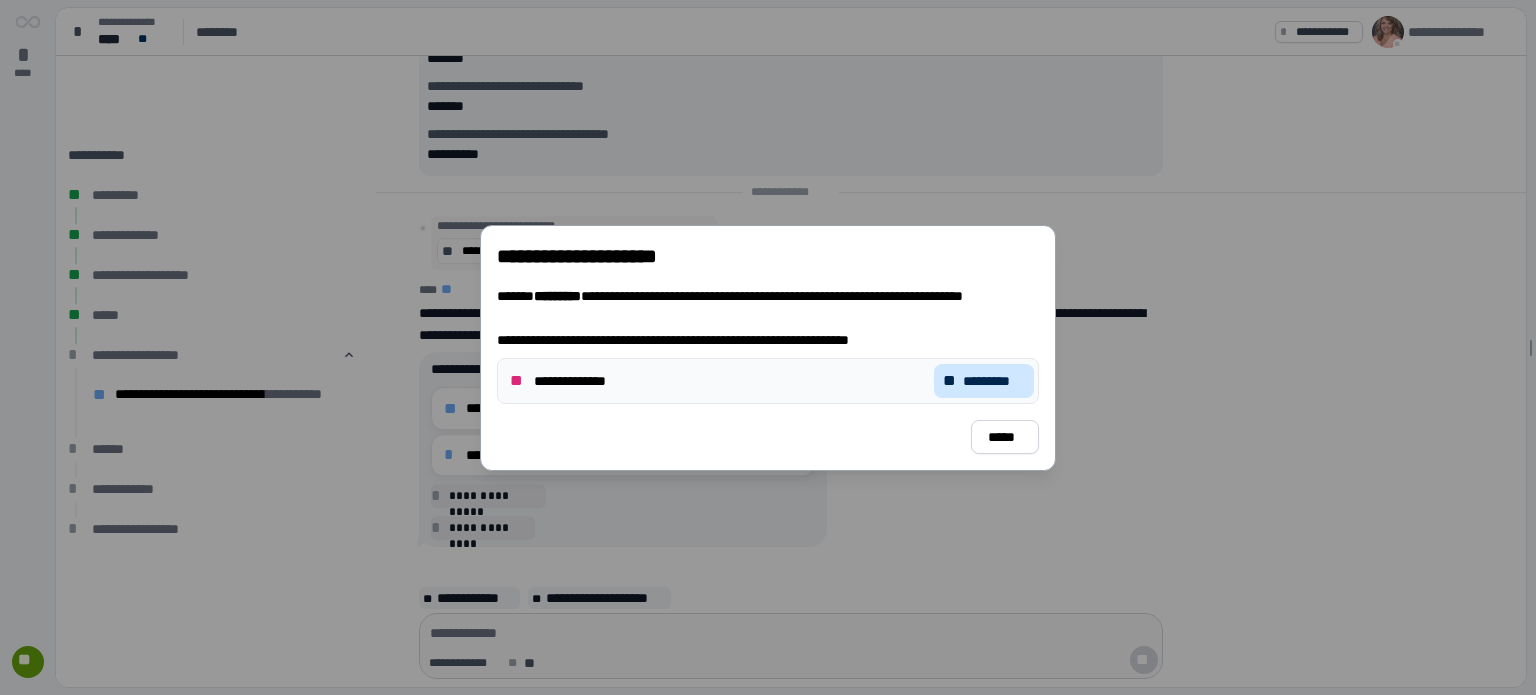 click on "*********" at bounding box center (994, 381) 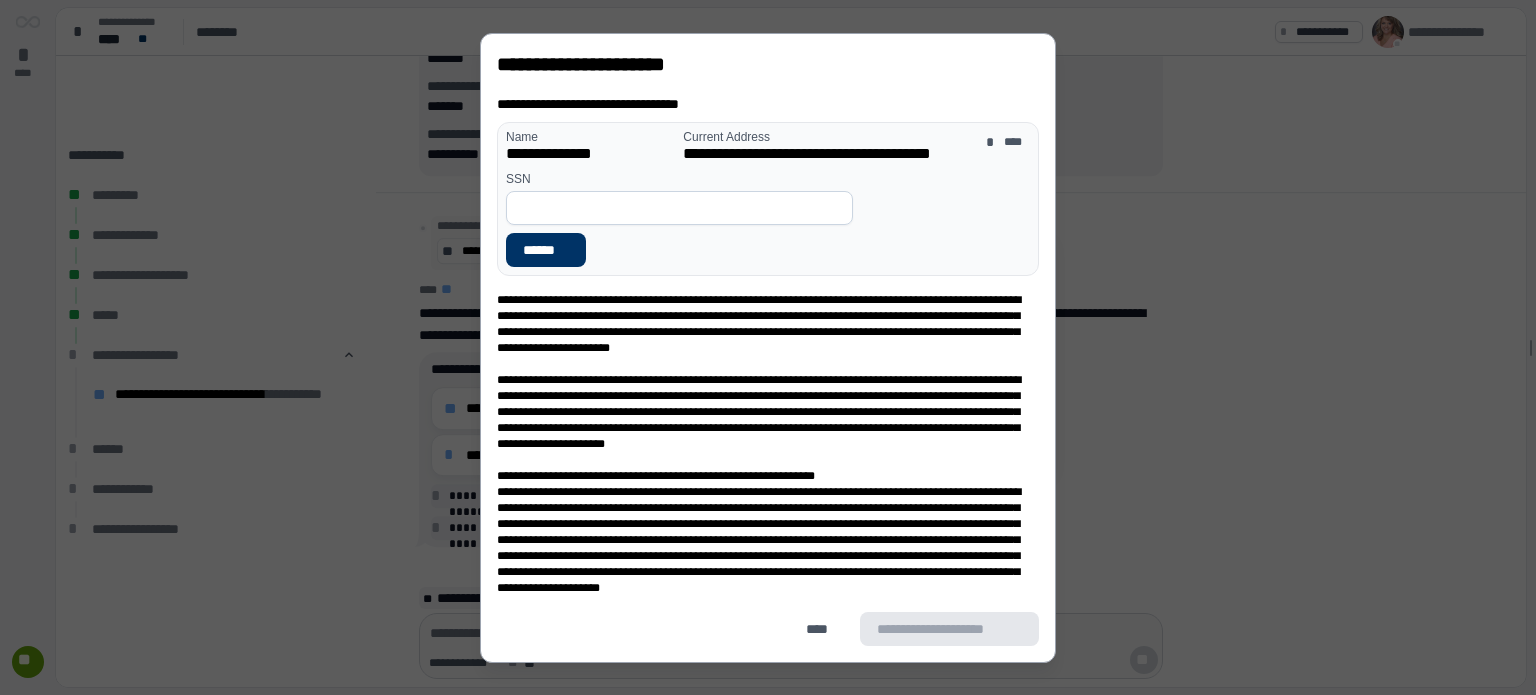 click at bounding box center (679, 208) 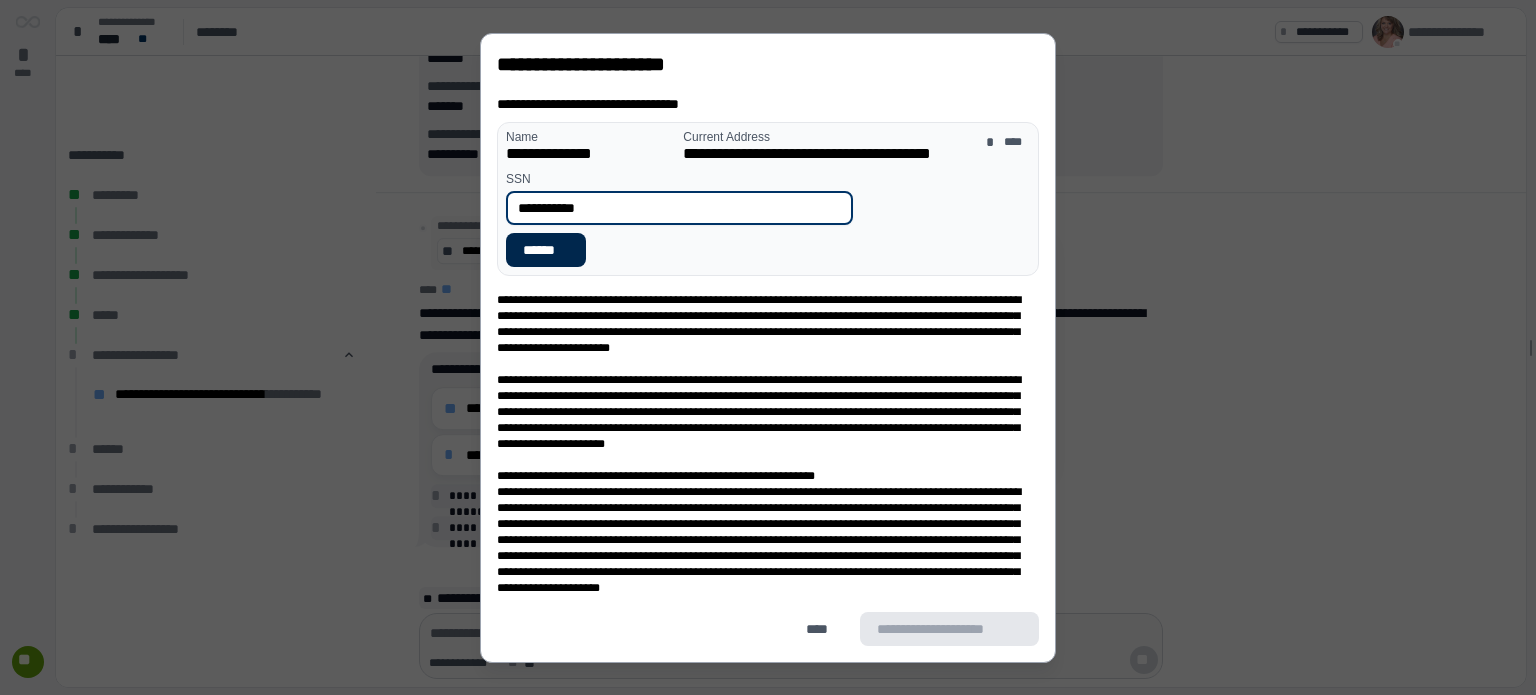 type on "**********" 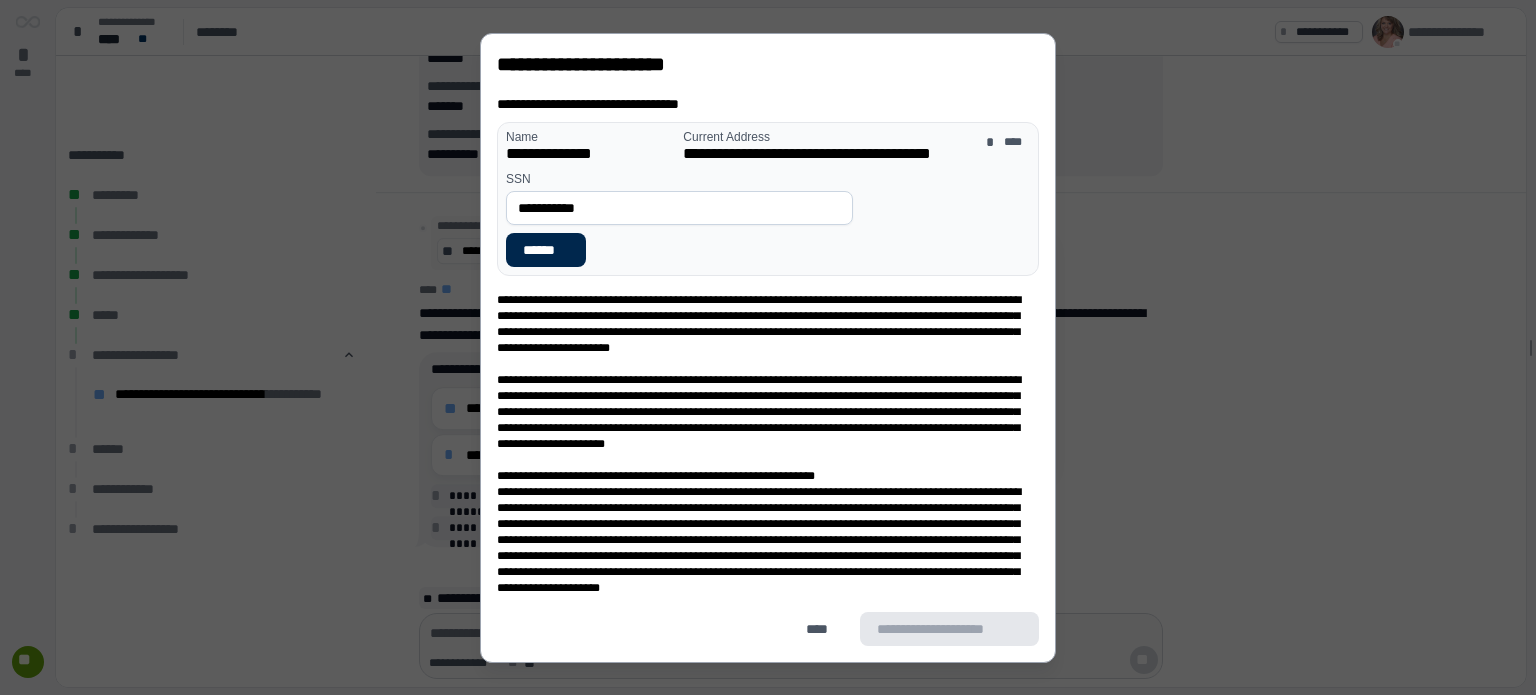 click on "******" at bounding box center (546, 250) 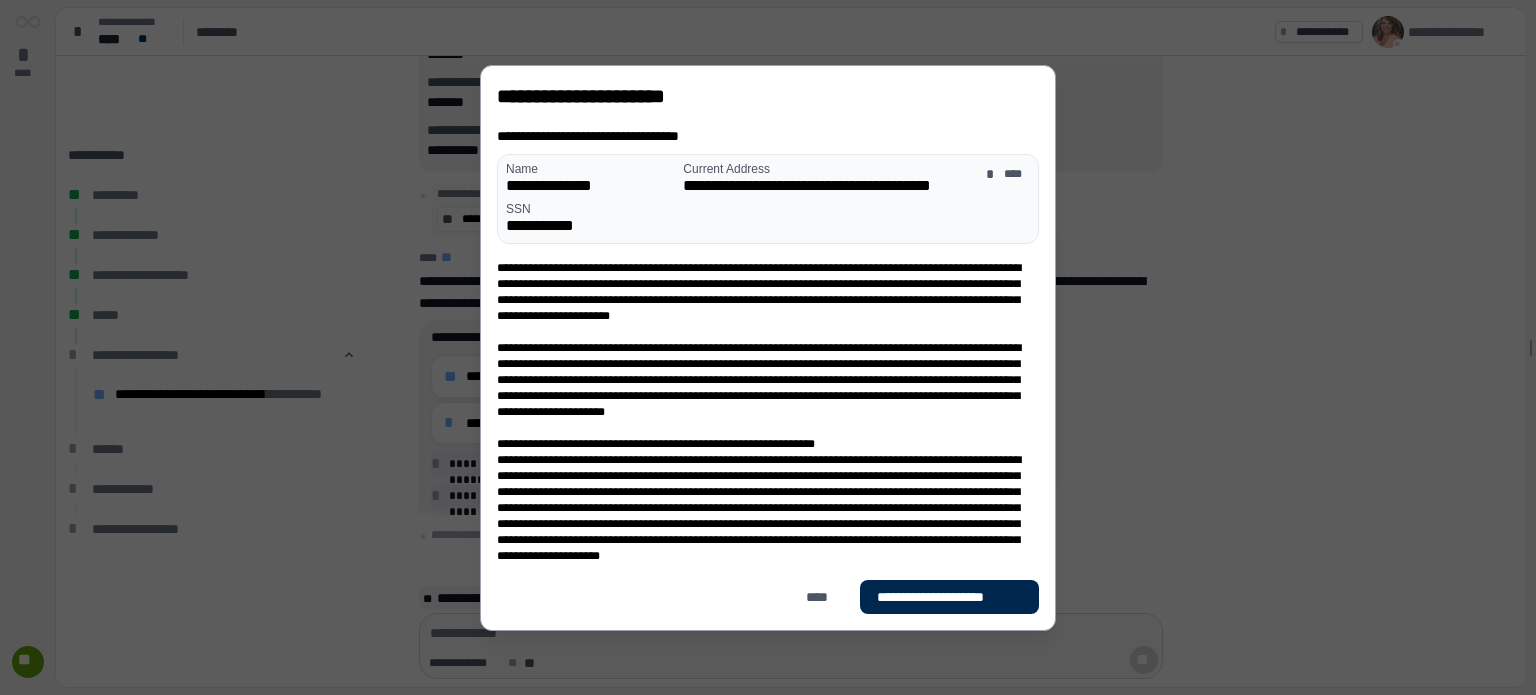 click on "**********" at bounding box center [949, 597] 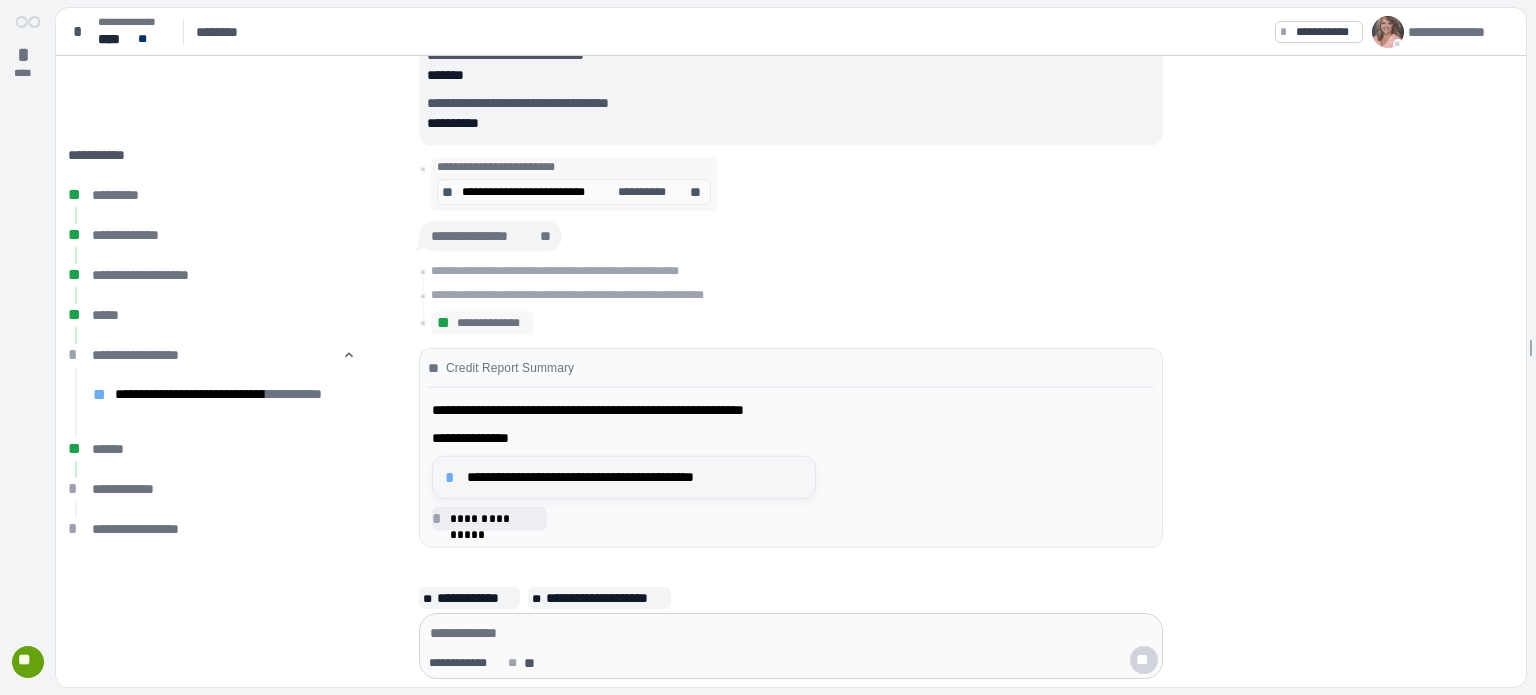 click on "**********" at bounding box center (635, 477) 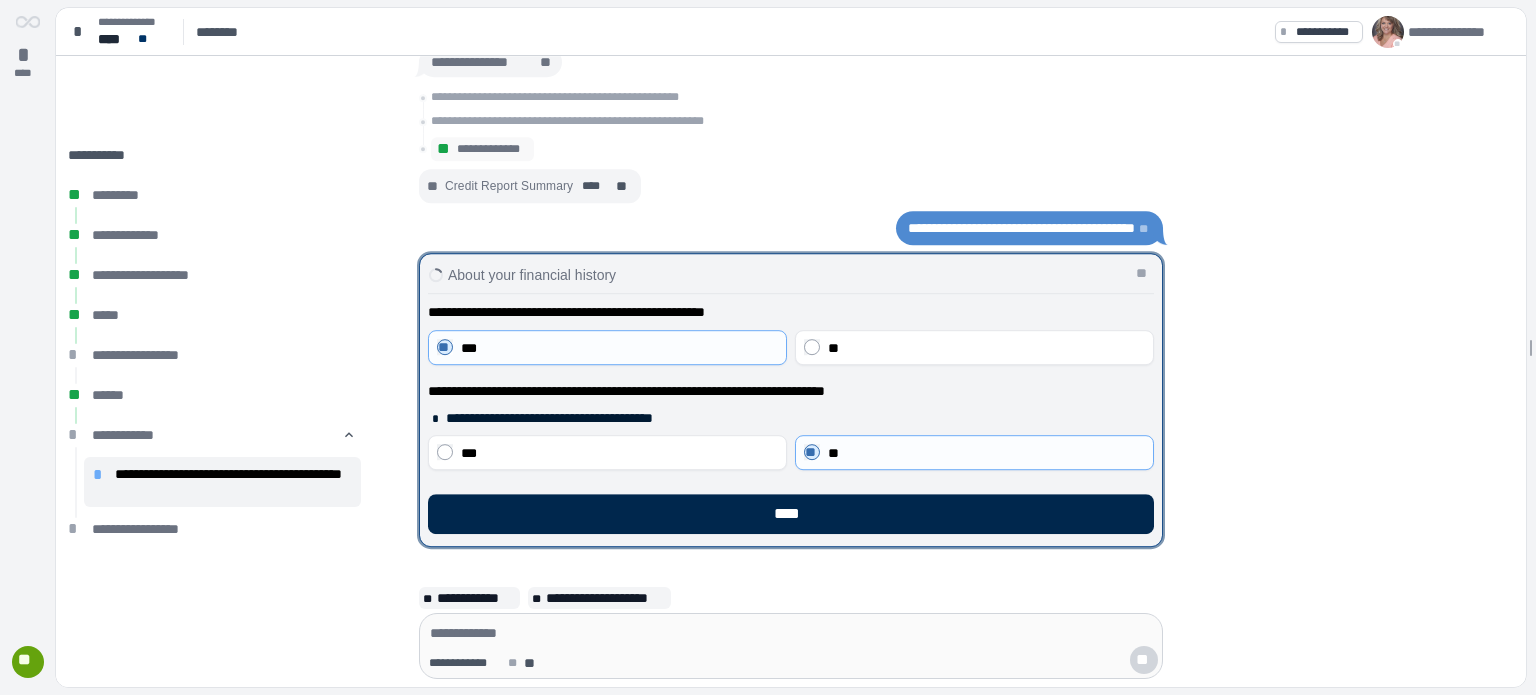 click on "****" at bounding box center (791, 514) 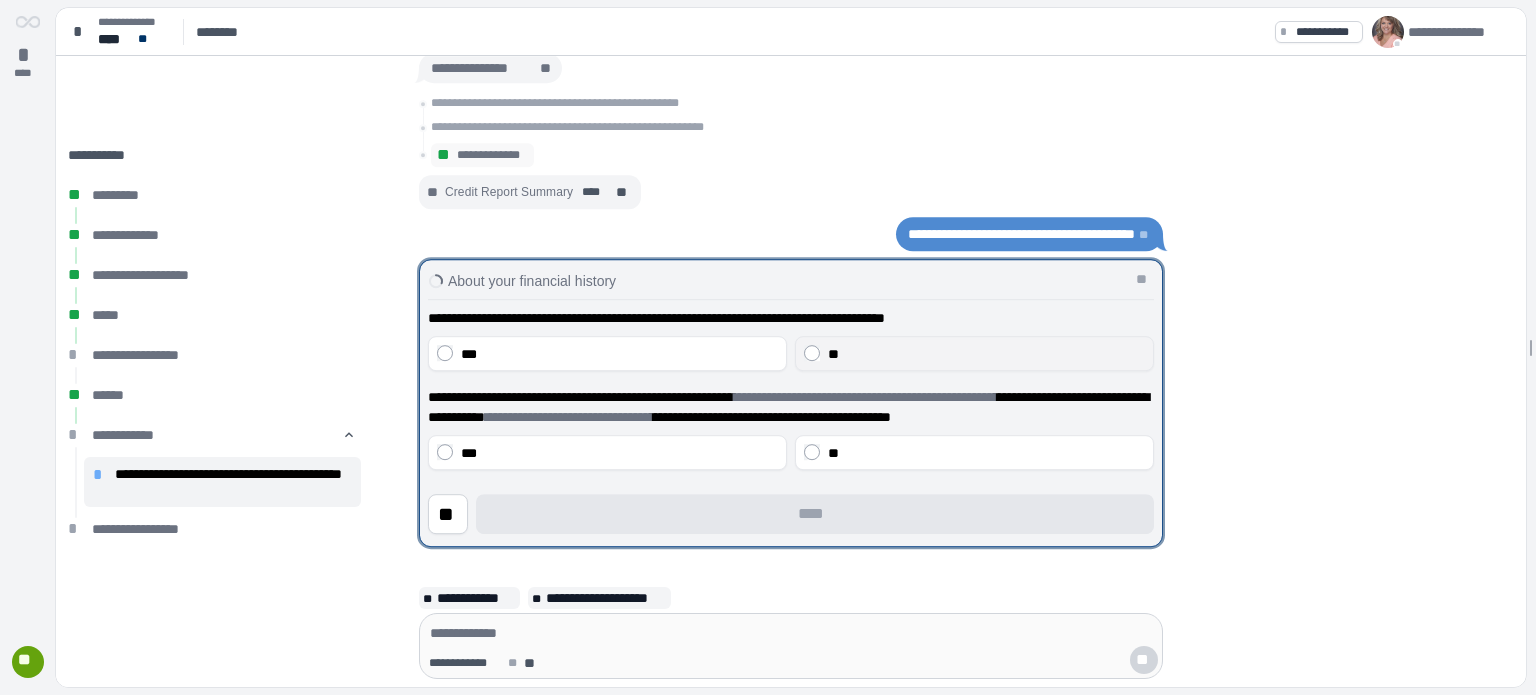 click on "**" at bounding box center [986, 354] 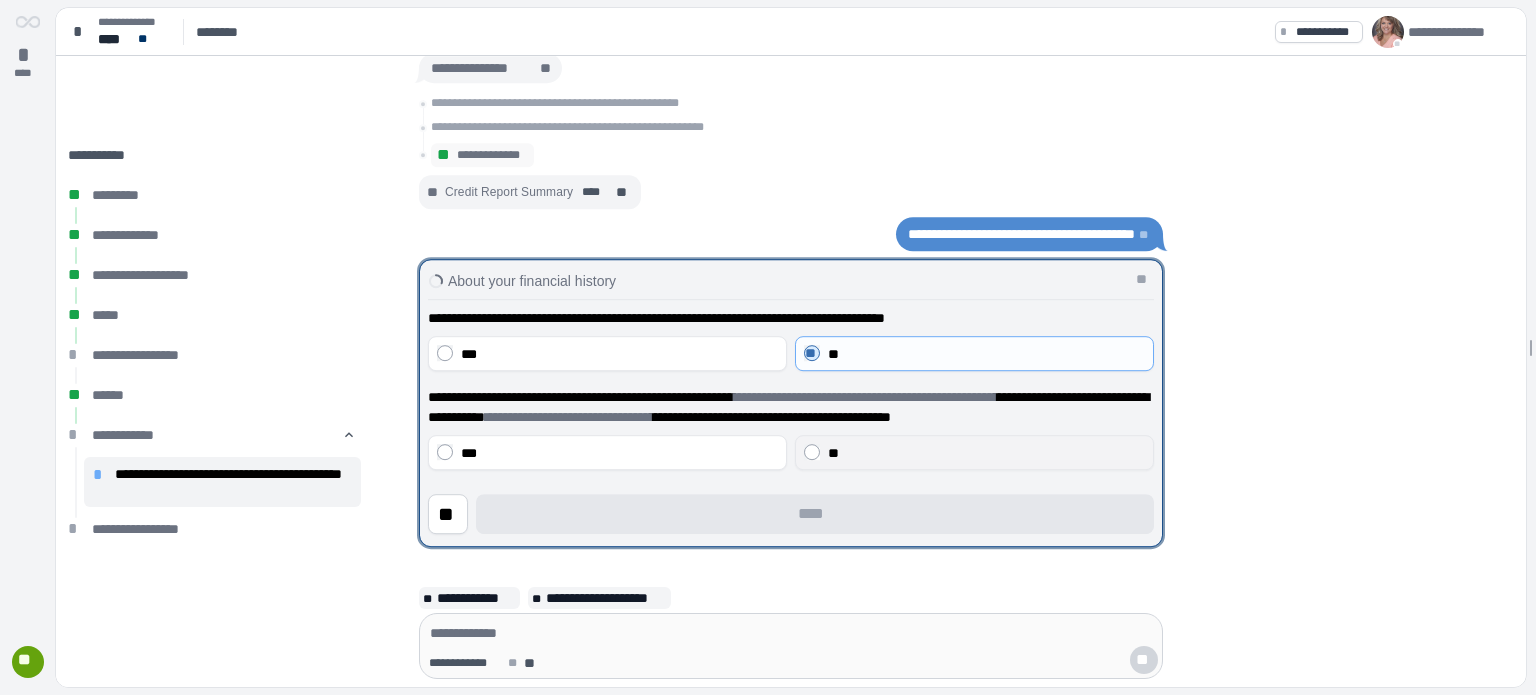 click on "**" at bounding box center [833, 453] 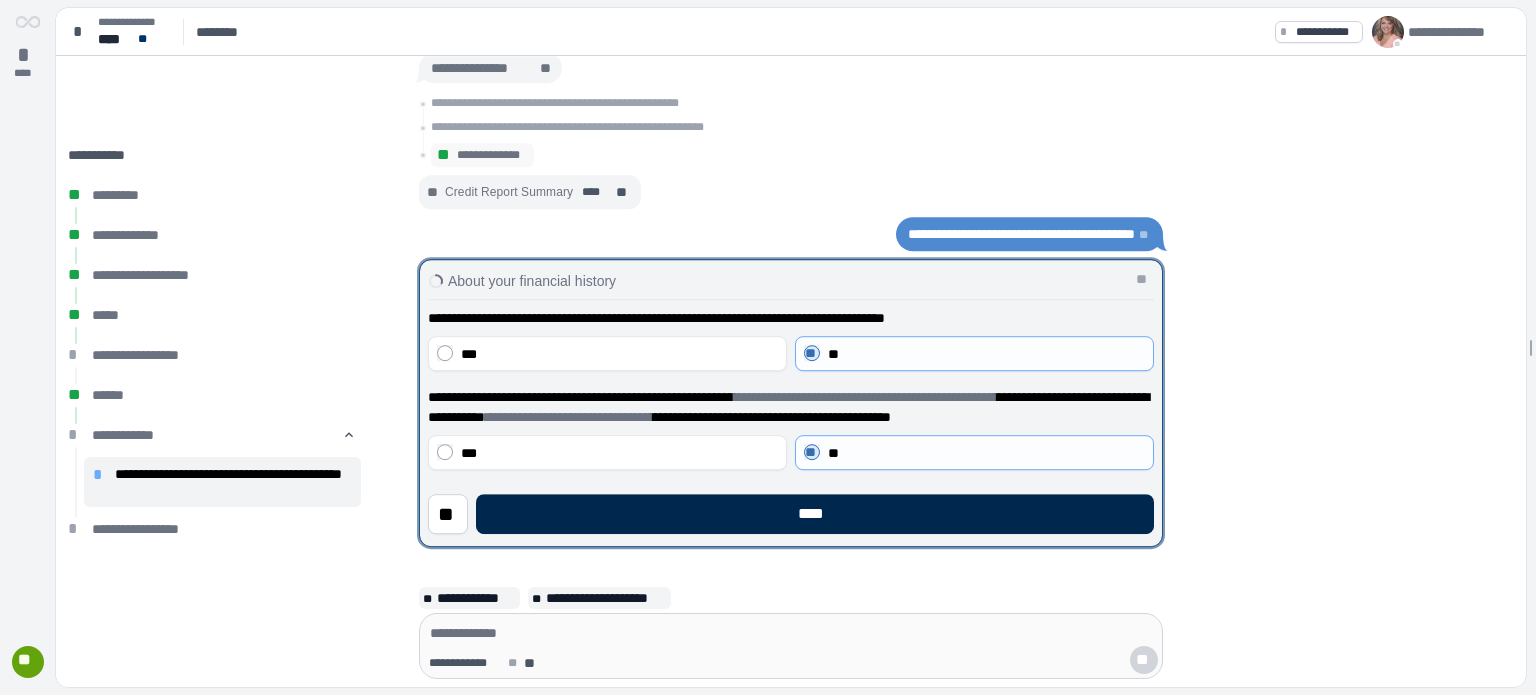 click on "****" at bounding box center (815, 514) 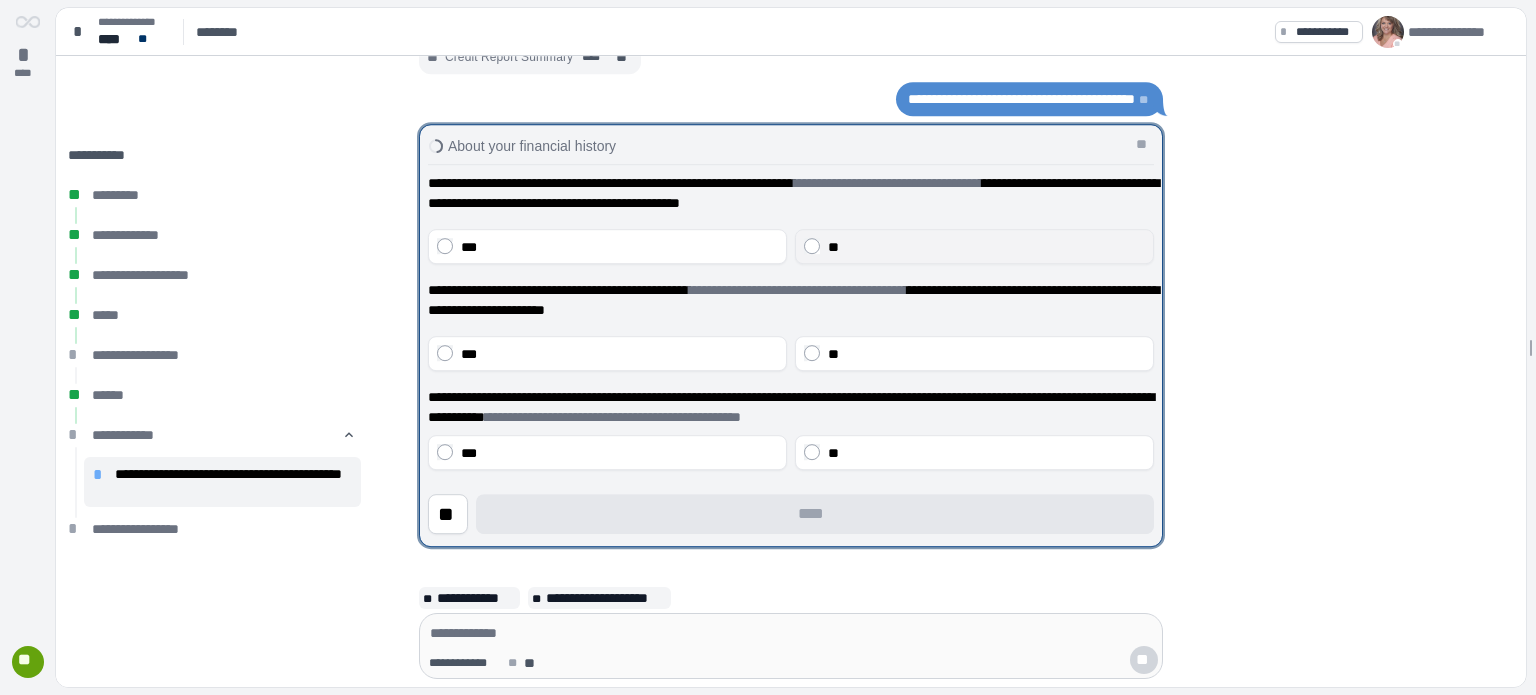 click on "**" at bounding box center (974, 246) 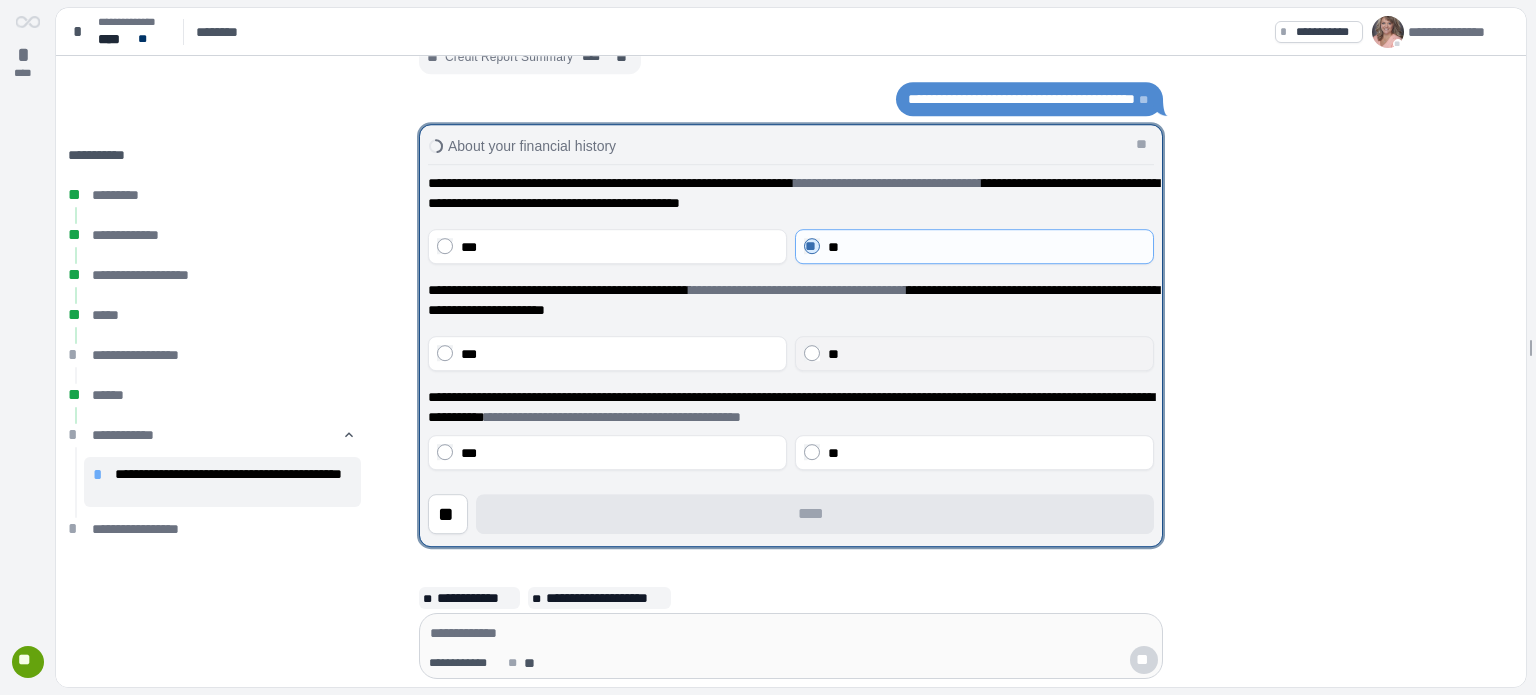 click on "**" at bounding box center [833, 354] 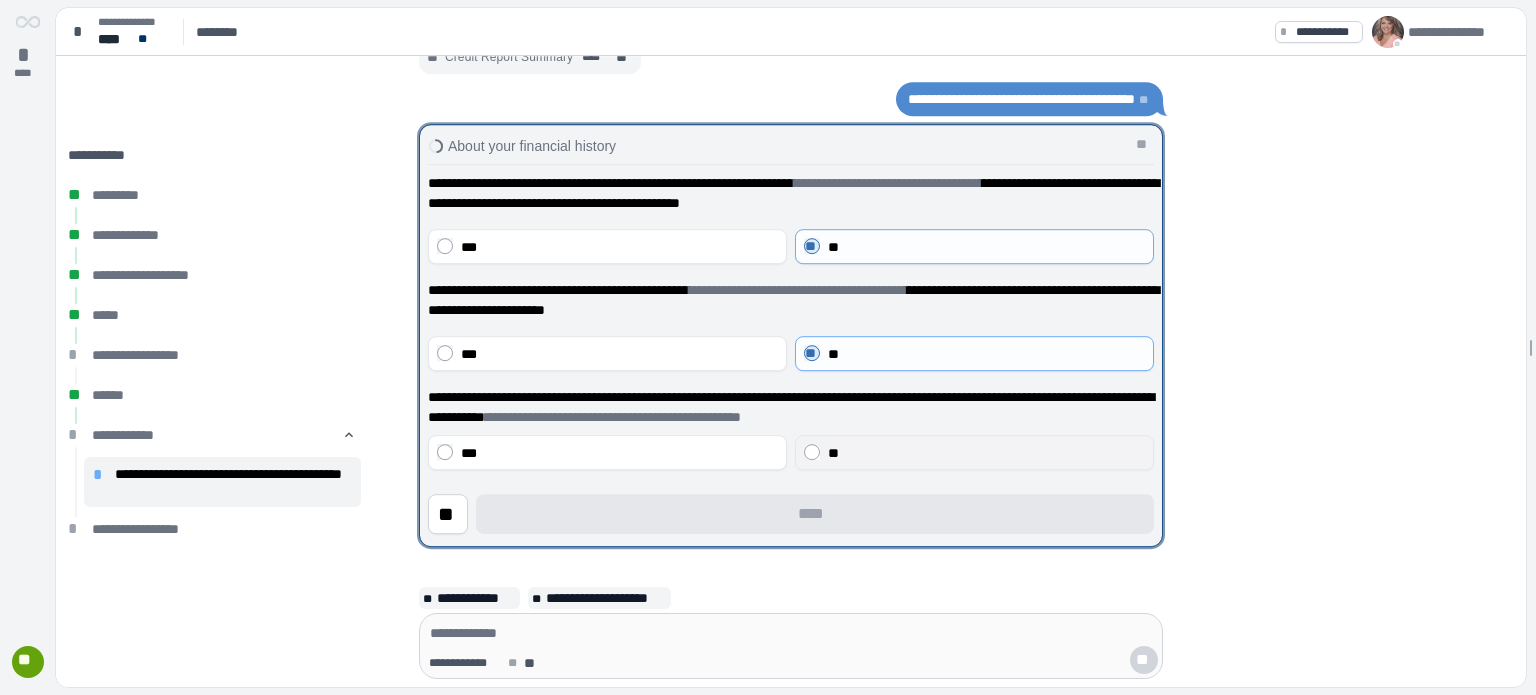click on "**" at bounding box center (974, 452) 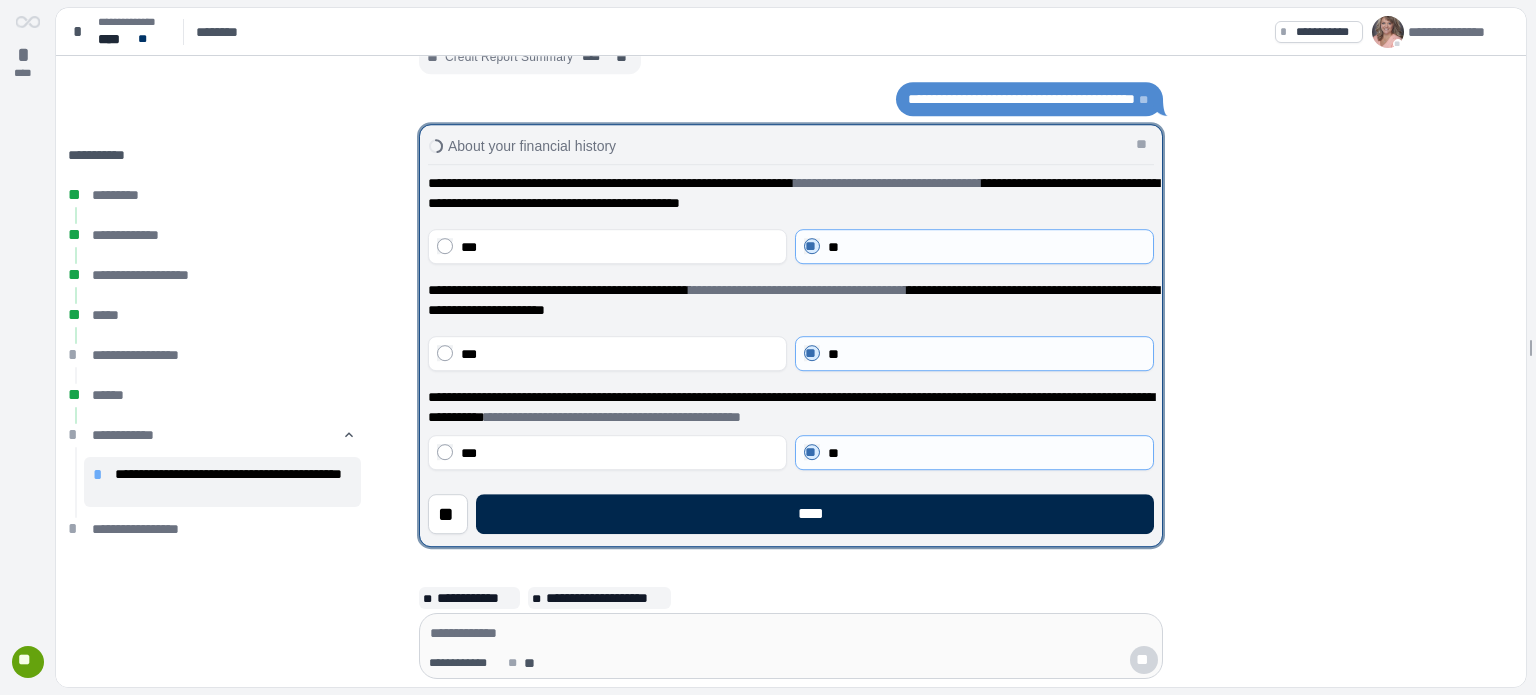 click on "****" at bounding box center (815, 514) 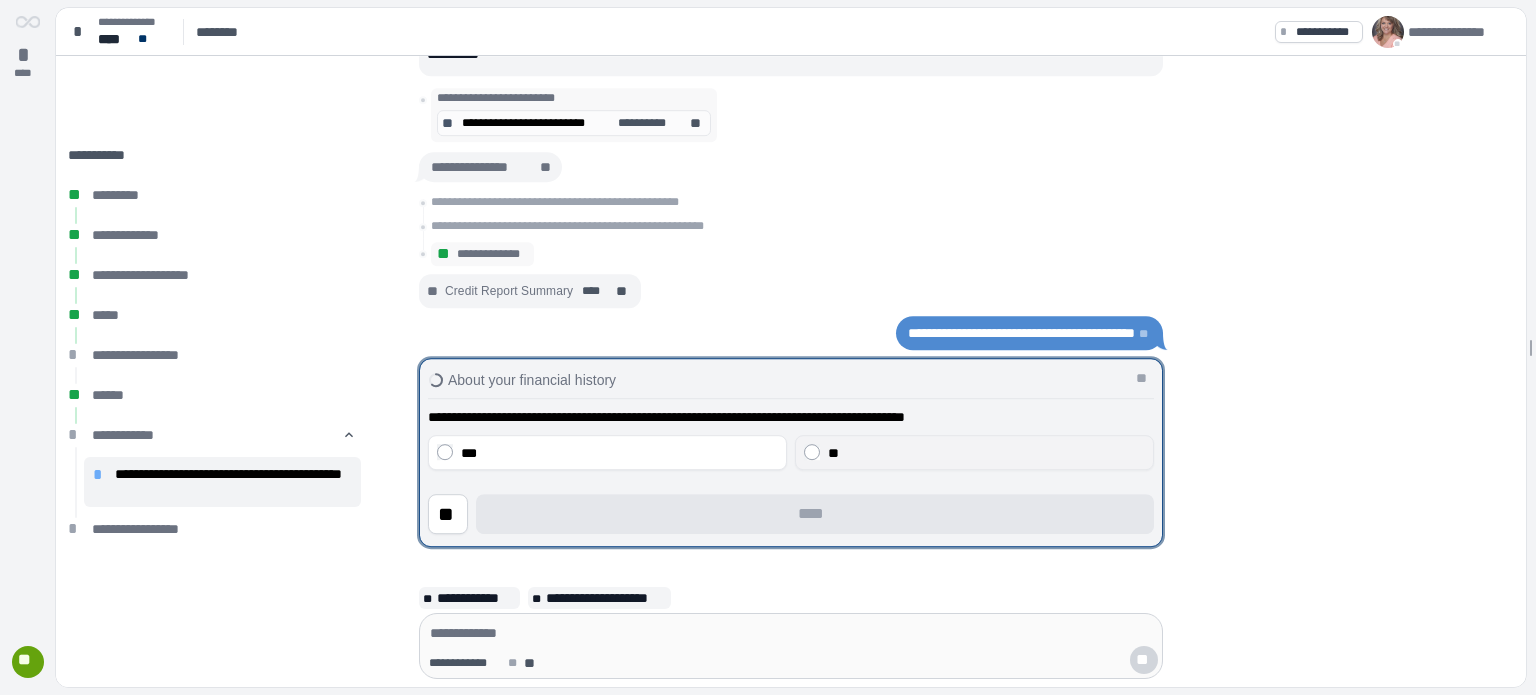 click on "**" at bounding box center (986, 453) 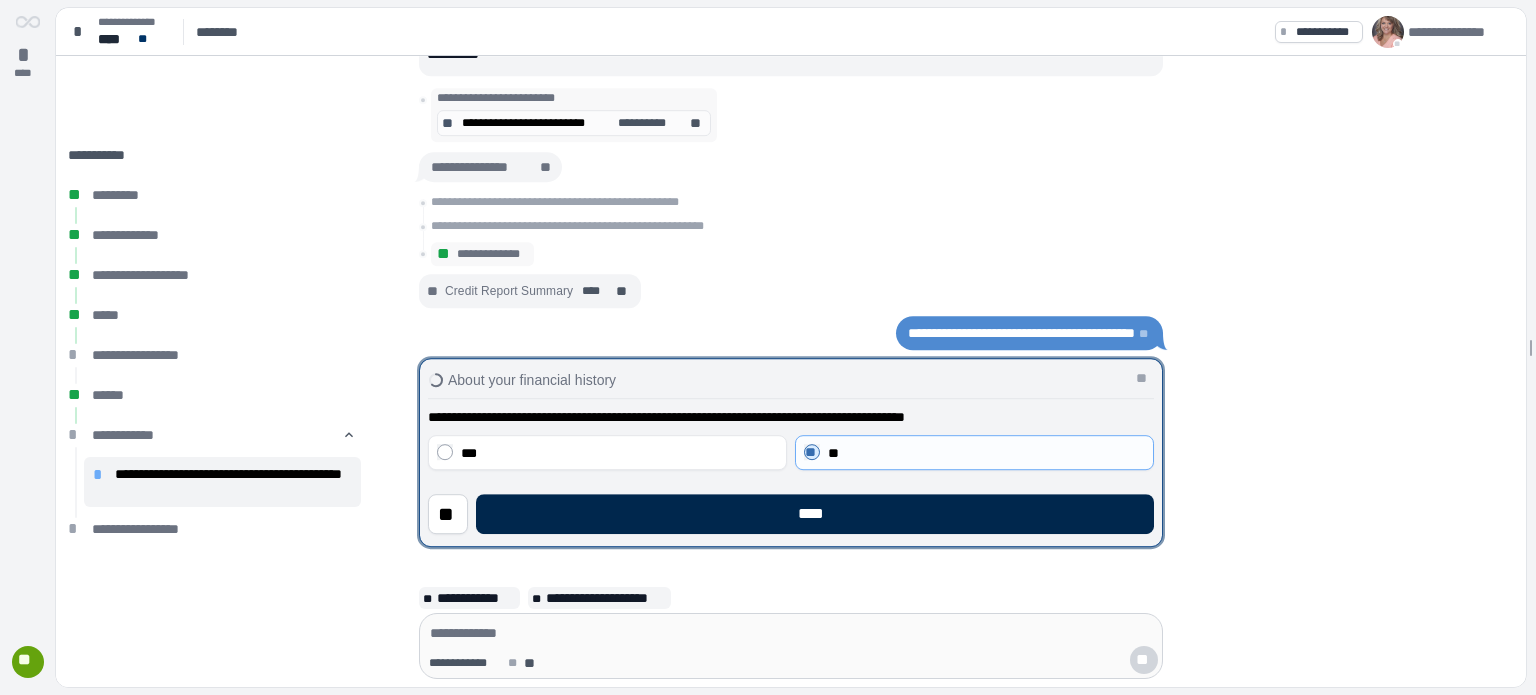 click on "****" at bounding box center (815, 514) 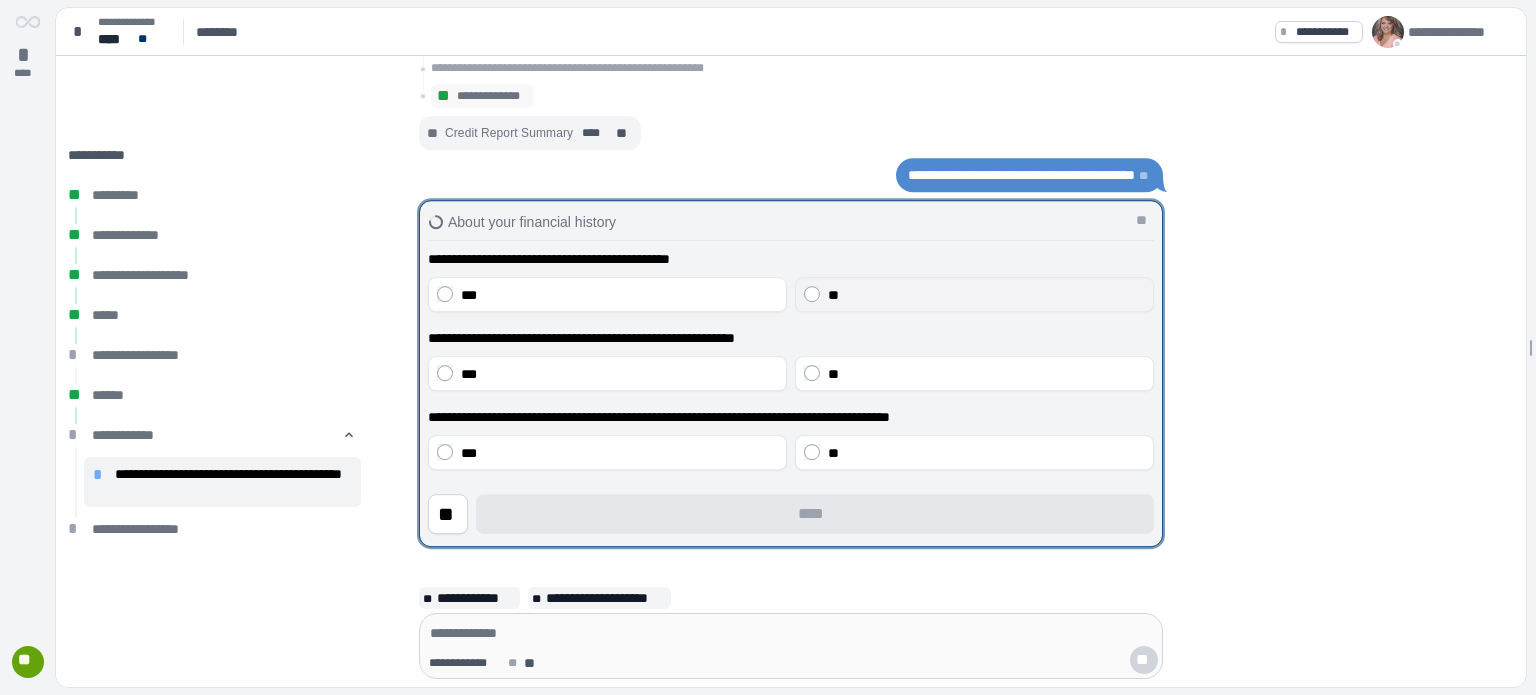 click on "**" at bounding box center [986, 295] 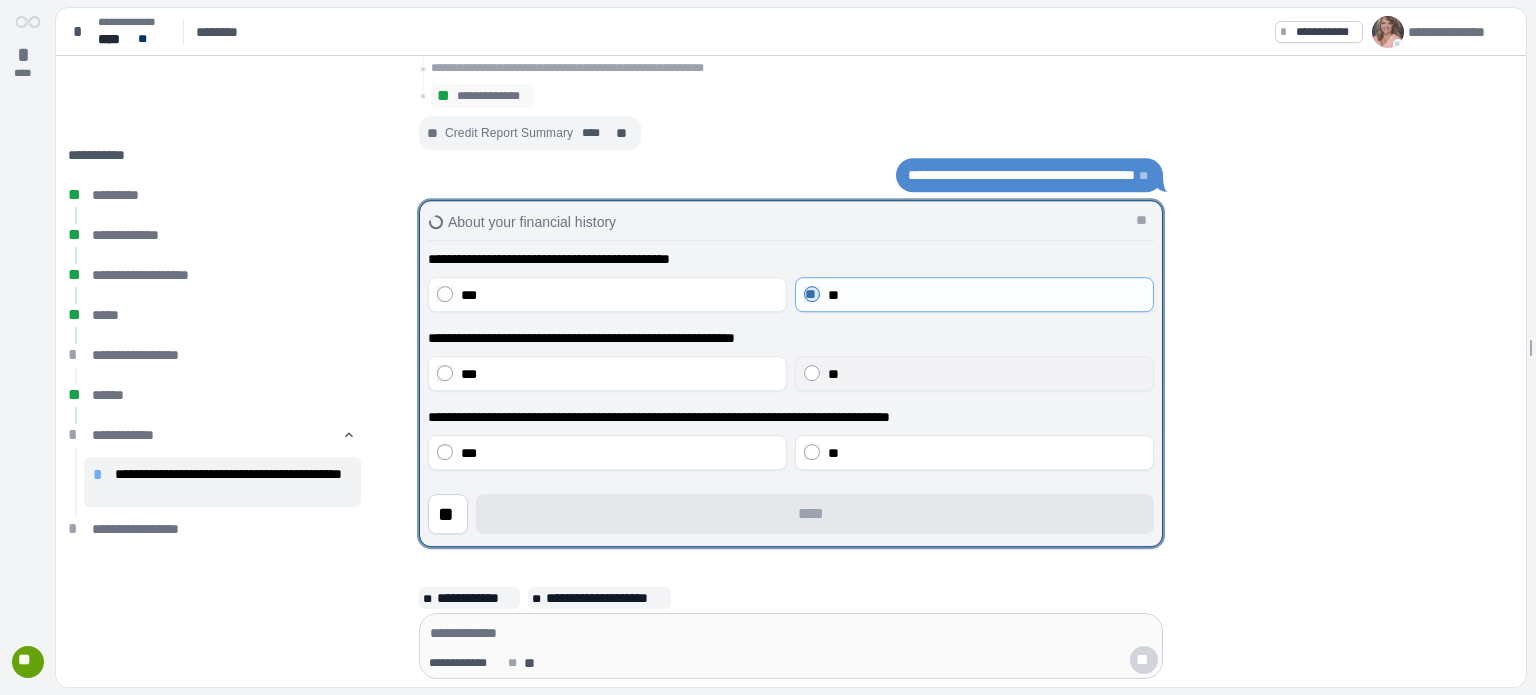 click on "**" at bounding box center [986, 374] 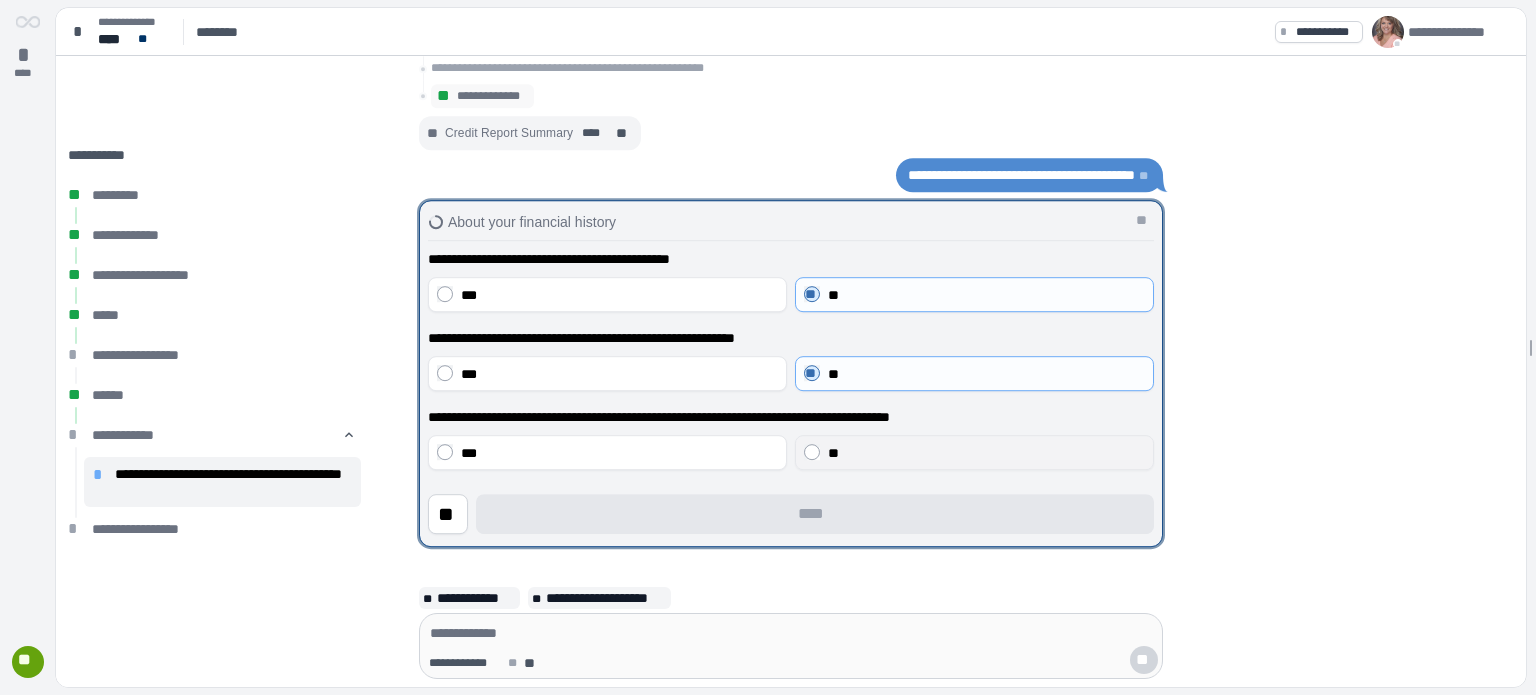 click on "**" at bounding box center (986, 453) 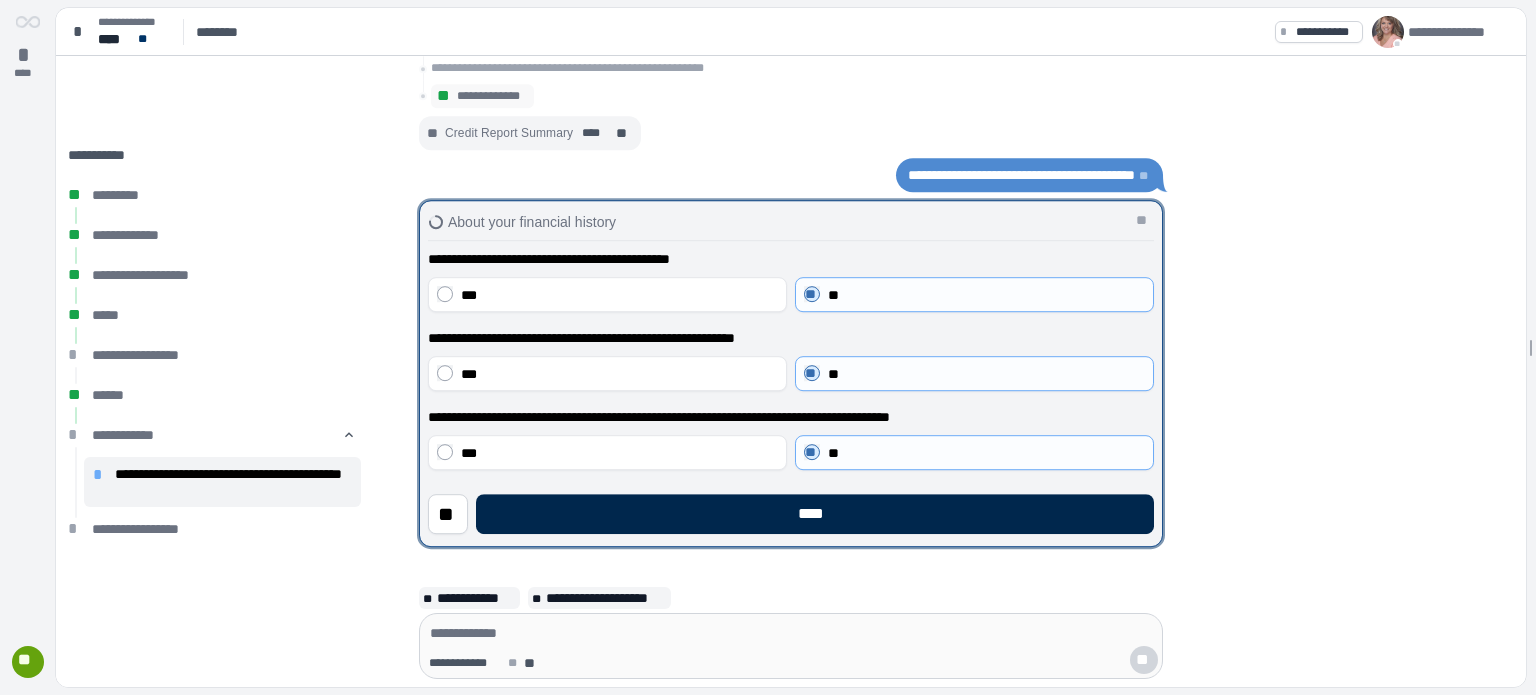 click on "****" at bounding box center [815, 514] 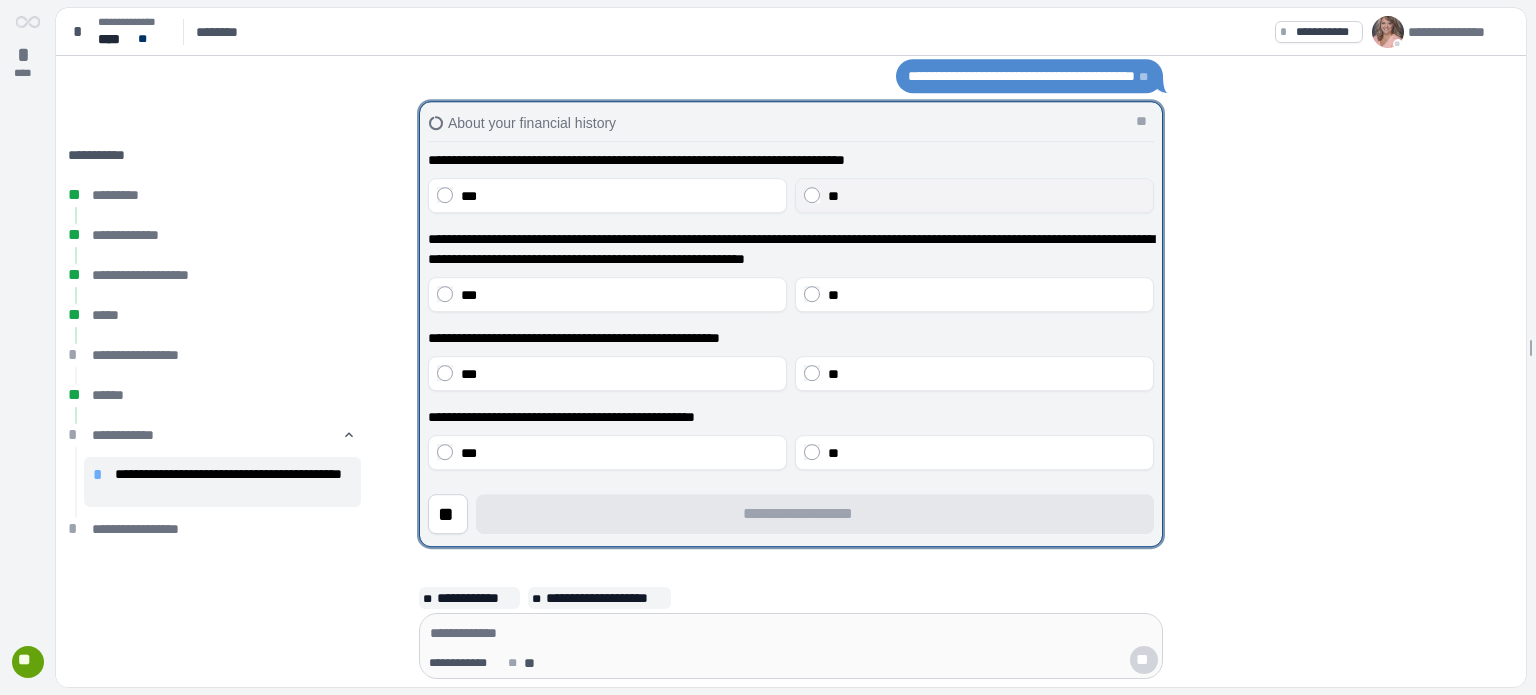 click on "**" at bounding box center [986, 196] 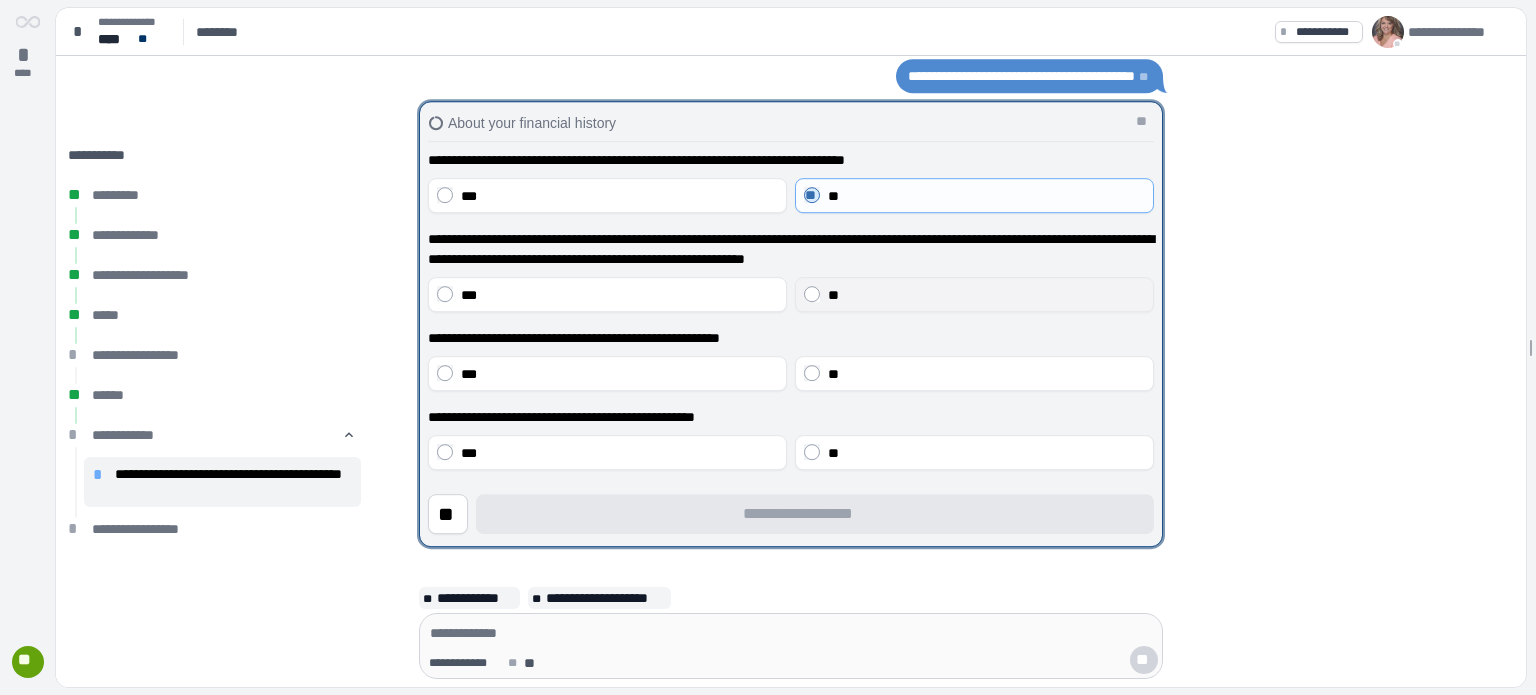 click on "**" at bounding box center (986, 295) 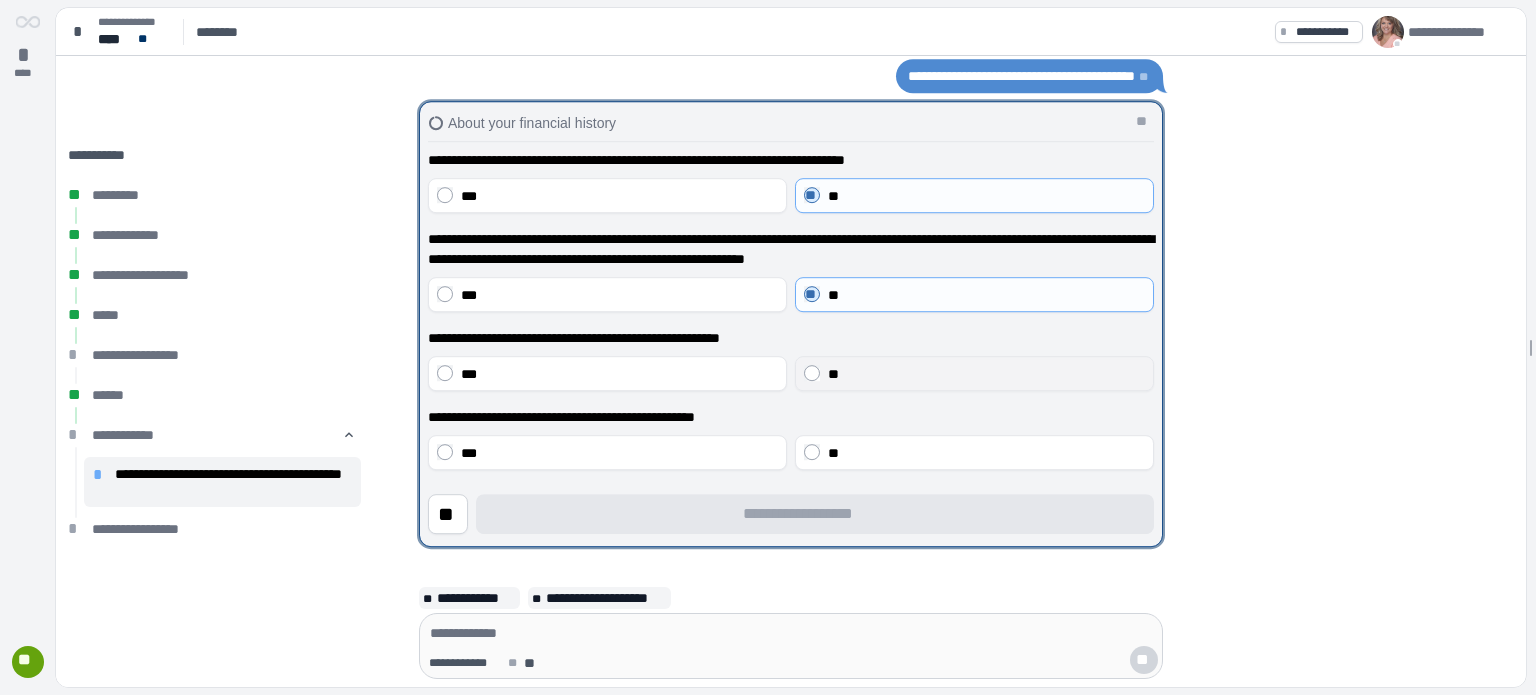 click on "**" at bounding box center [833, 374] 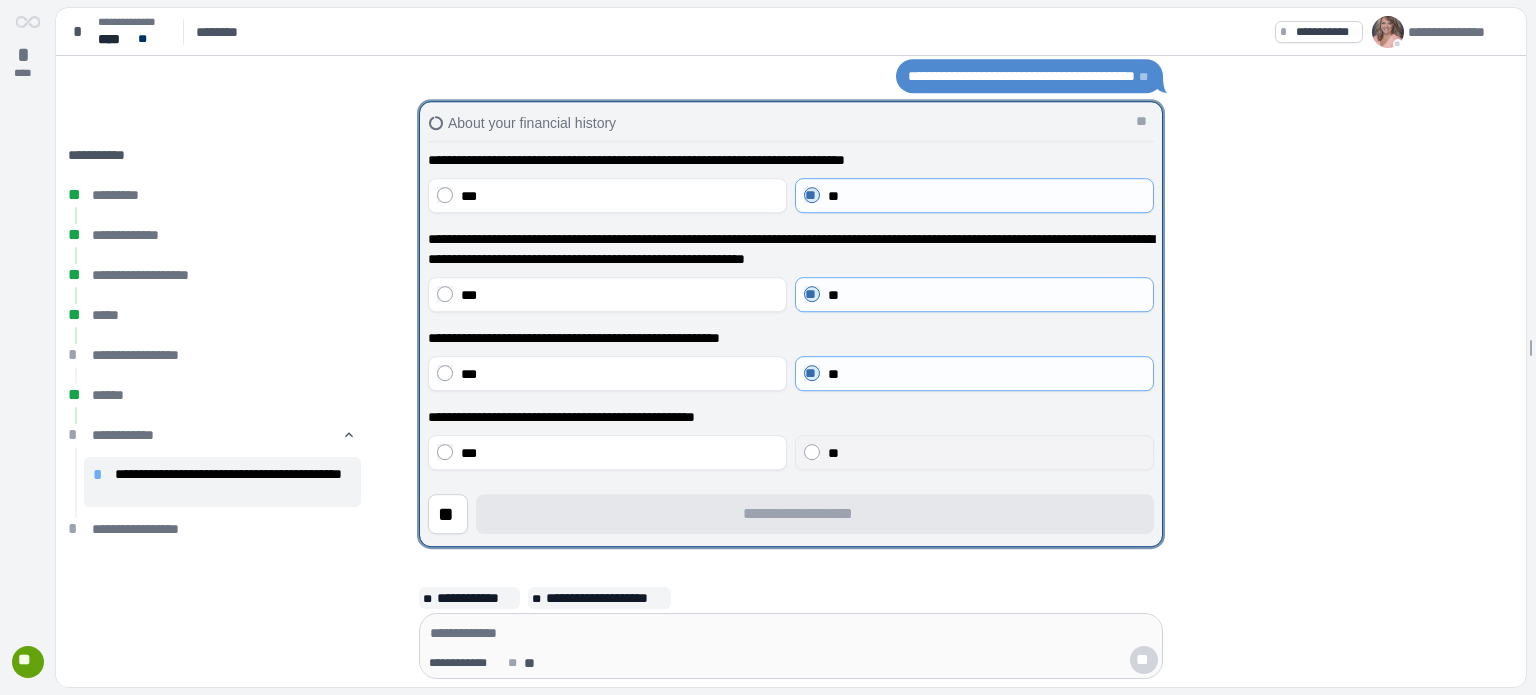 click on "**" at bounding box center (986, 453) 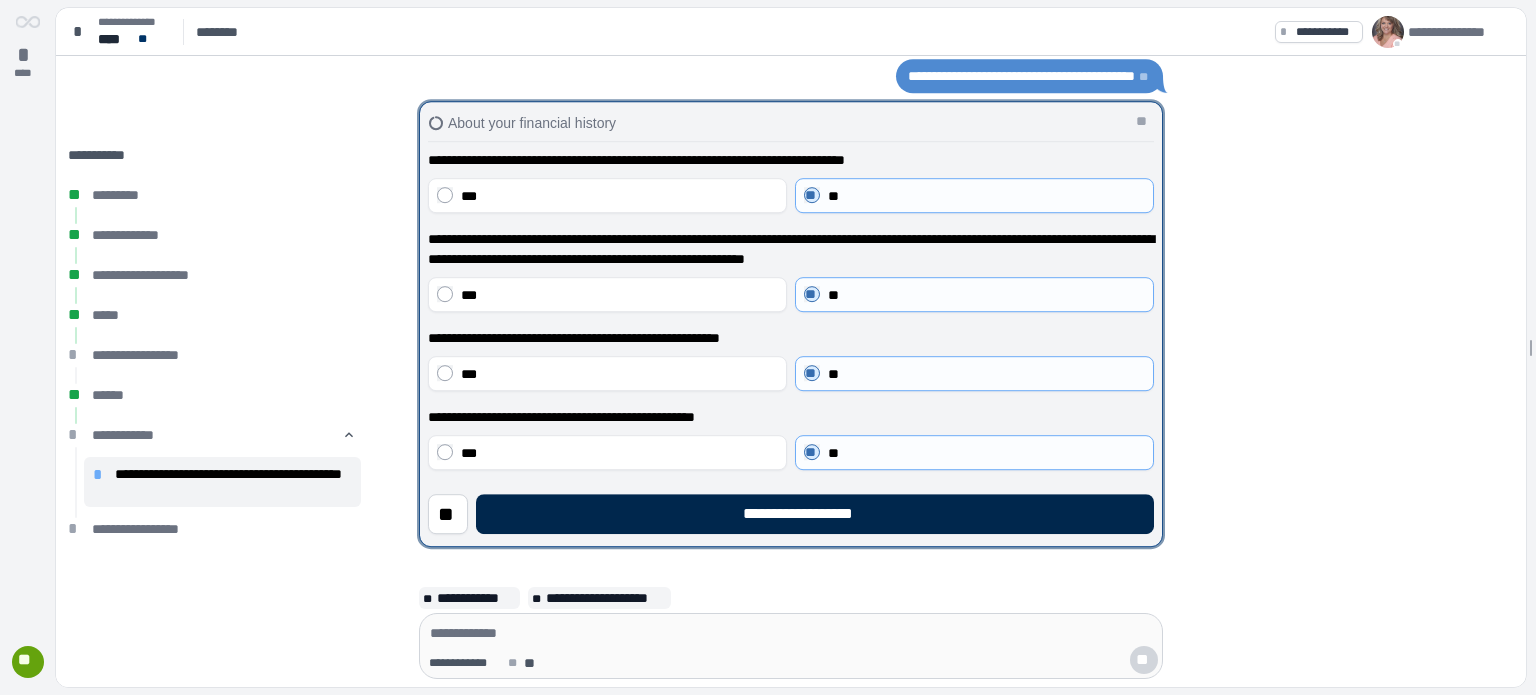 click on "**********" at bounding box center [815, 514] 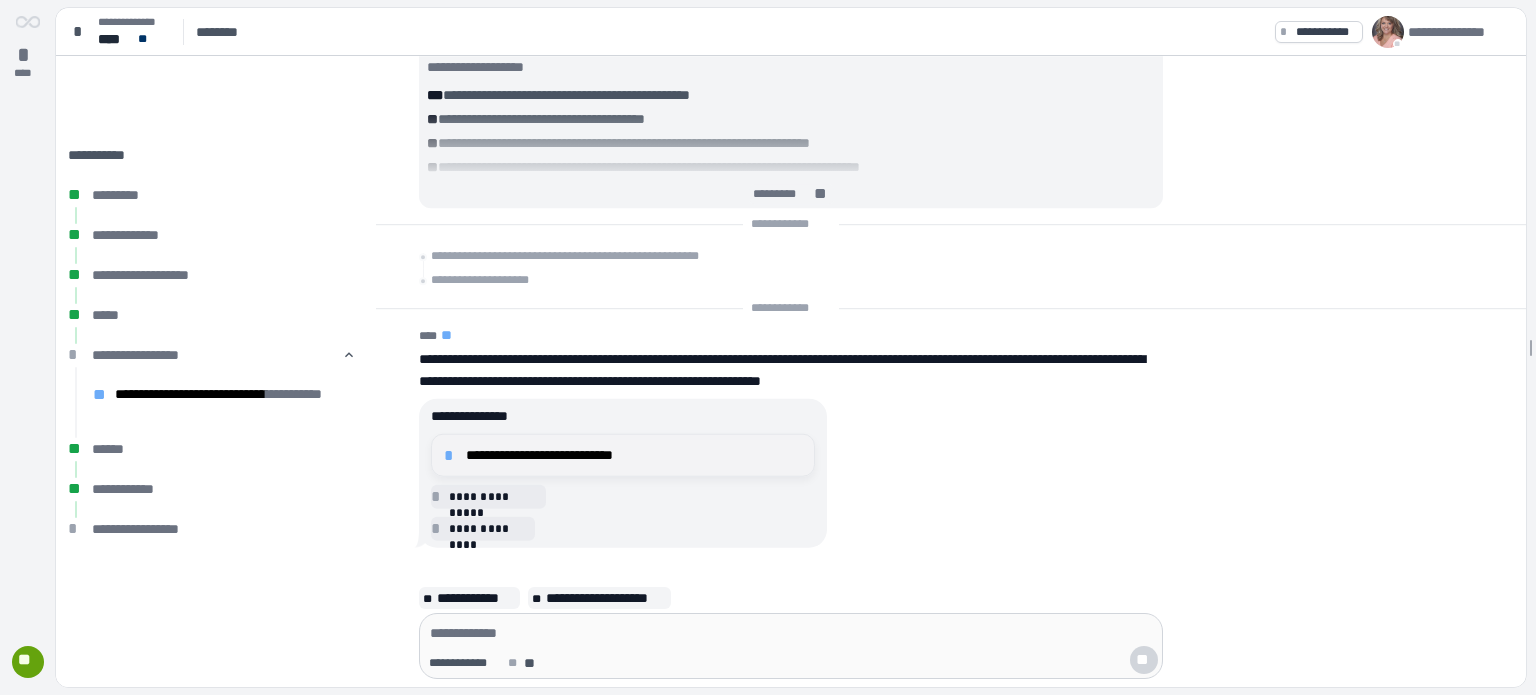 click on "**********" at bounding box center (634, 455) 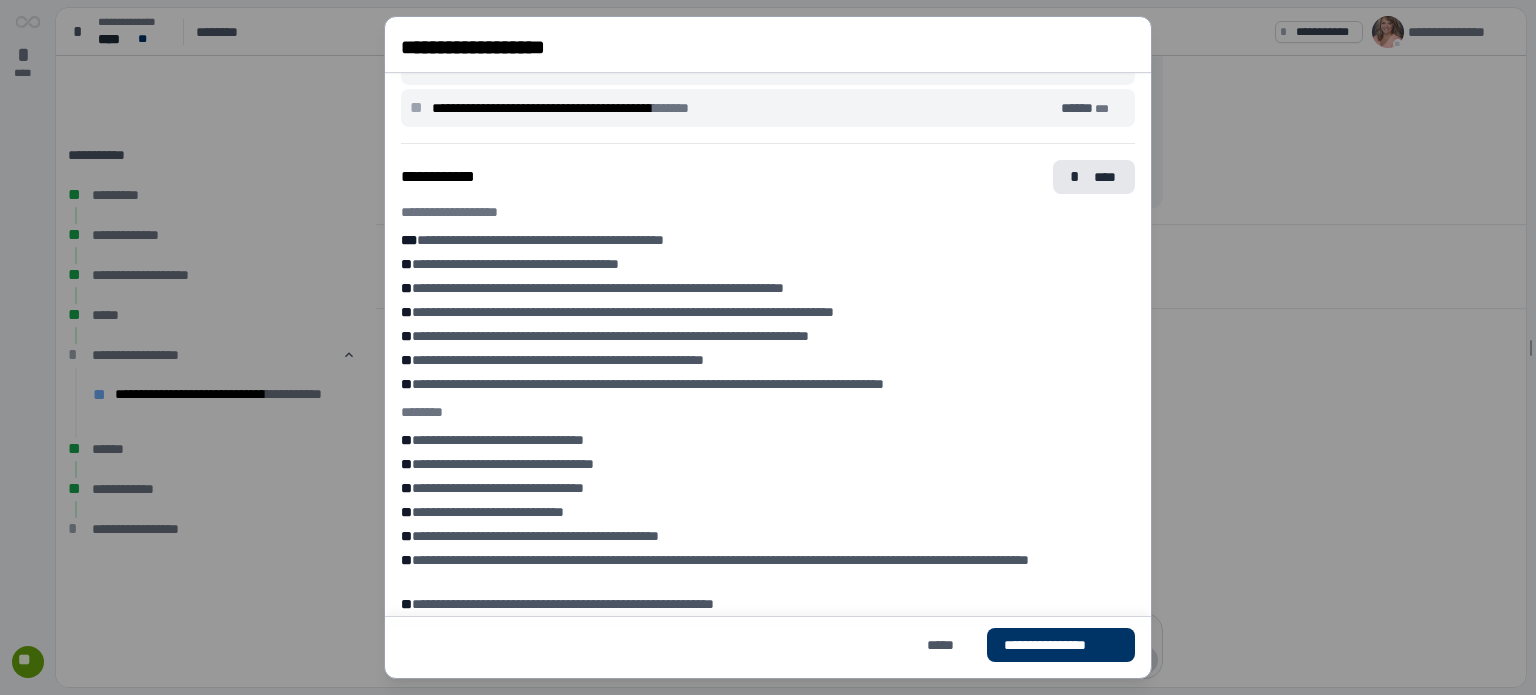 scroll, scrollTop: 765, scrollLeft: 0, axis: vertical 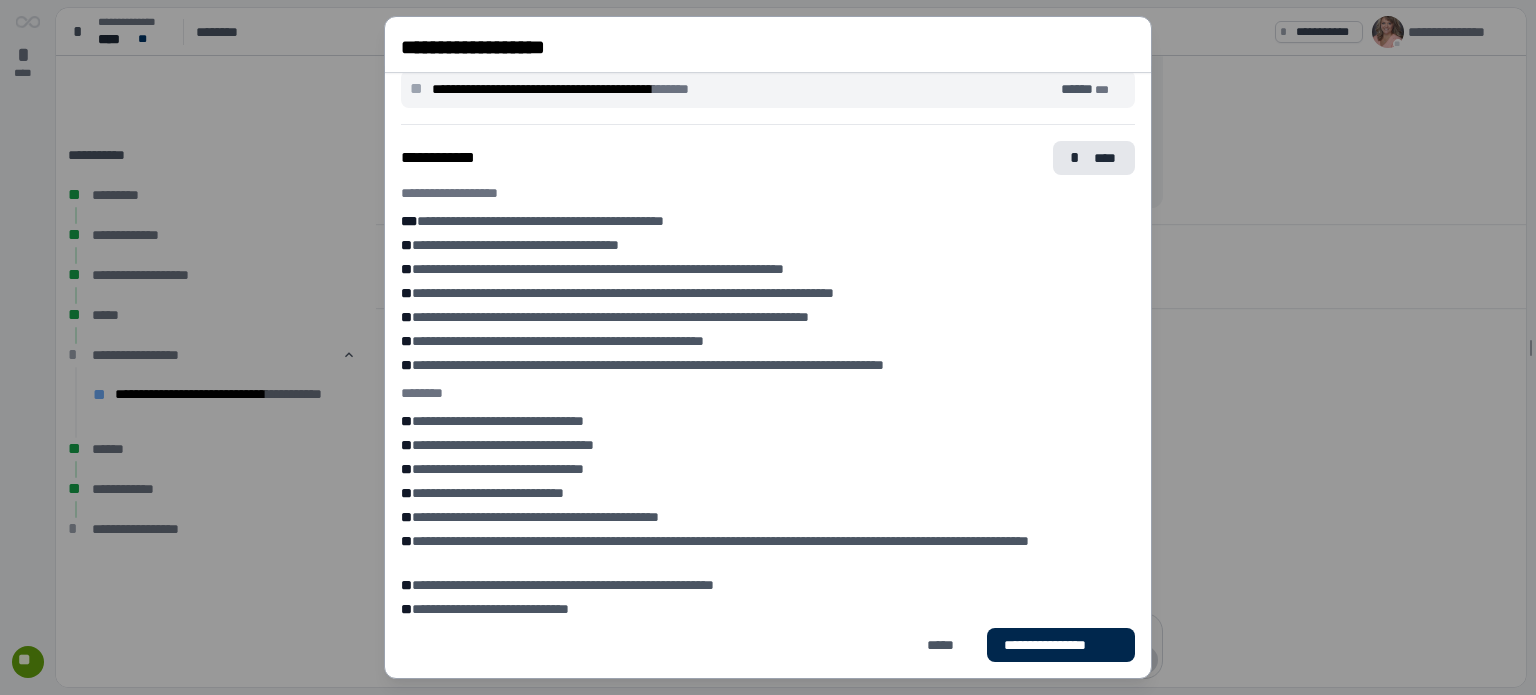 click on "**********" at bounding box center (1061, 645) 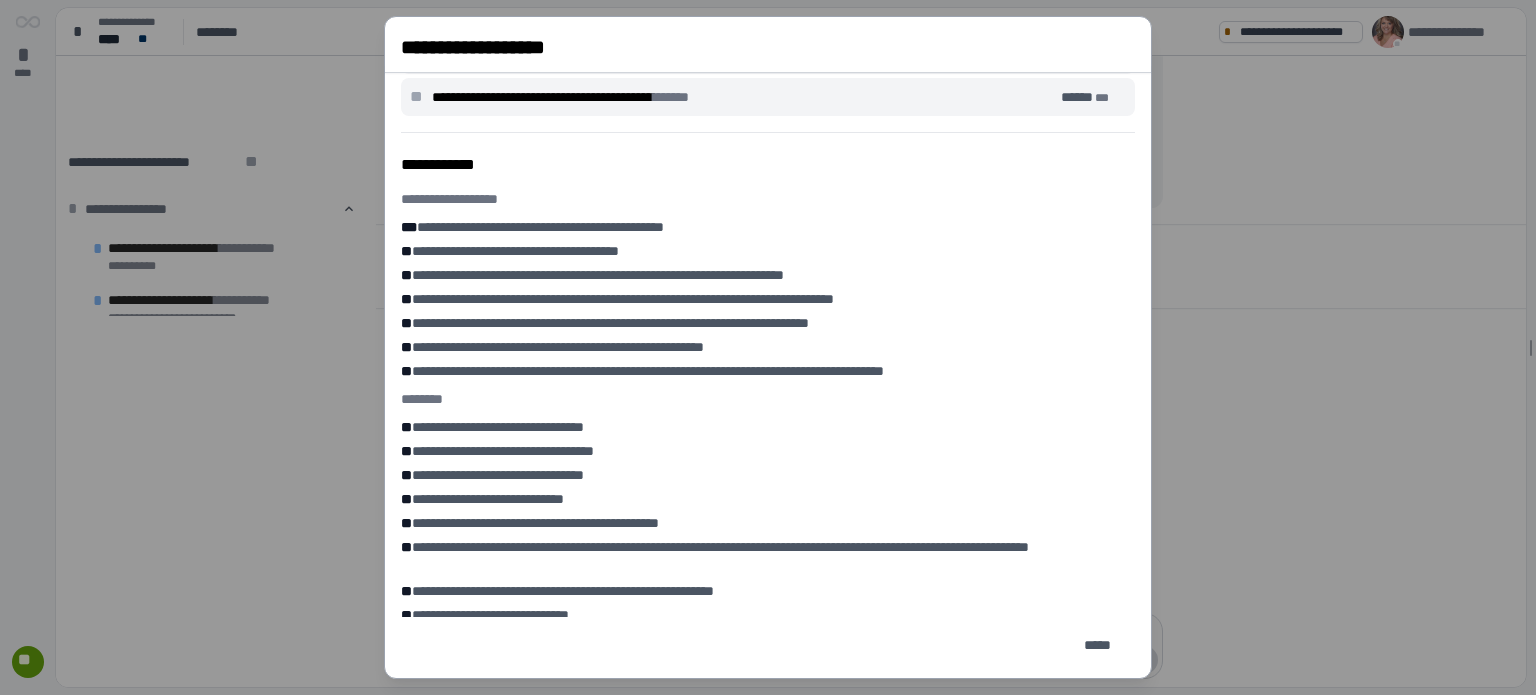 scroll, scrollTop: 773, scrollLeft: 0, axis: vertical 